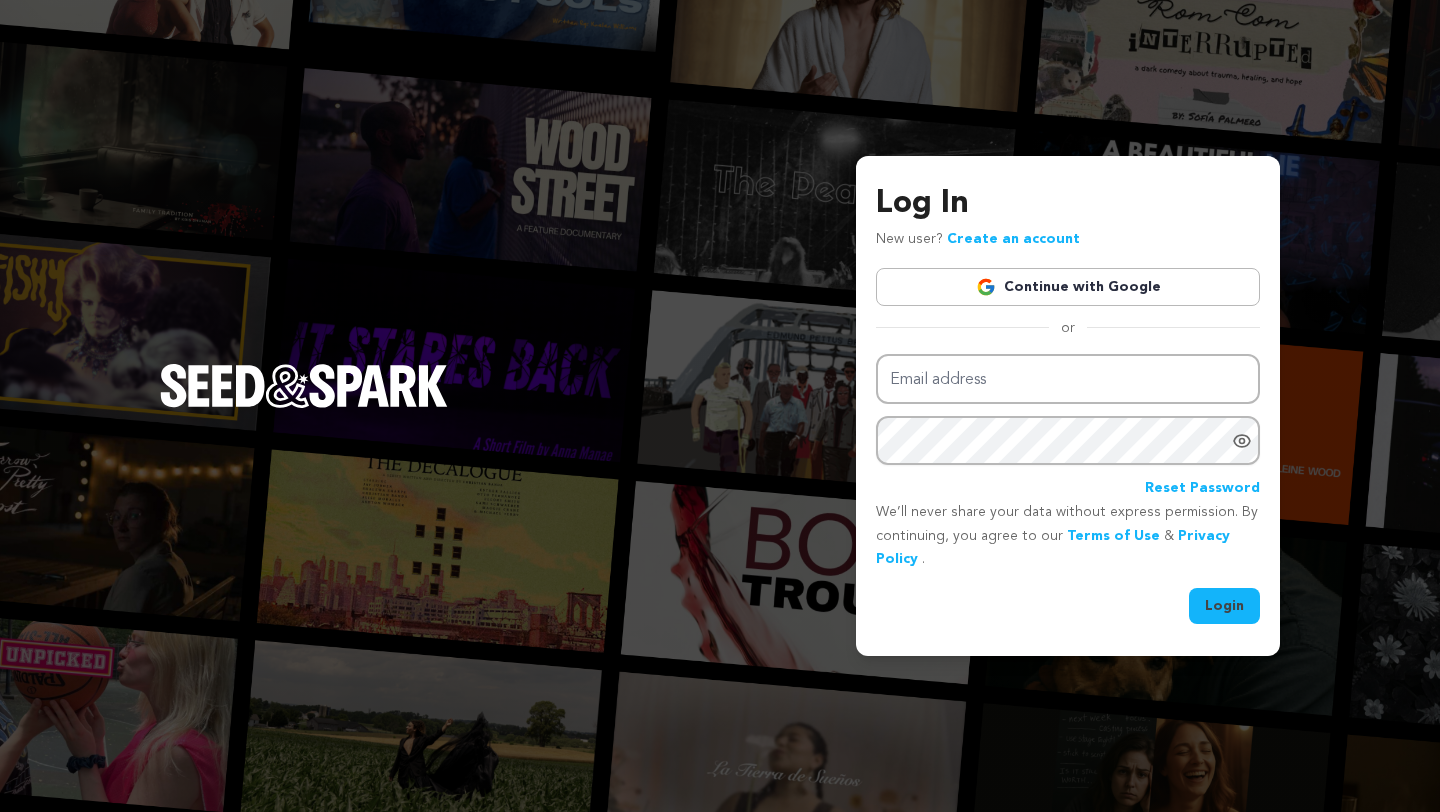 scroll, scrollTop: 0, scrollLeft: 0, axis: both 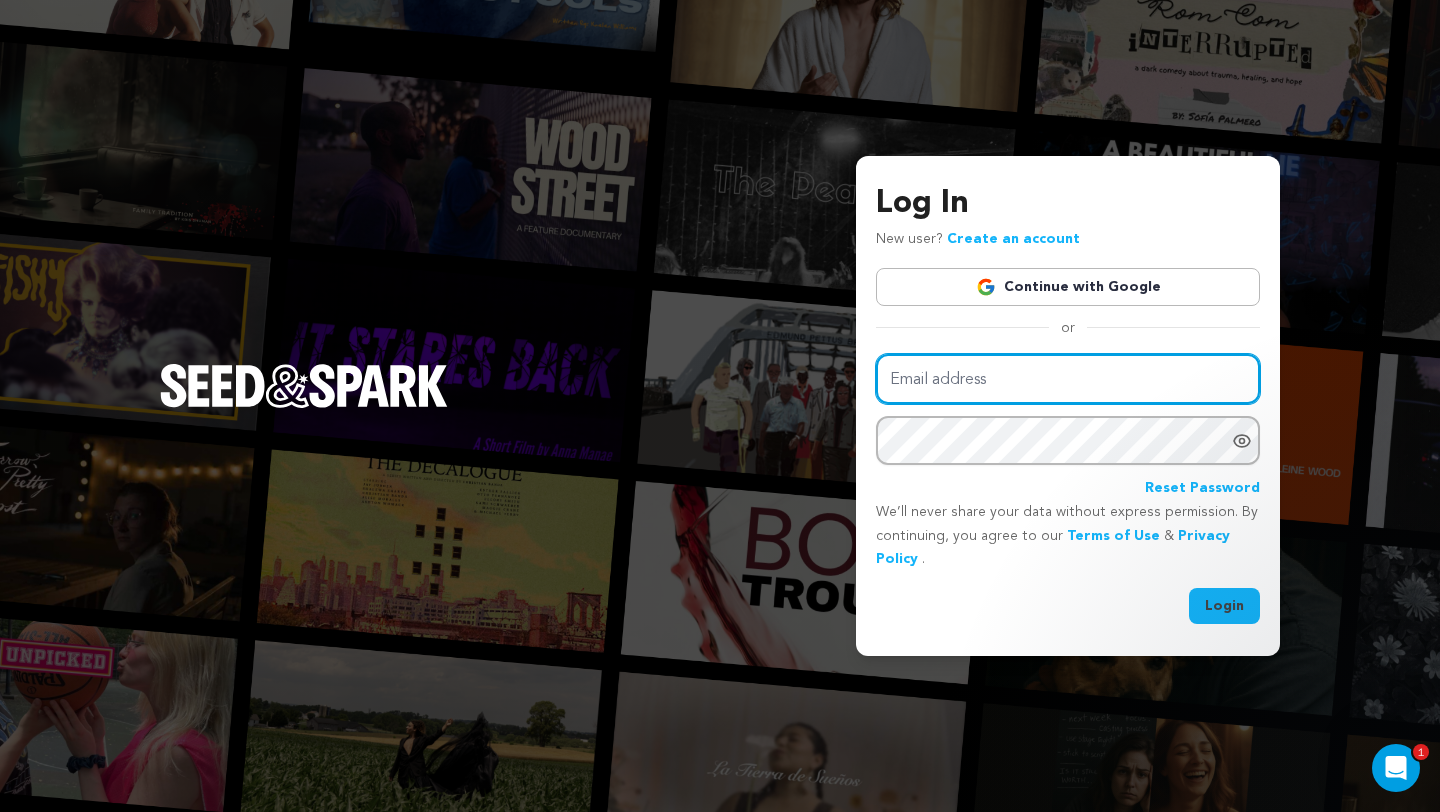 type on "vic@motherroad.org" 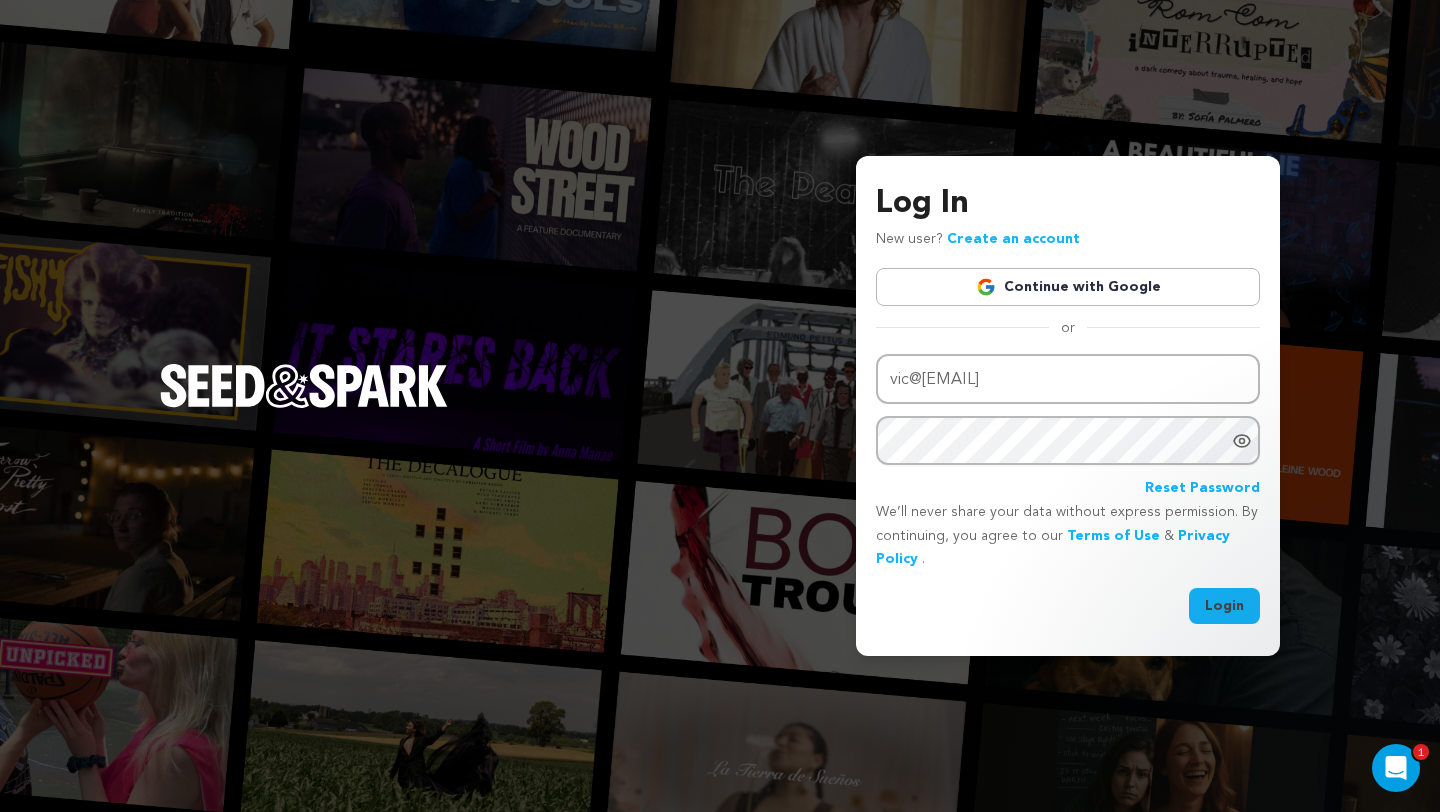 click on "Login" at bounding box center [1224, 606] 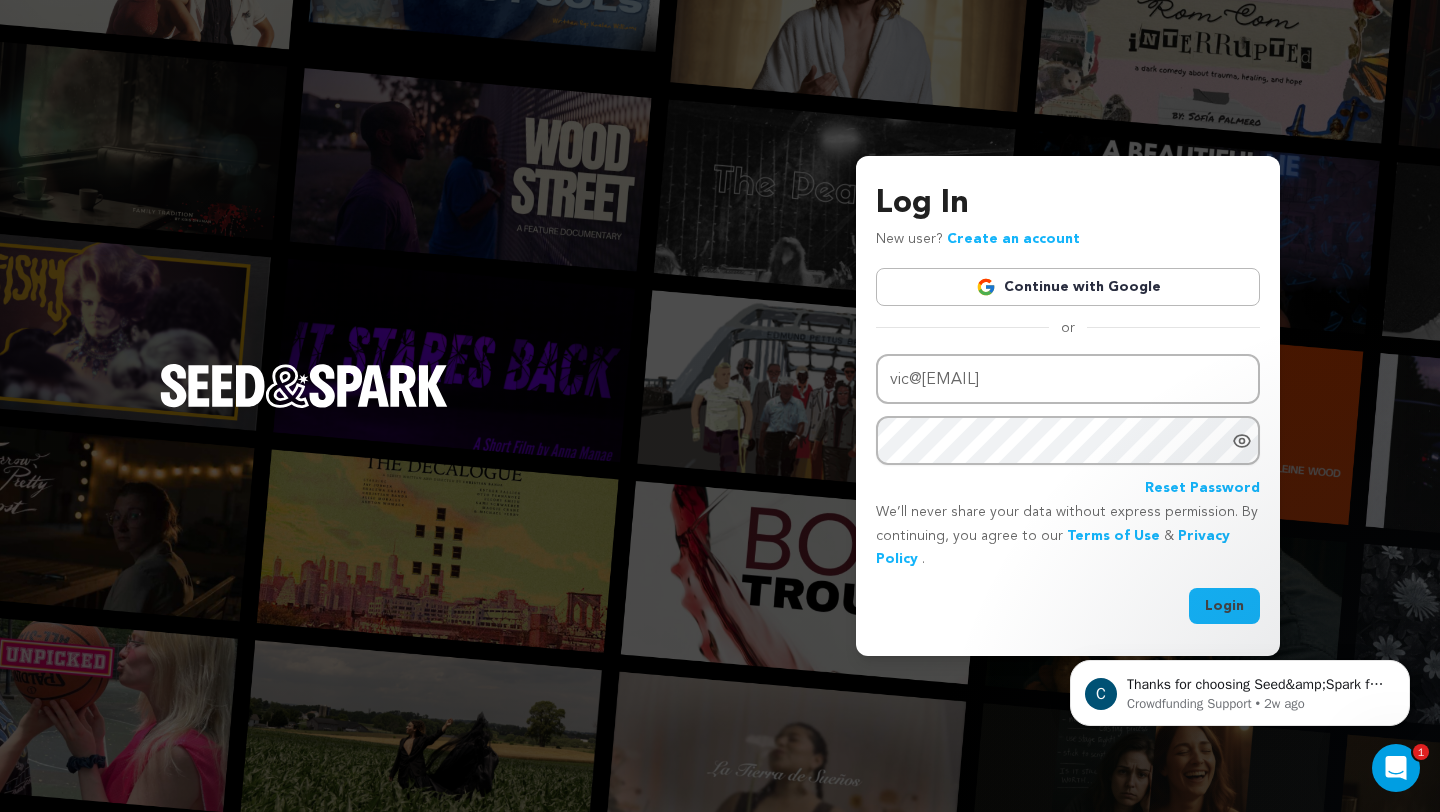 scroll, scrollTop: 0, scrollLeft: 0, axis: both 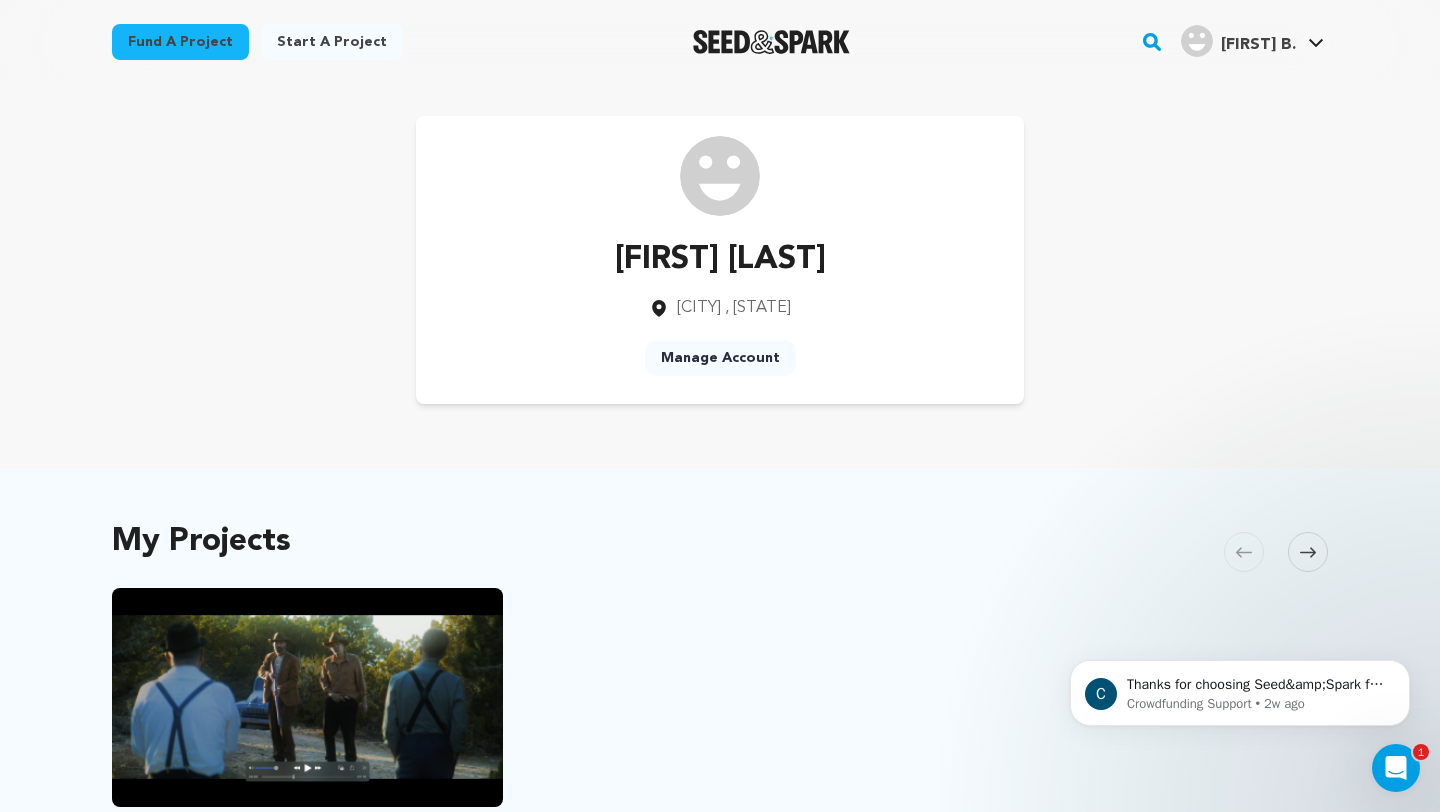click on "Manage Account" at bounding box center [720, 358] 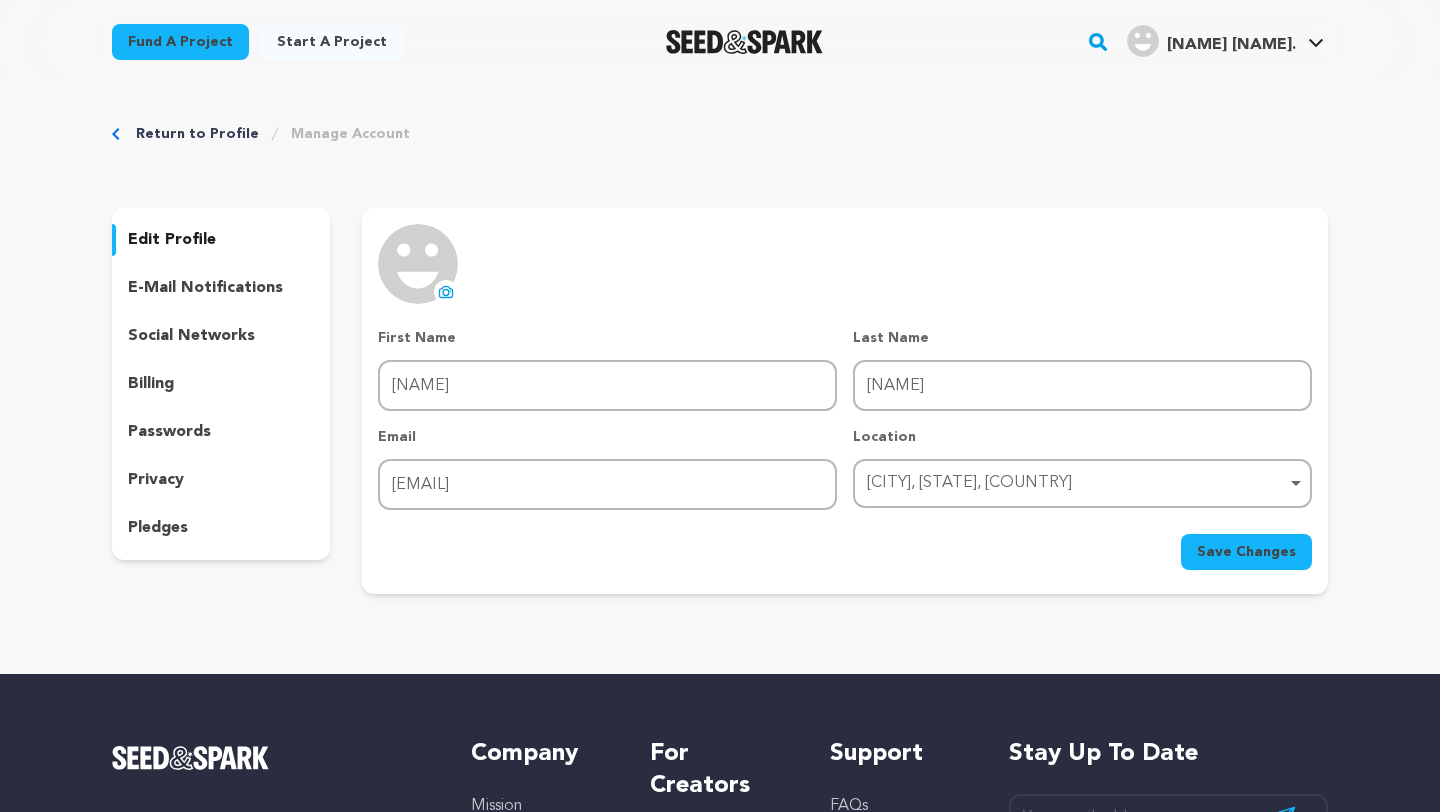 scroll, scrollTop: 0, scrollLeft: 0, axis: both 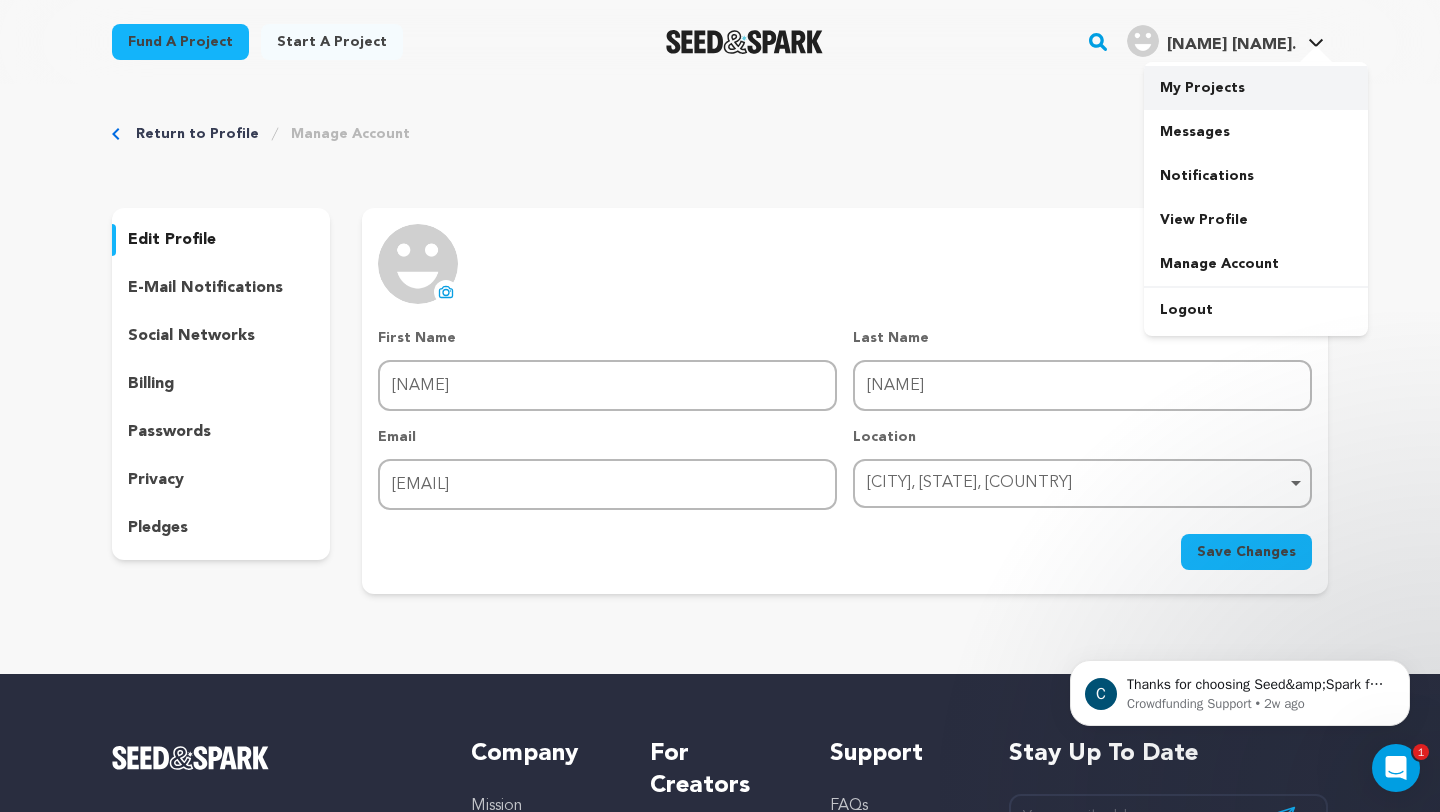click on "My Projects" at bounding box center [1256, 88] 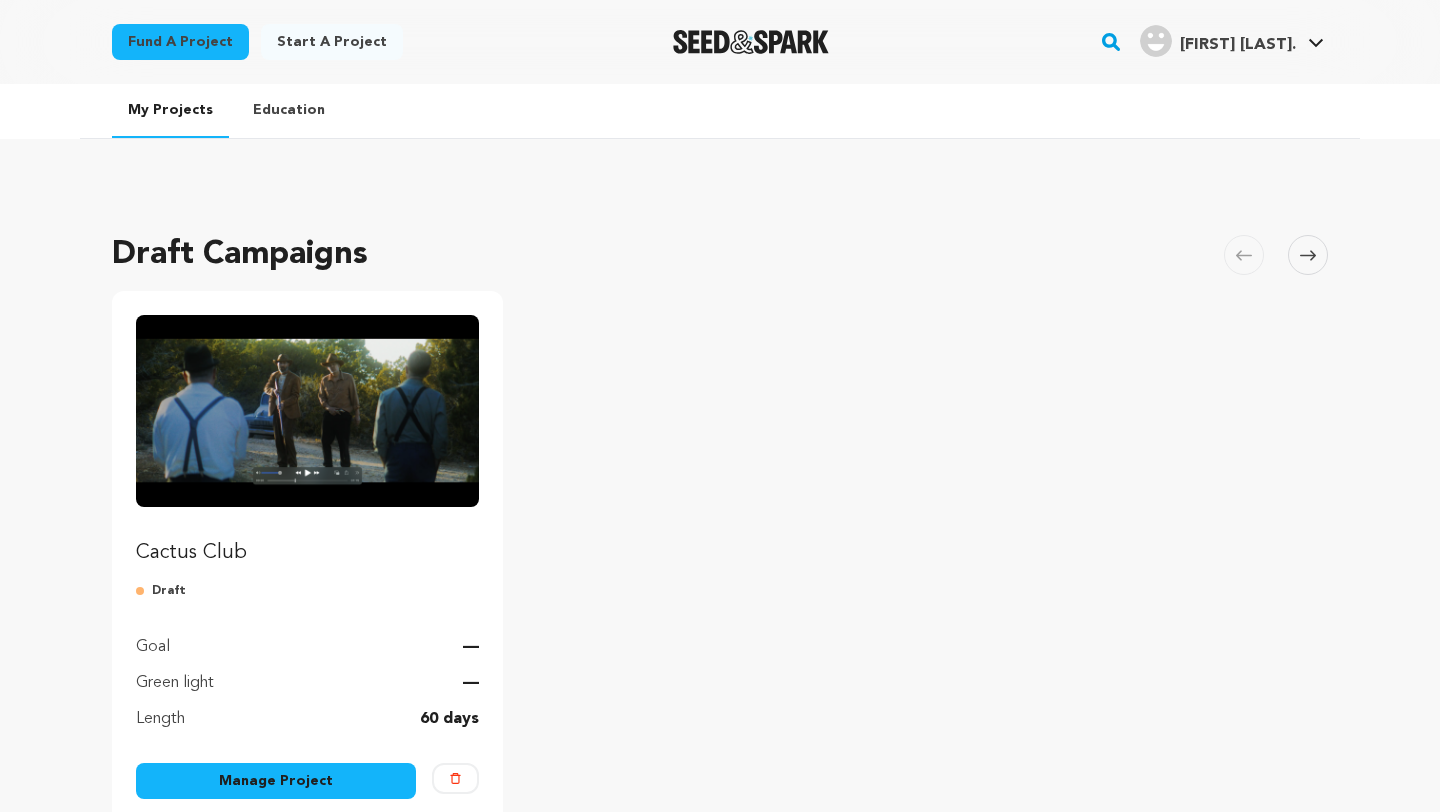scroll, scrollTop: 0, scrollLeft: 0, axis: both 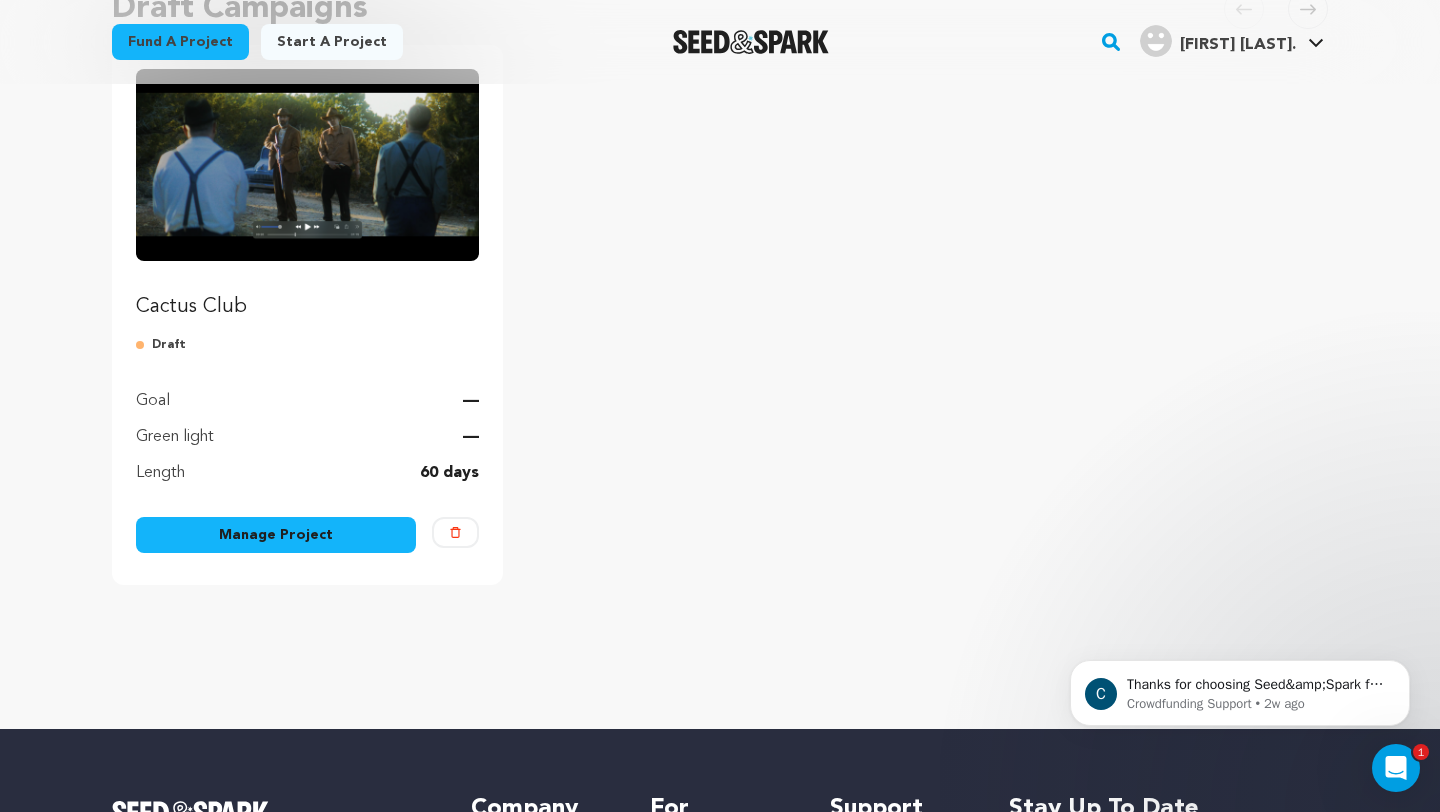 click on "Manage Project" at bounding box center (276, 535) 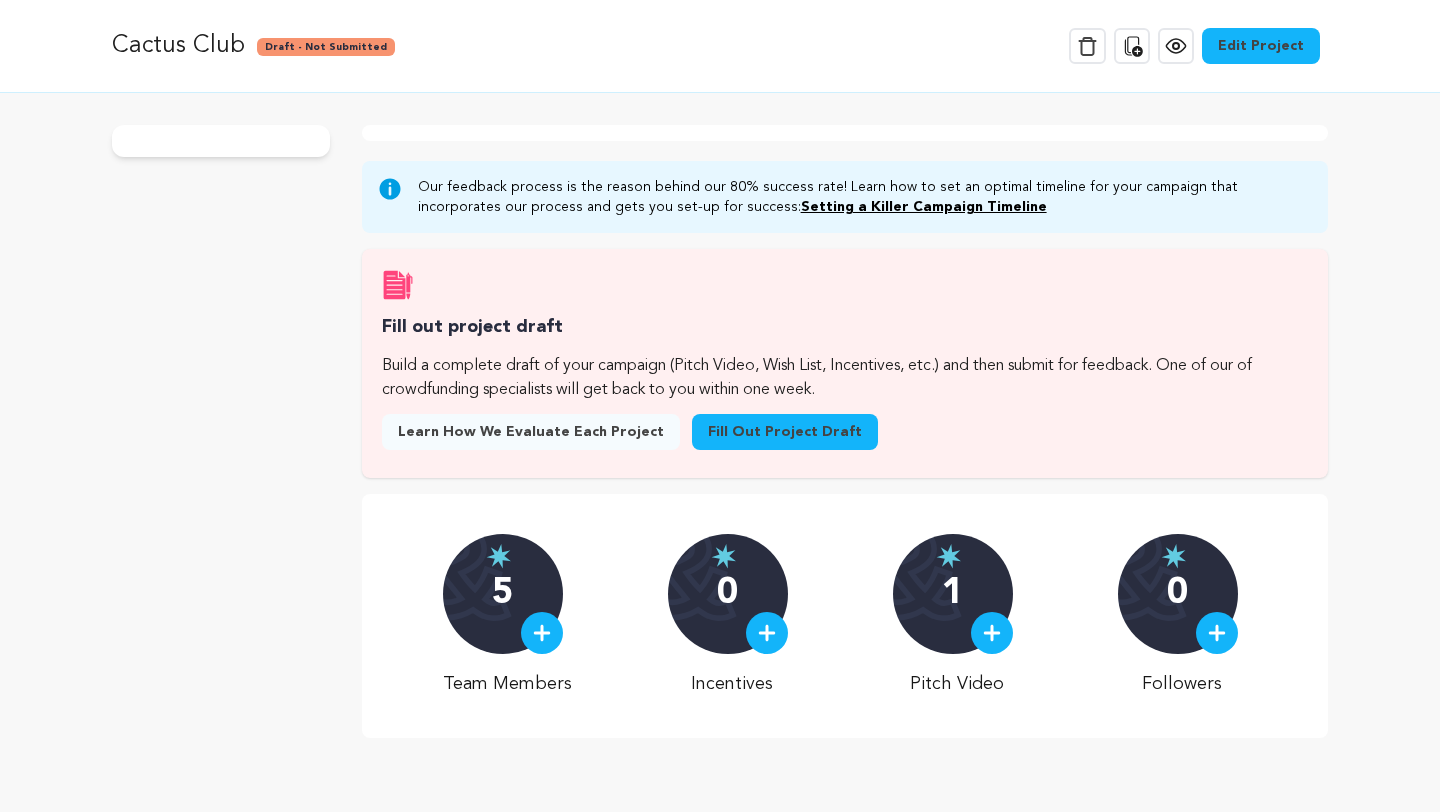 scroll, scrollTop: 0, scrollLeft: 0, axis: both 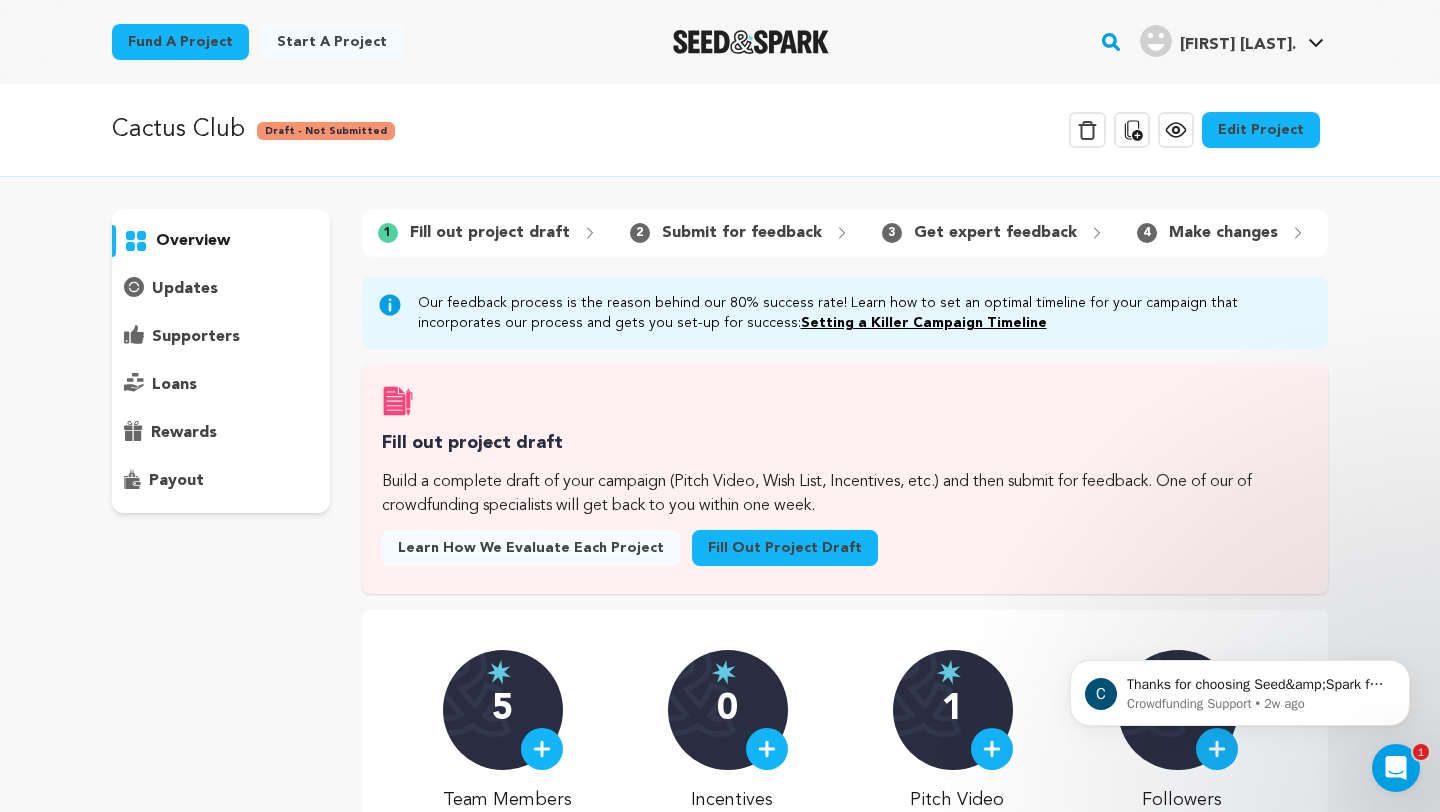 click on "Fill out project draft" at bounding box center (785, 548) 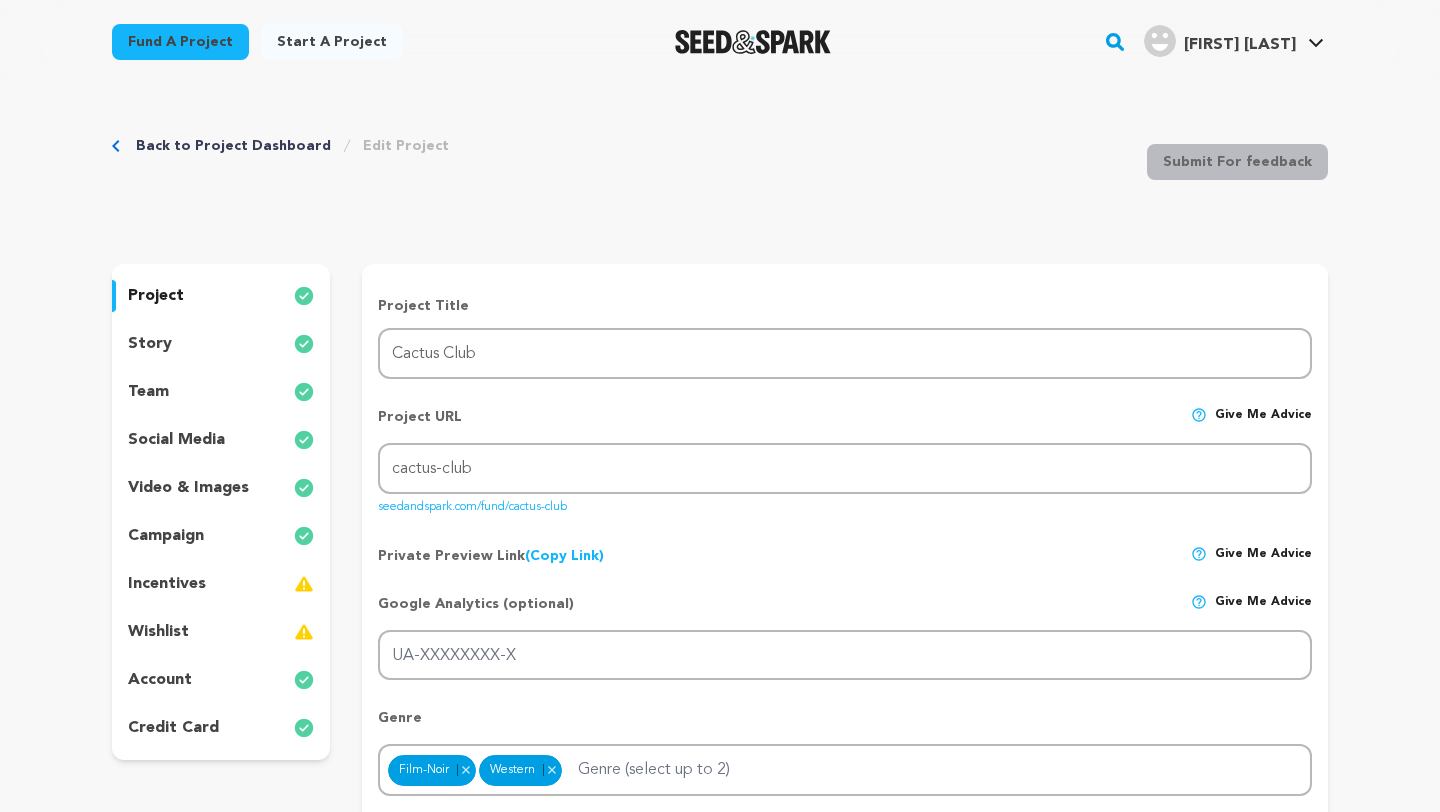scroll, scrollTop: 0, scrollLeft: 0, axis: both 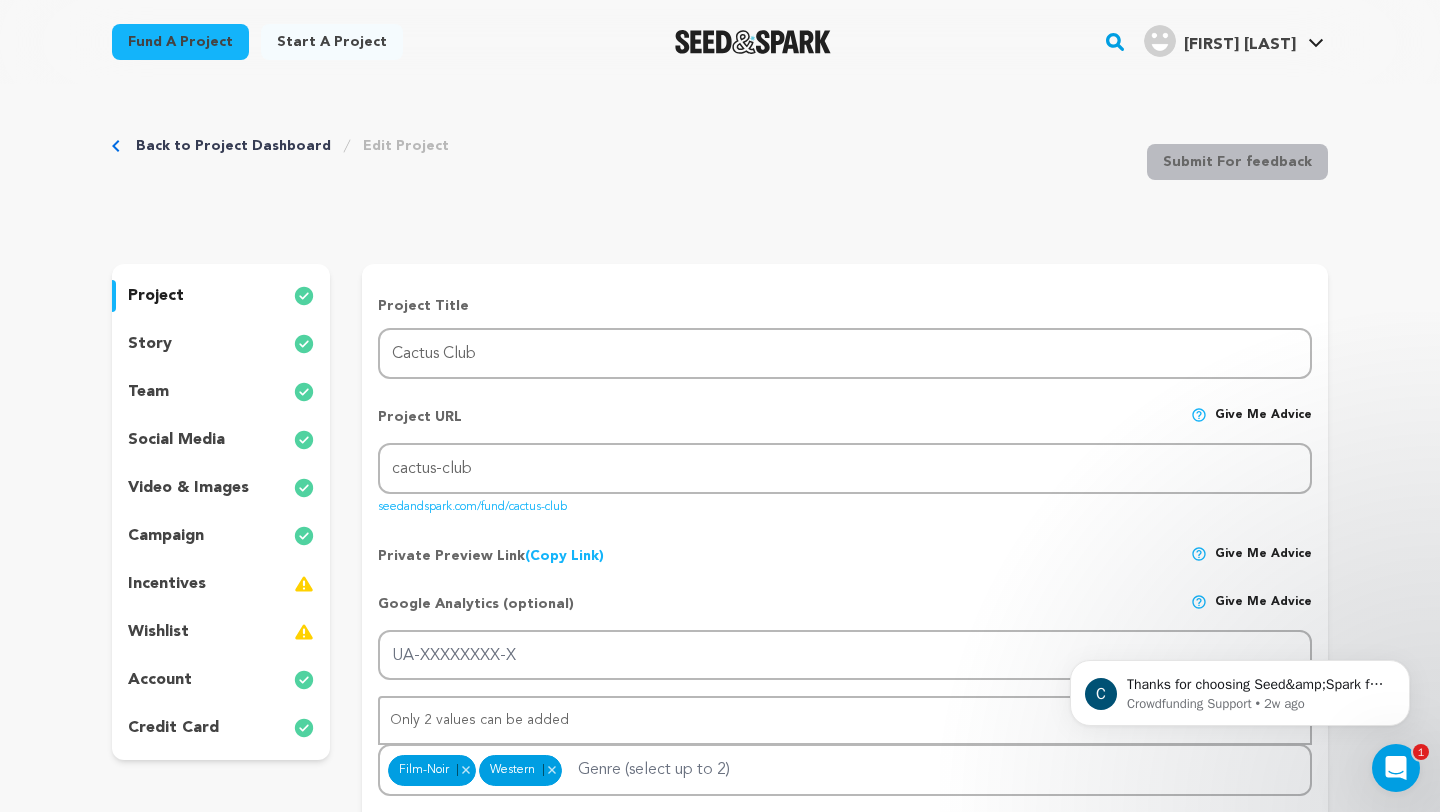 click on "wishlist" at bounding box center (158, 632) 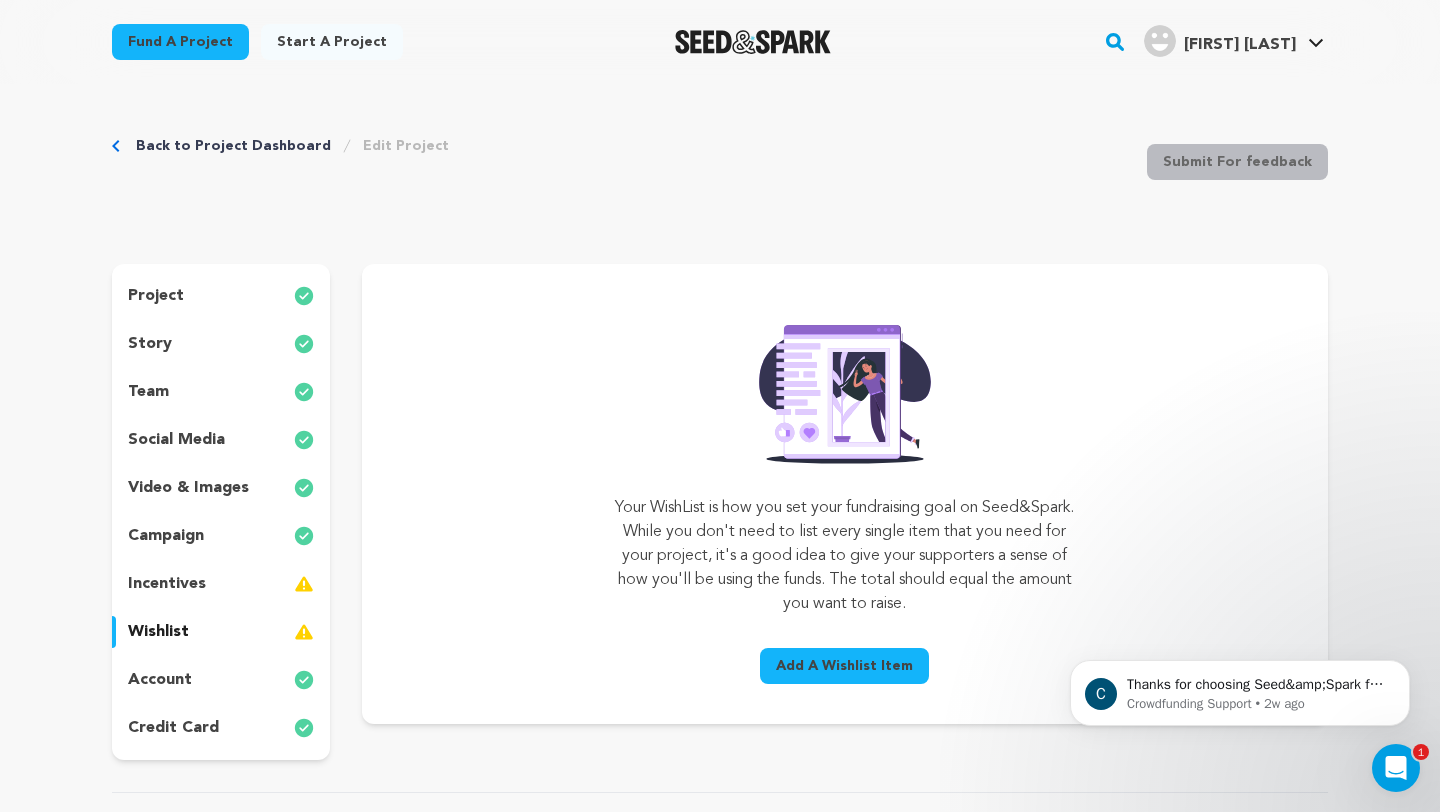 click on "Add A Wishlist Item" at bounding box center (844, 666) 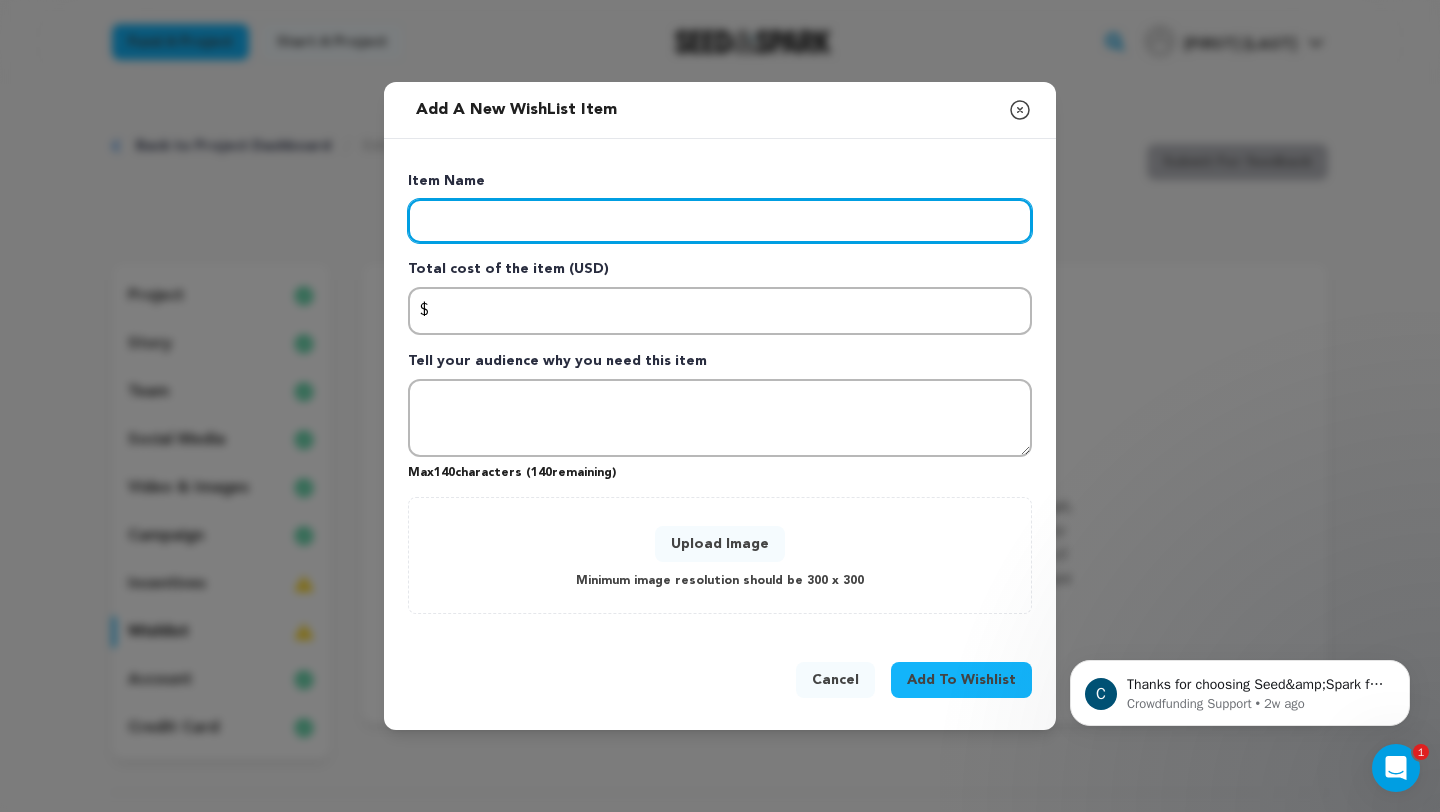 click at bounding box center (720, 221) 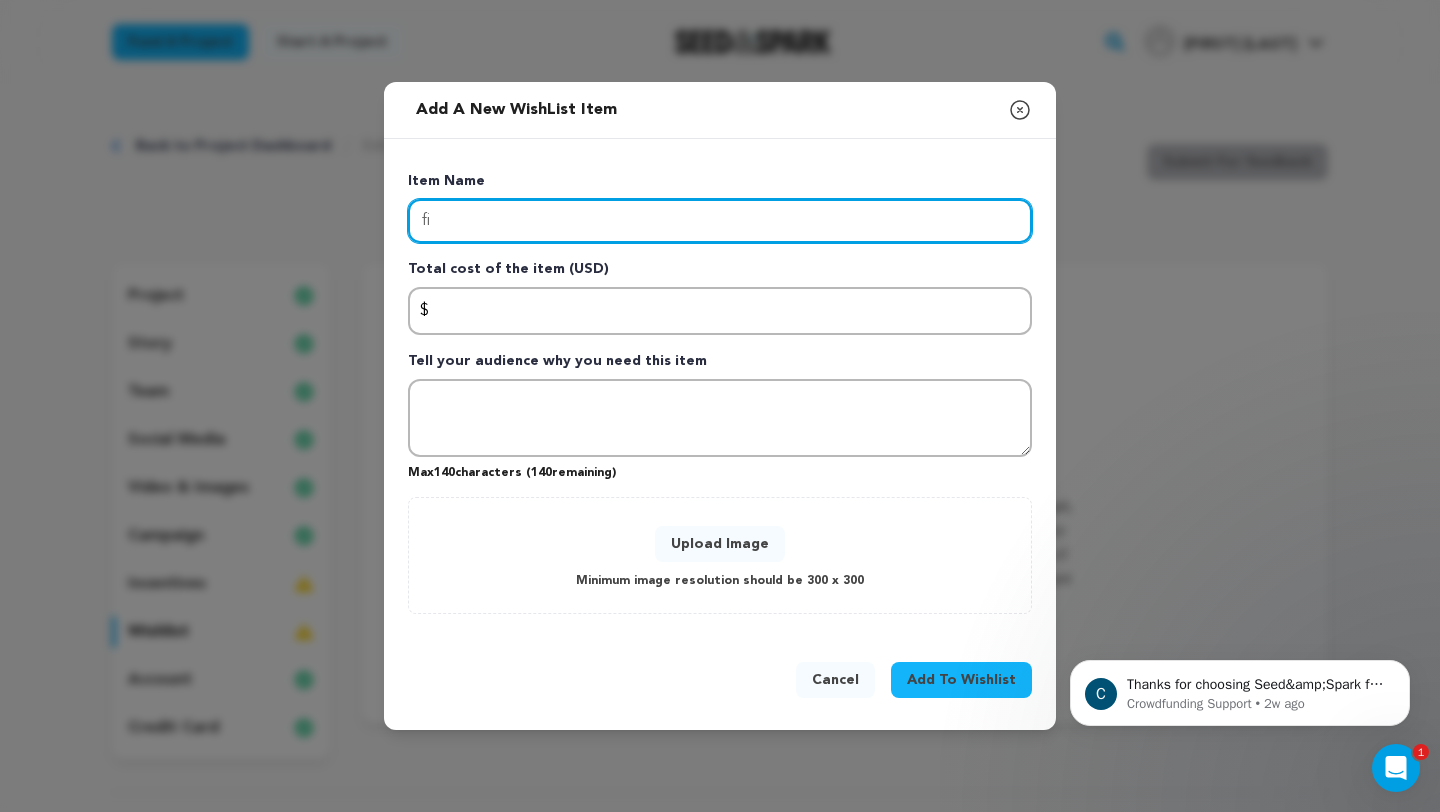 type on "f" 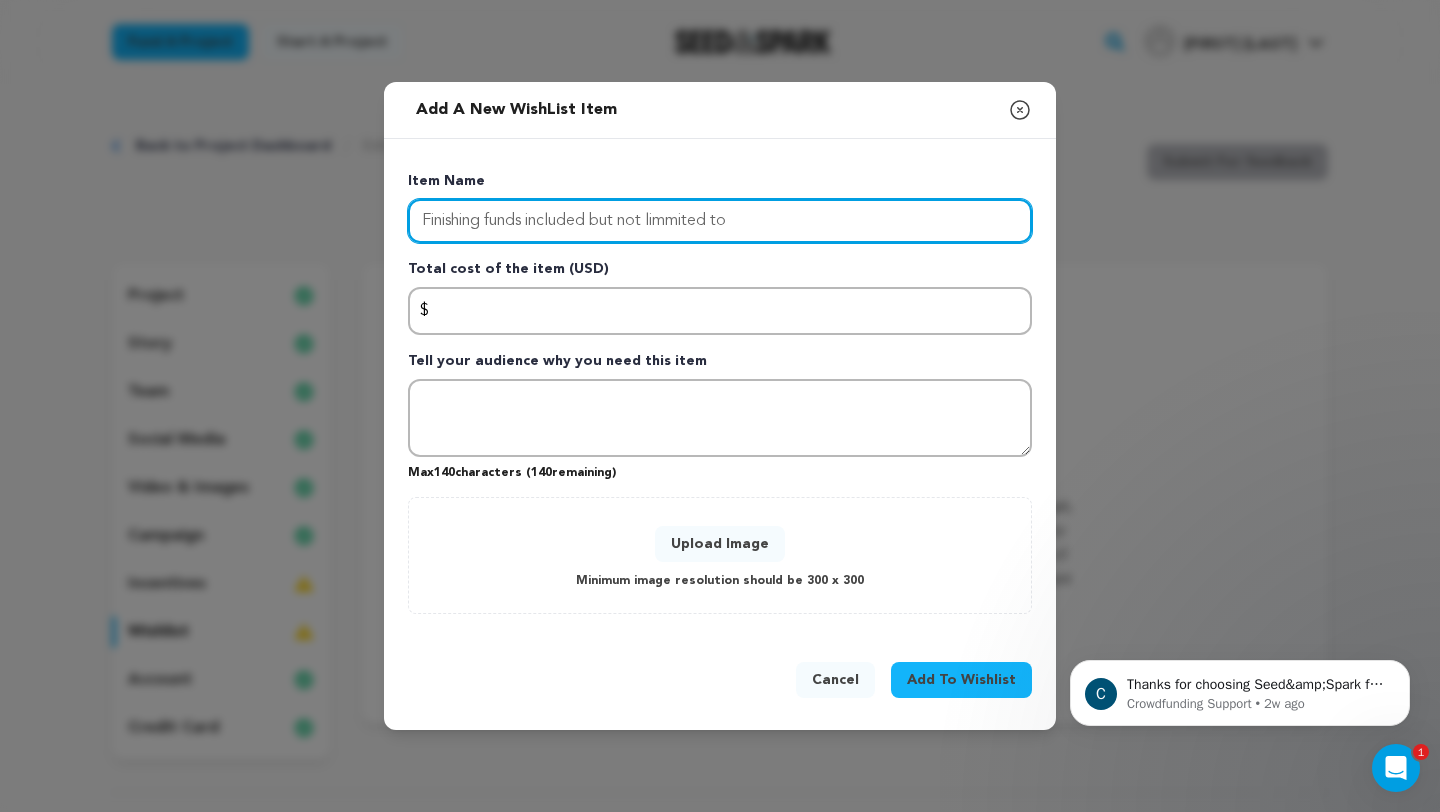 click on "Finishing funds included but not limmited to" at bounding box center (720, 221) 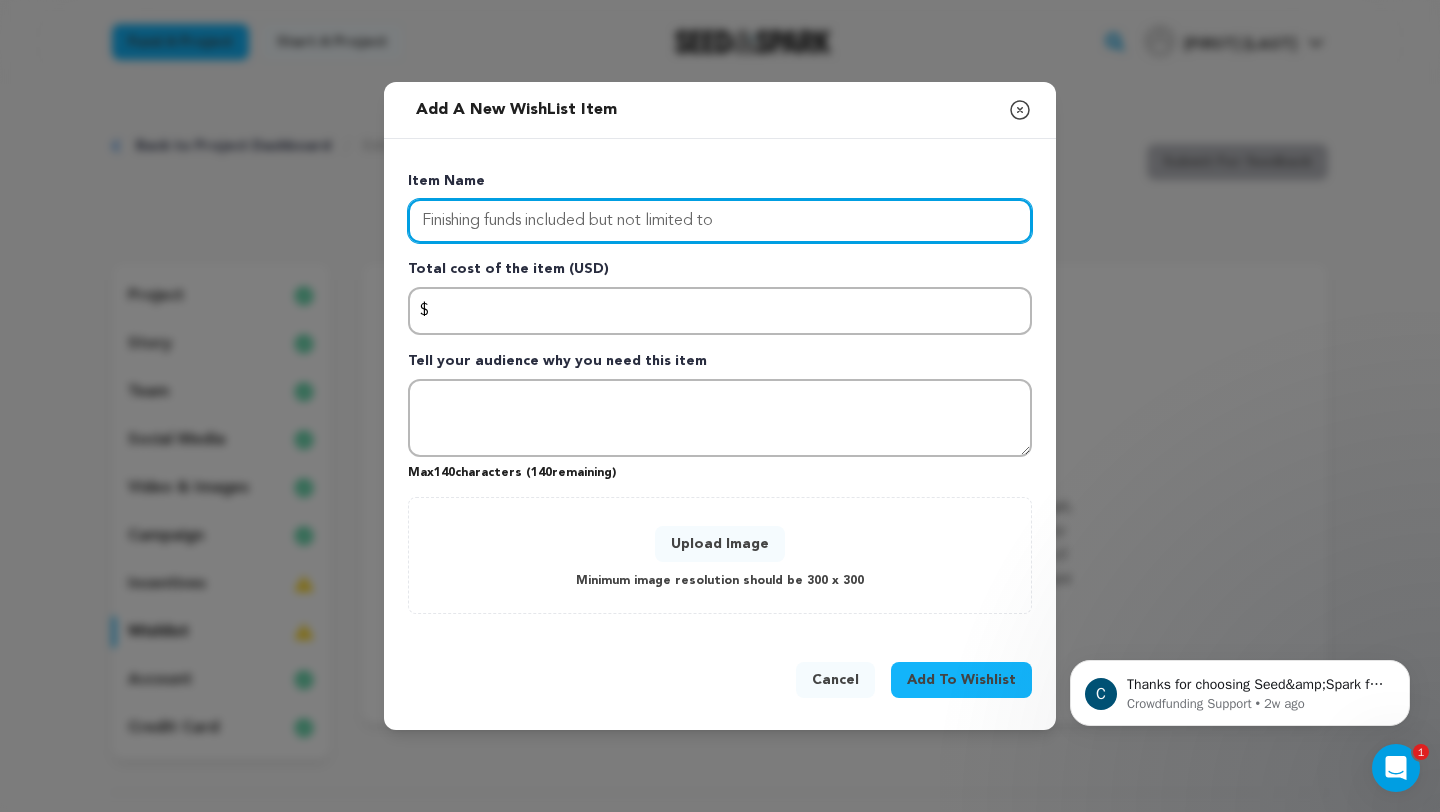 click on "Finishing funds included but not limited to" at bounding box center (720, 221) 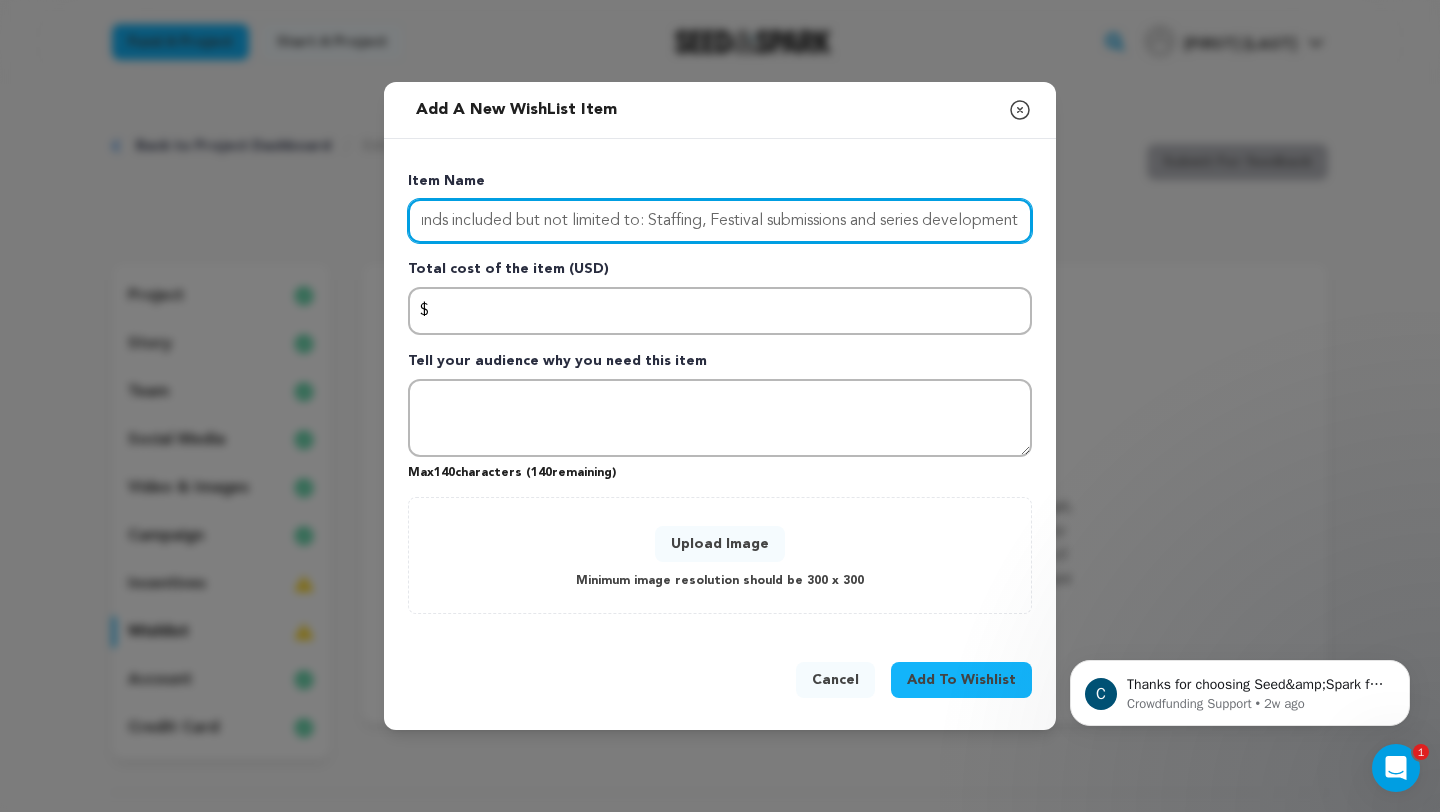 scroll, scrollTop: 0, scrollLeft: 98, axis: horizontal 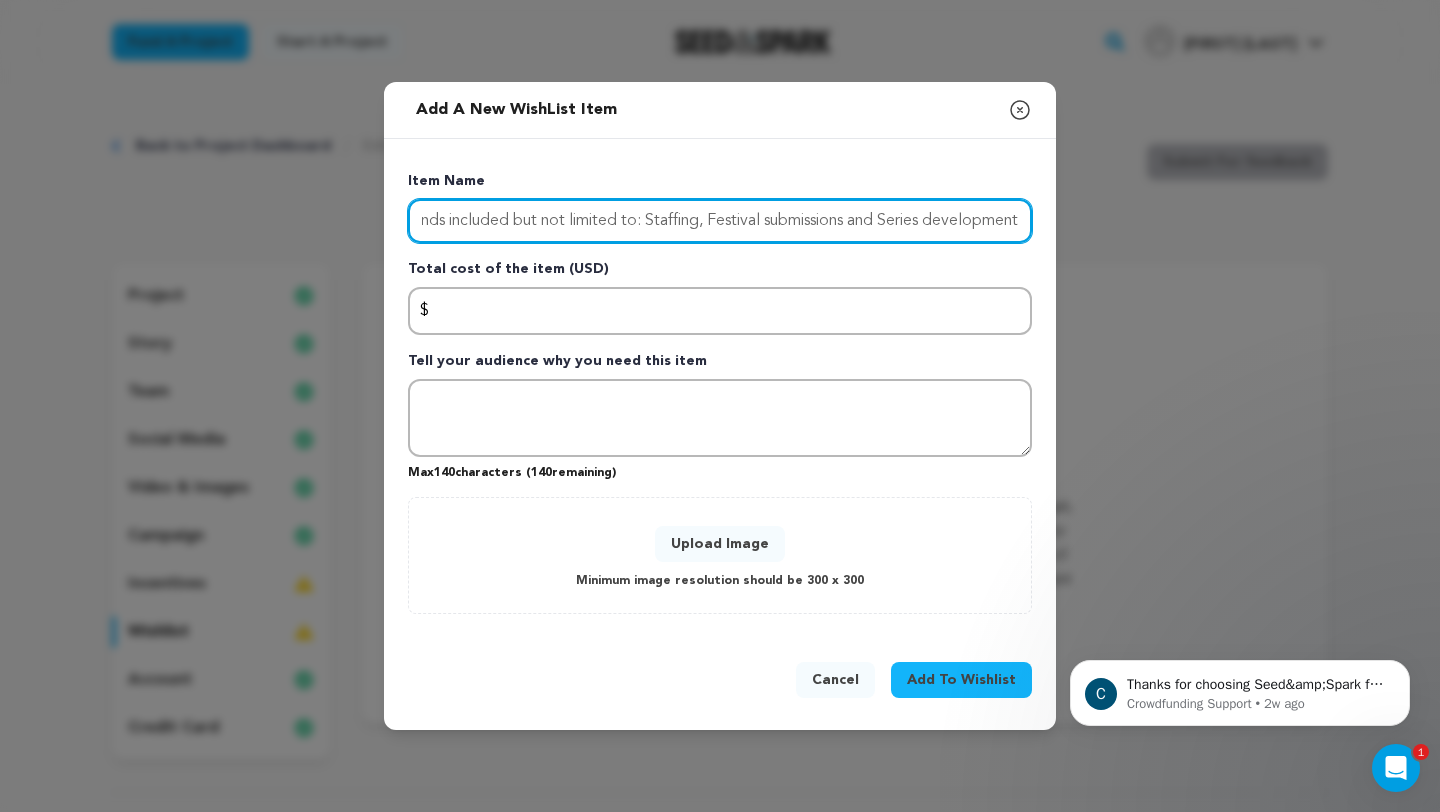 click on "Finishing funds included but not limited to: Staffing, Festival submissions and Series development" at bounding box center (720, 221) 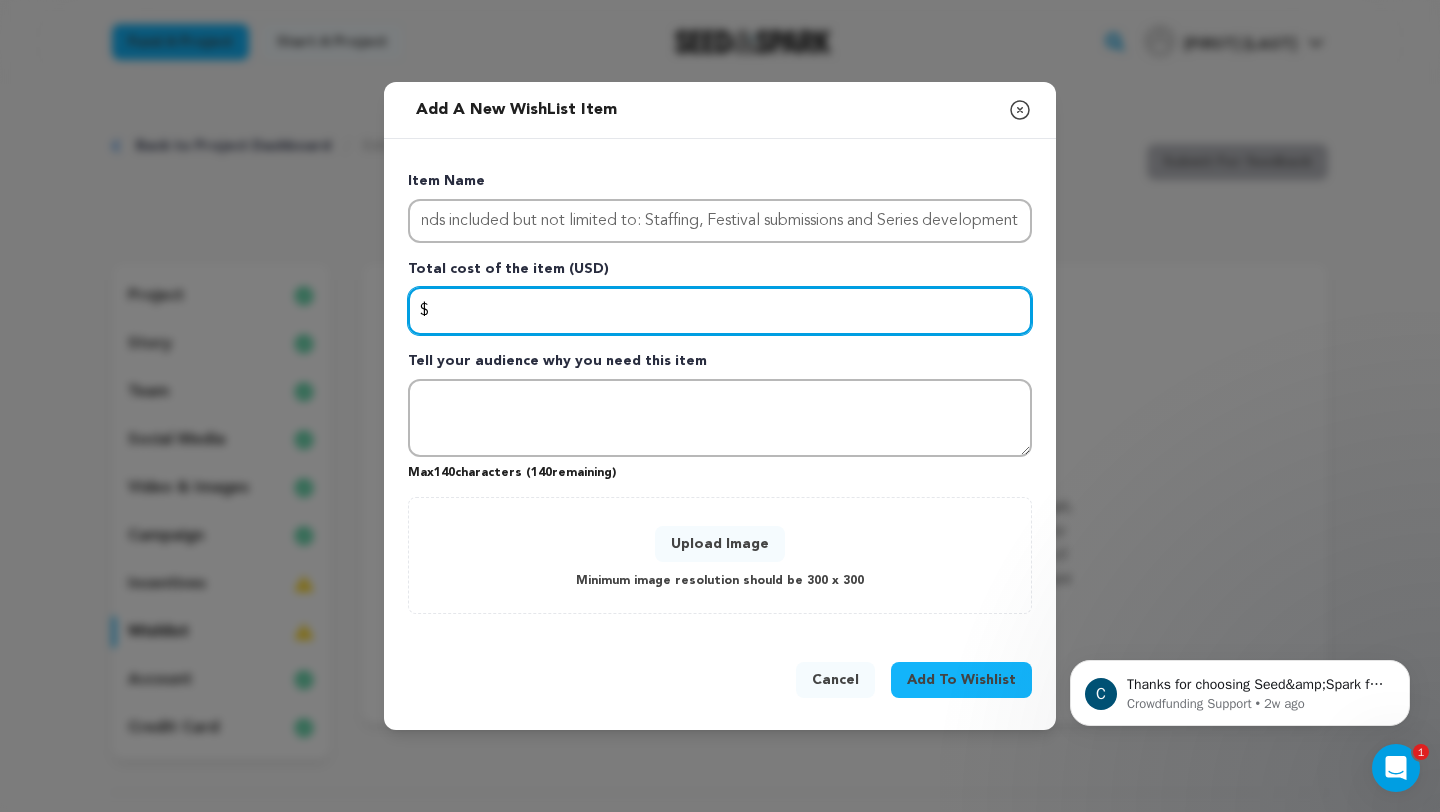 click at bounding box center [720, 311] 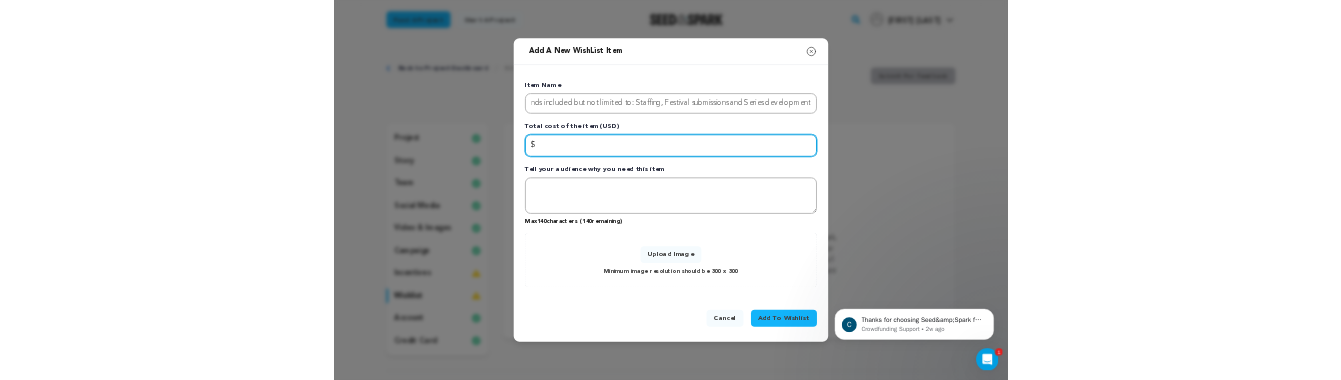 scroll, scrollTop: 0, scrollLeft: 0, axis: both 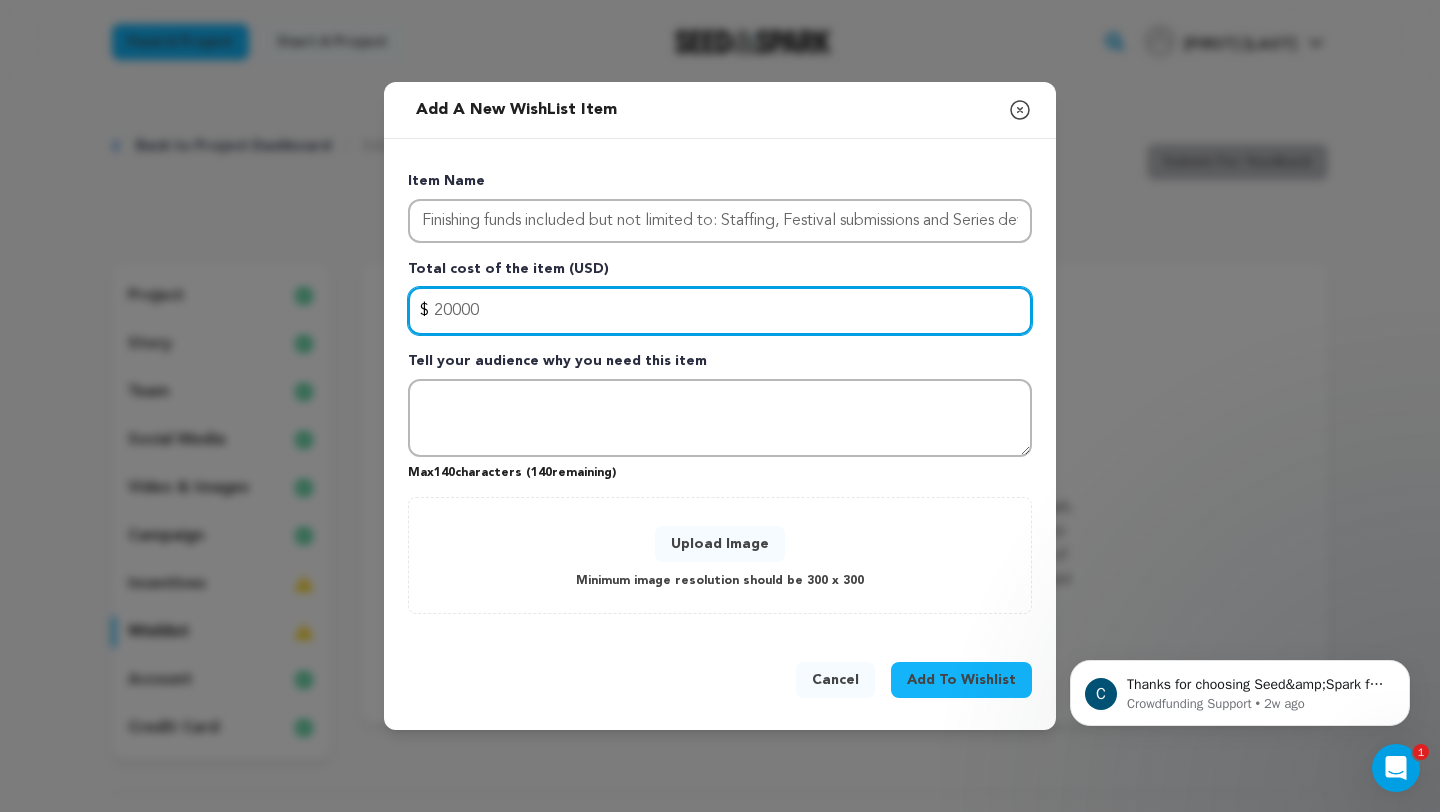 click on "20000" at bounding box center [720, 311] 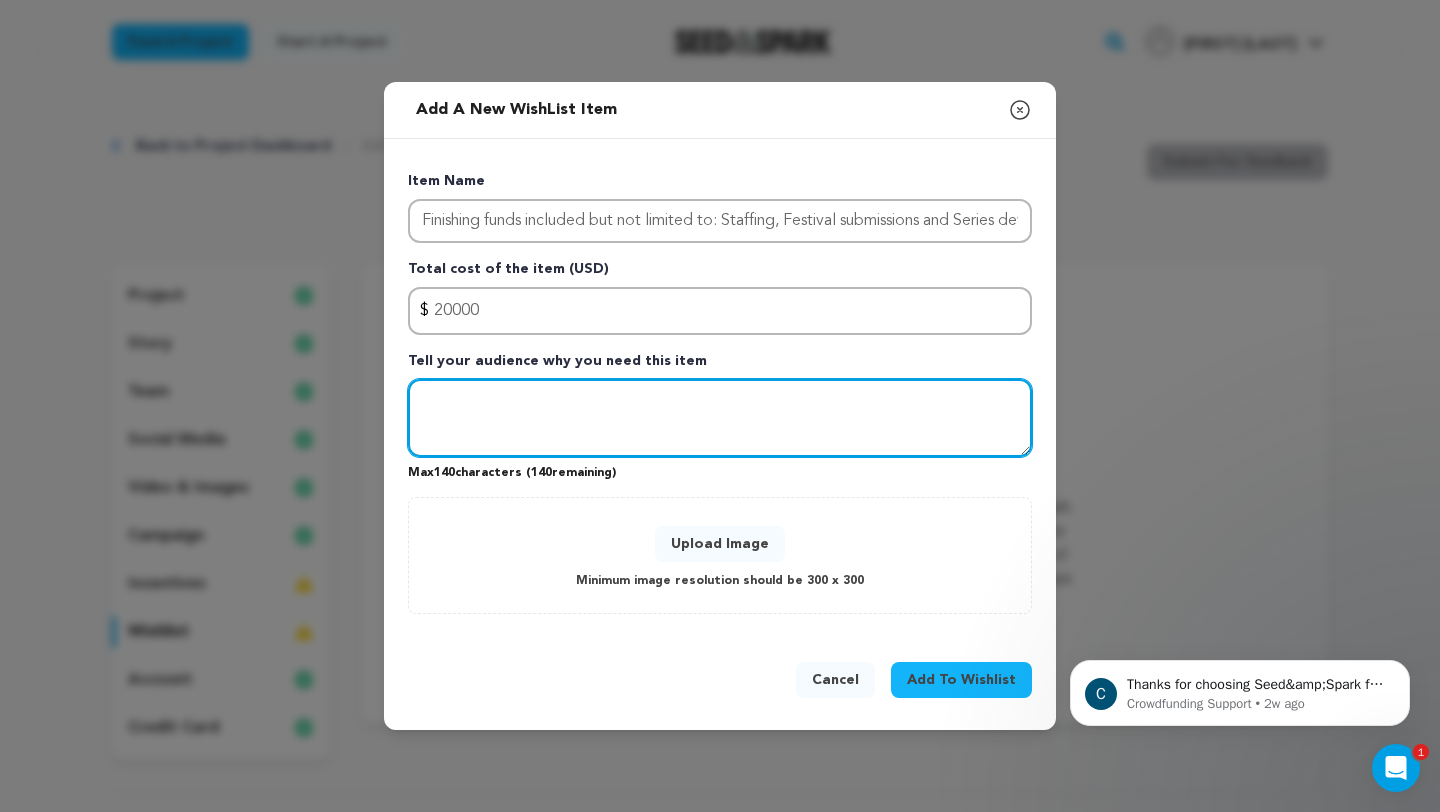 click at bounding box center (720, 418) 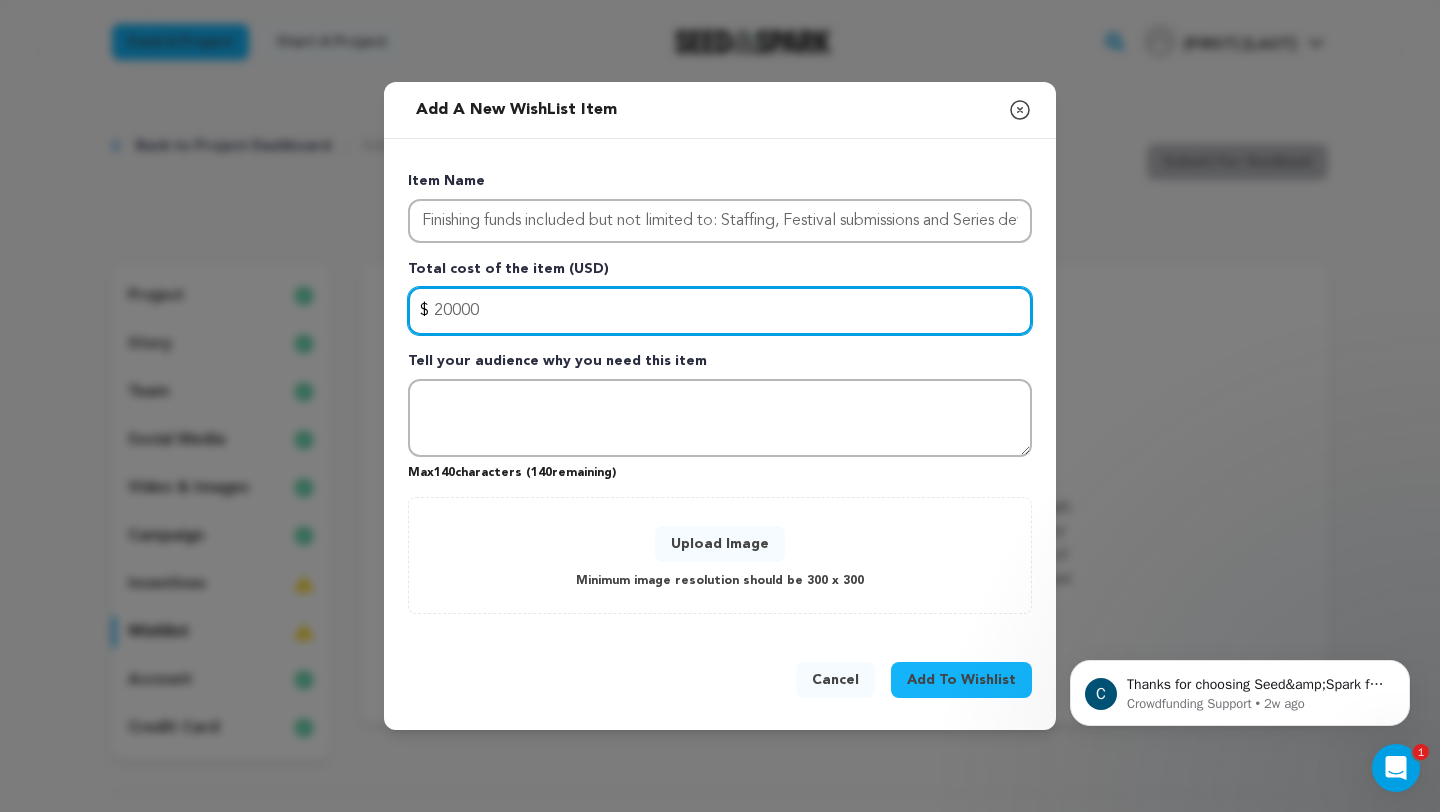click on "20000" at bounding box center [720, 311] 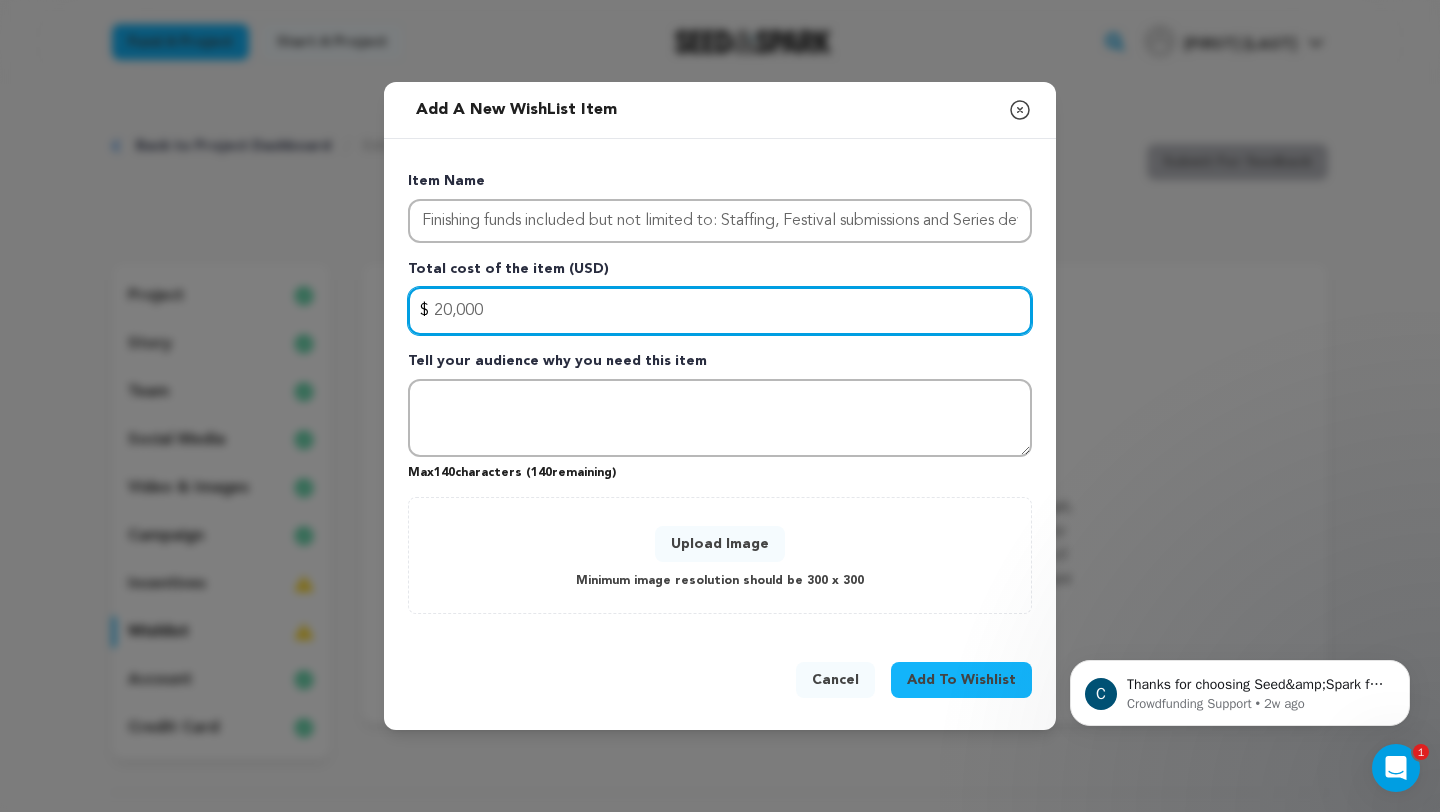 type on "20000" 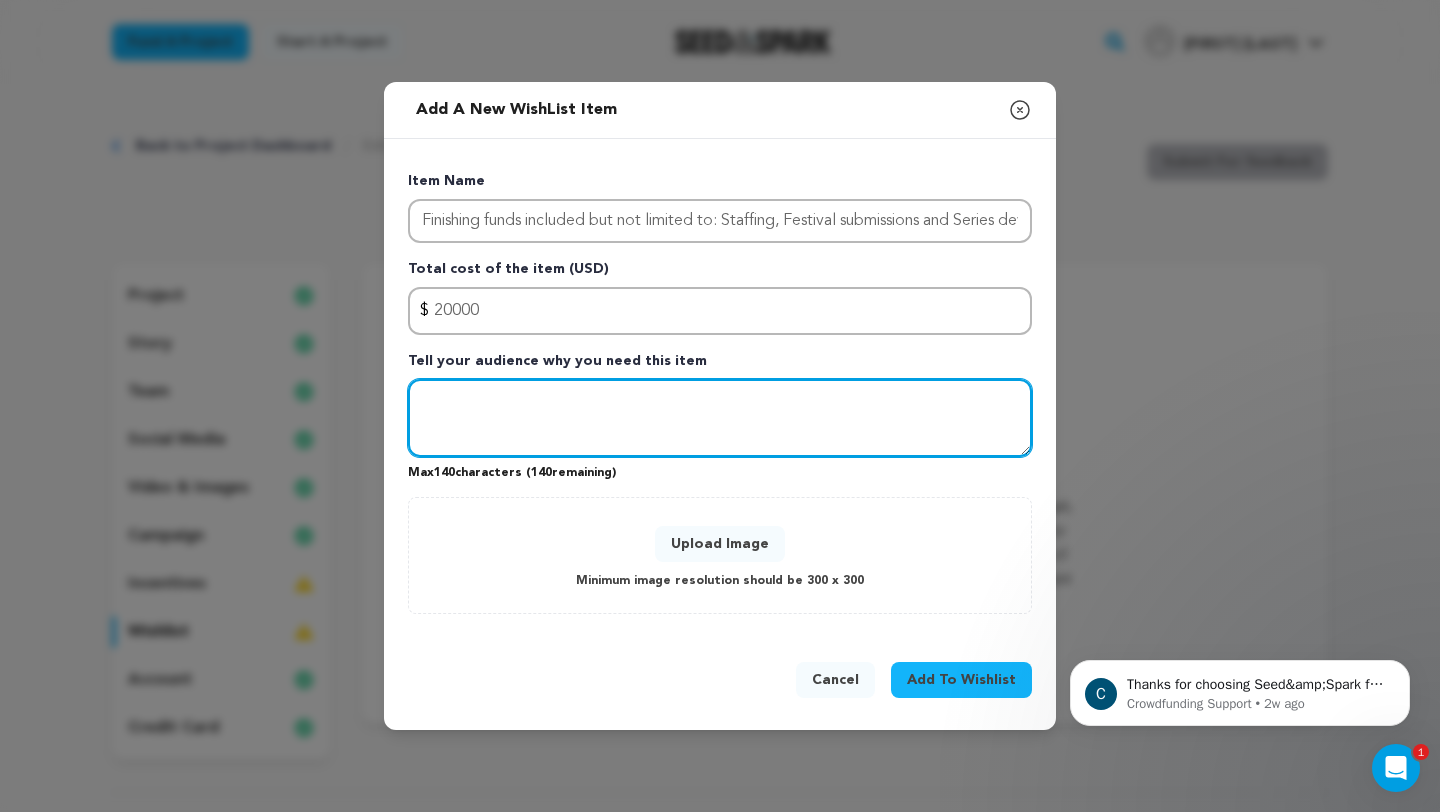 click at bounding box center [720, 418] 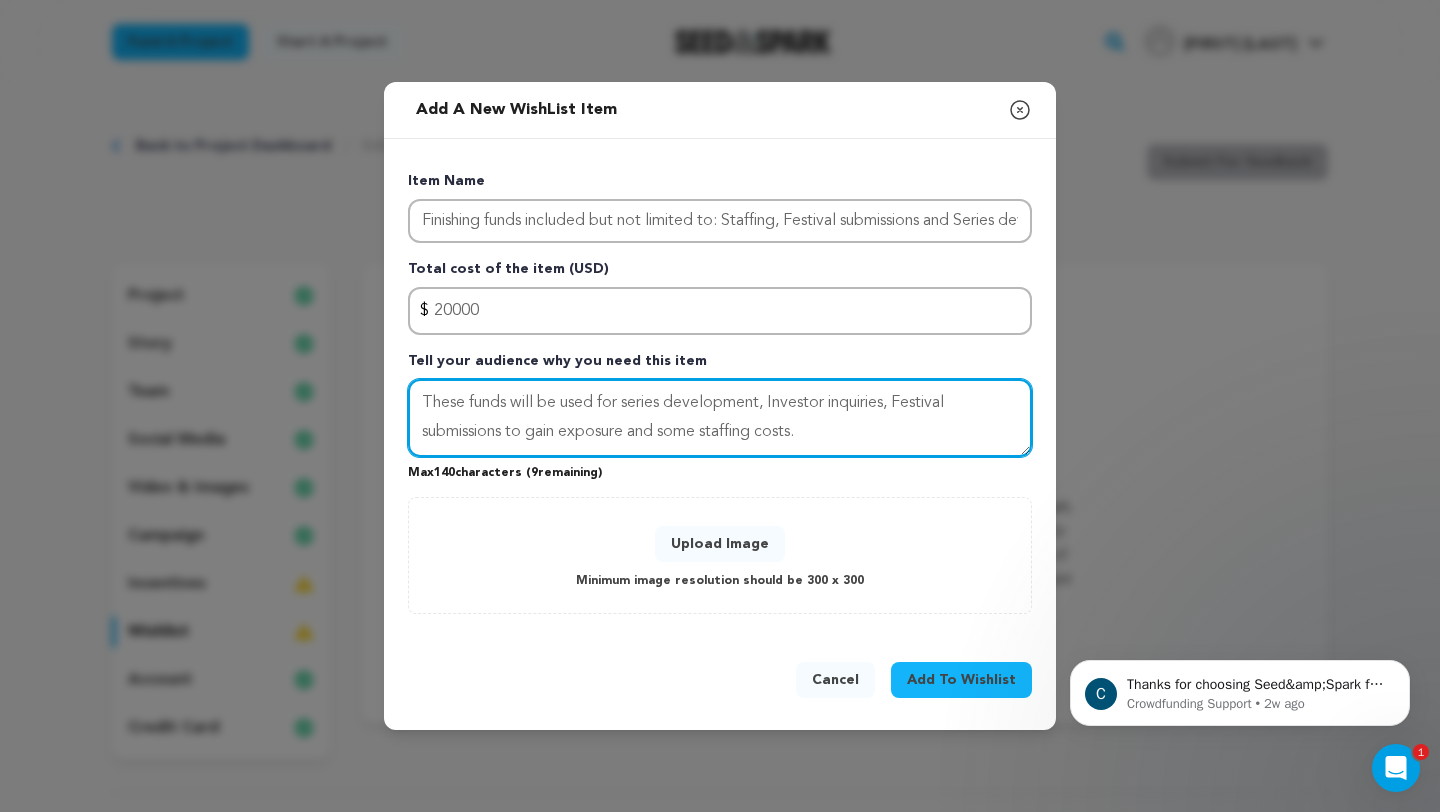 type on "These funds will be used for series development, Investor inquiries, Festival submissions to gain exposure and some staffing costs." 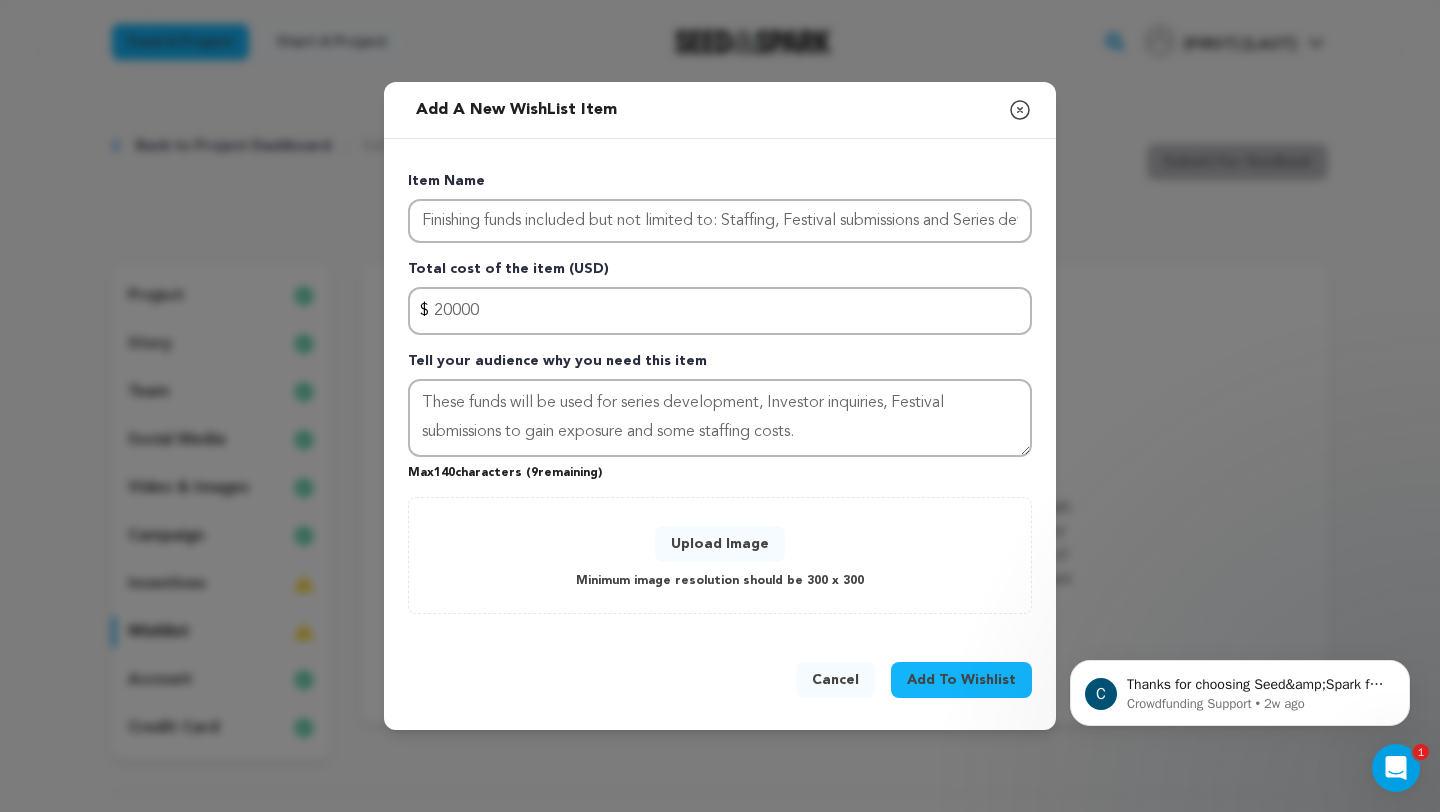 click on "Add To Wishlist" at bounding box center [961, 680] 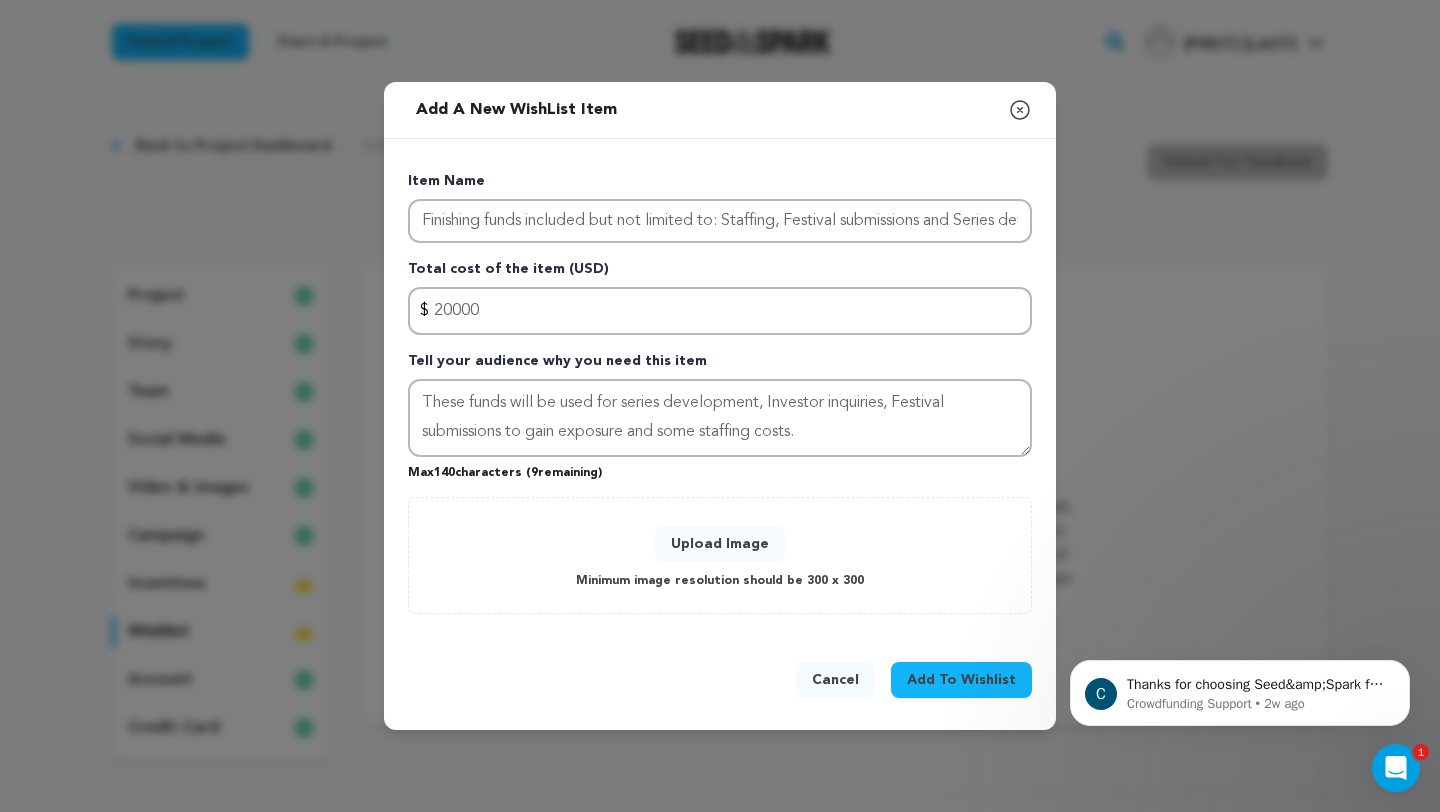 click on "Add To Wishlist" at bounding box center (961, 680) 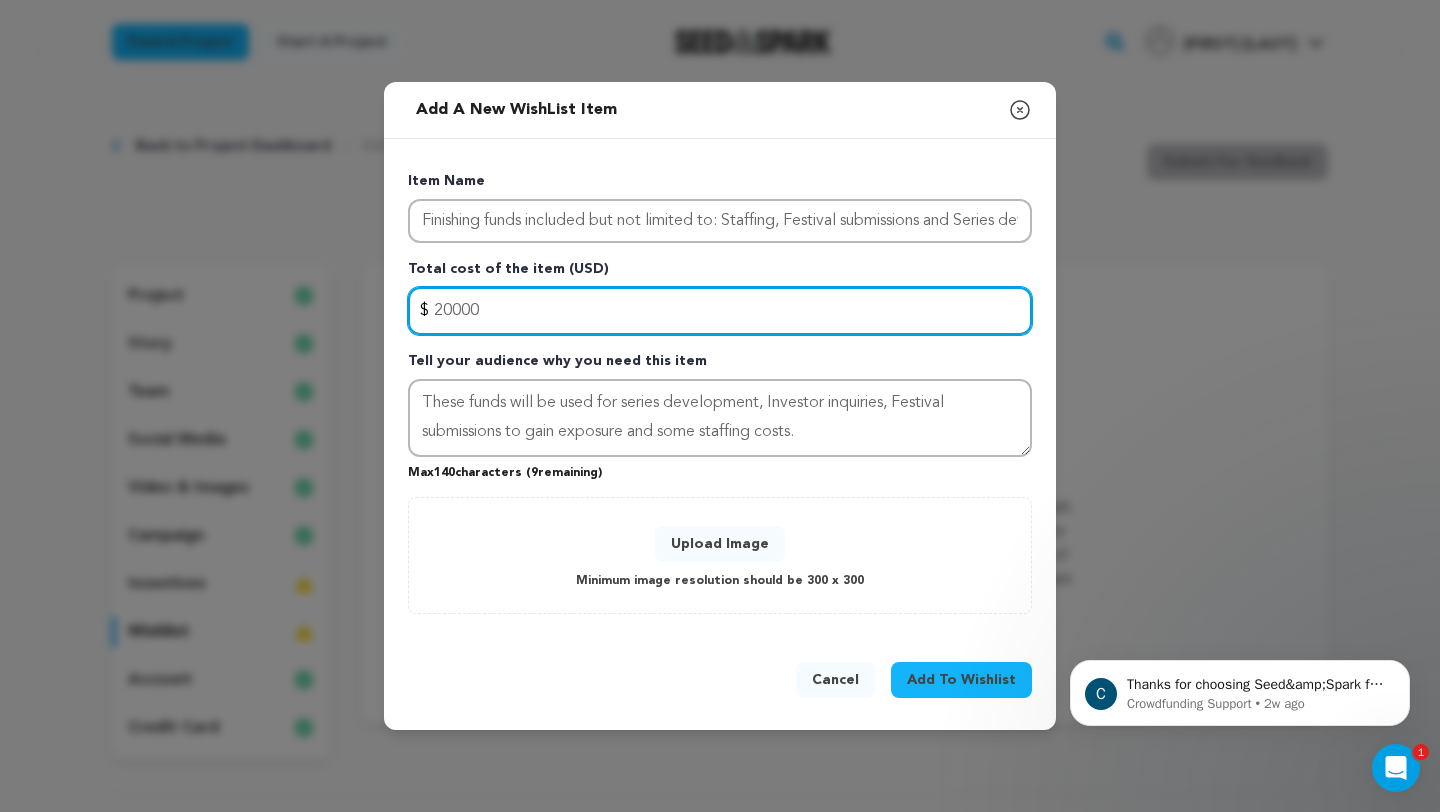click on "20000" at bounding box center [720, 311] 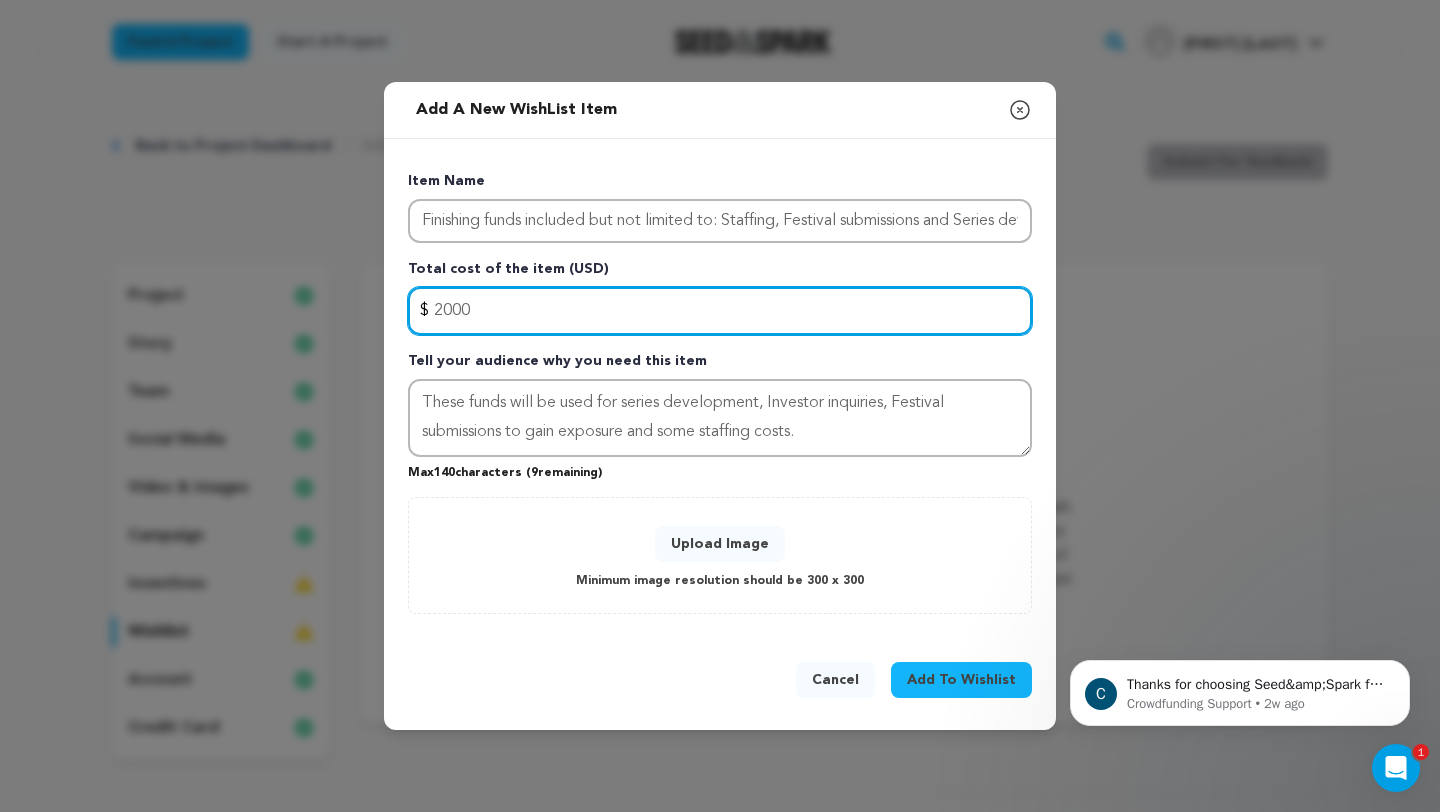 type on "20000" 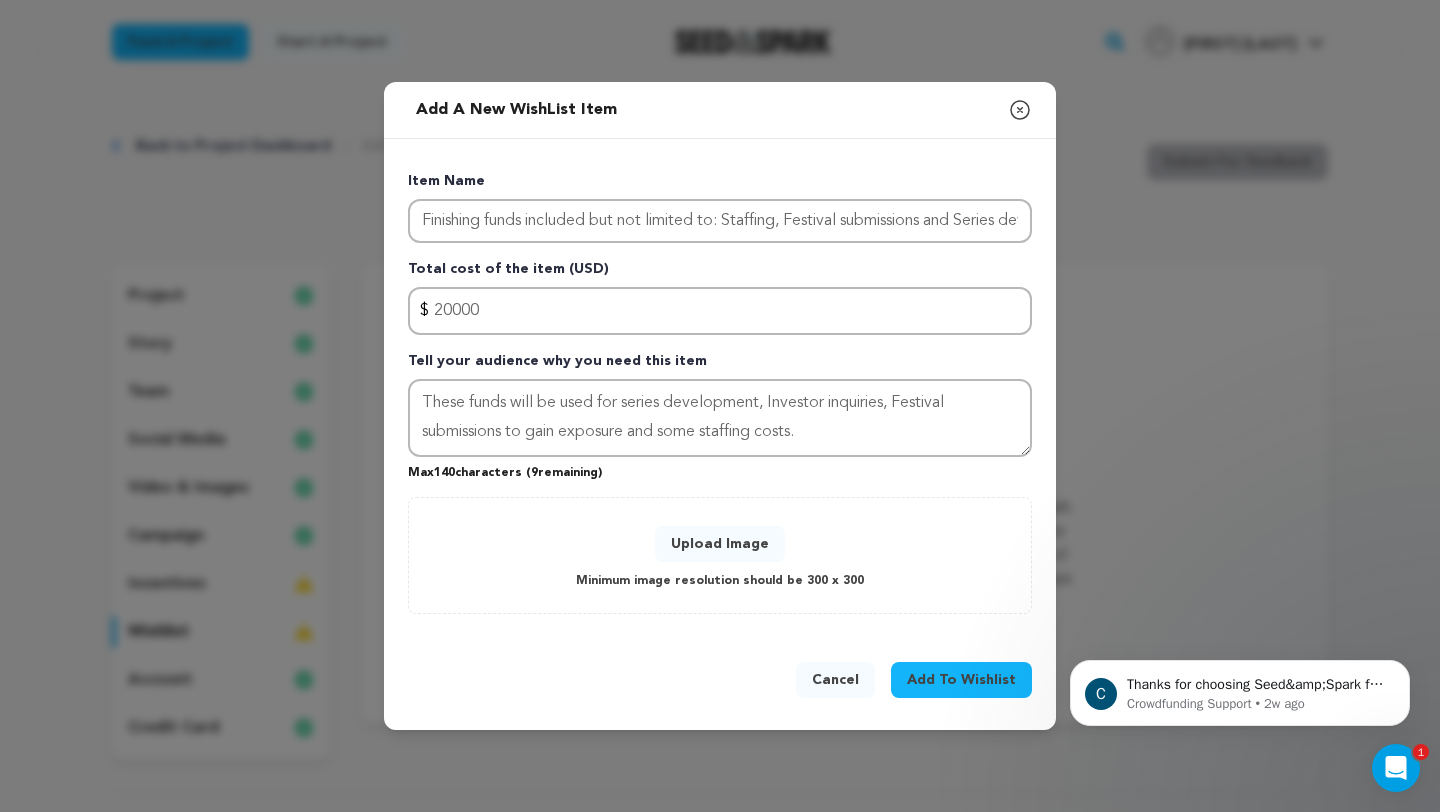 click on "Add To Wishlist" at bounding box center [961, 680] 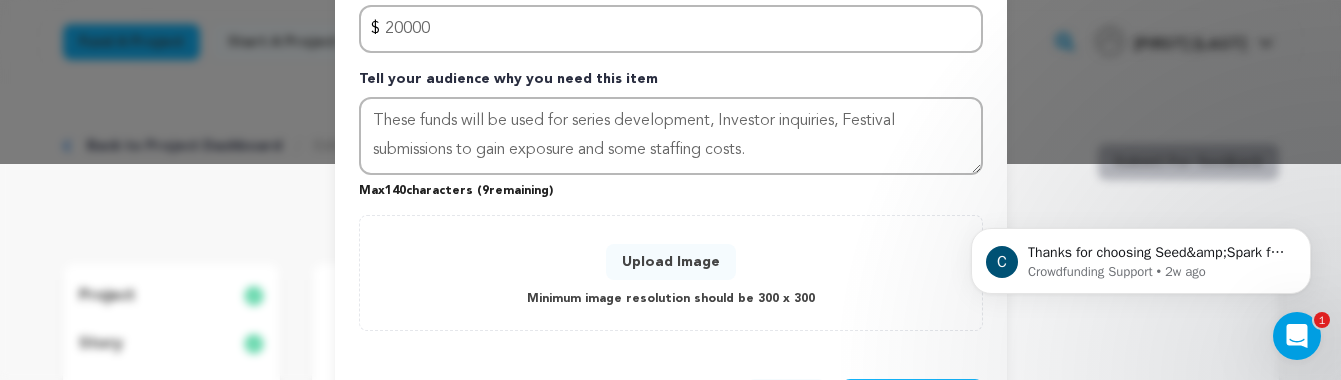 scroll, scrollTop: 299, scrollLeft: 0, axis: vertical 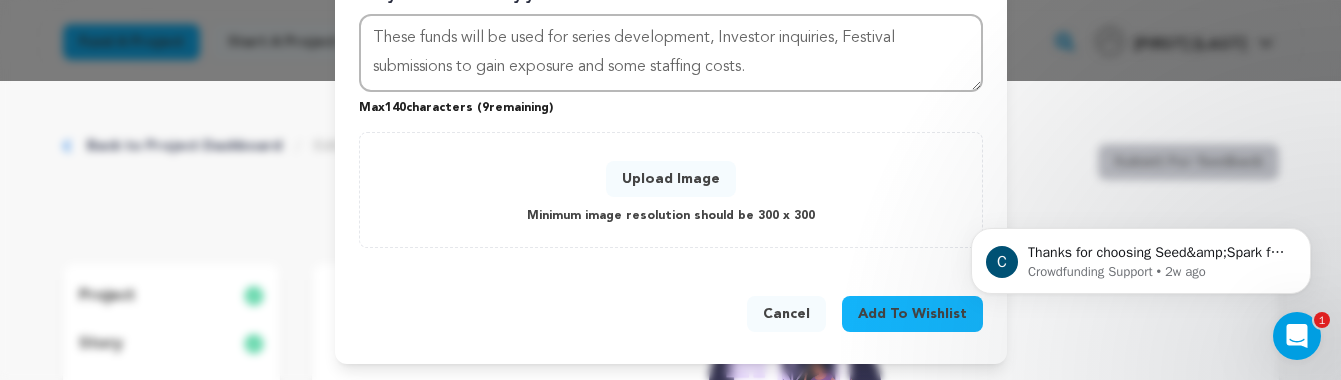 click on "Upload Image" at bounding box center [671, 179] 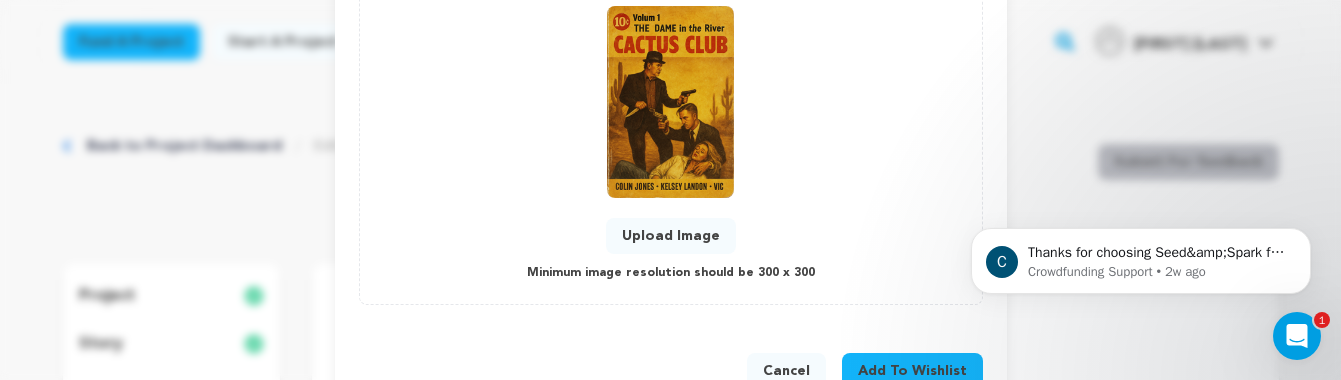 scroll, scrollTop: 455, scrollLeft: 0, axis: vertical 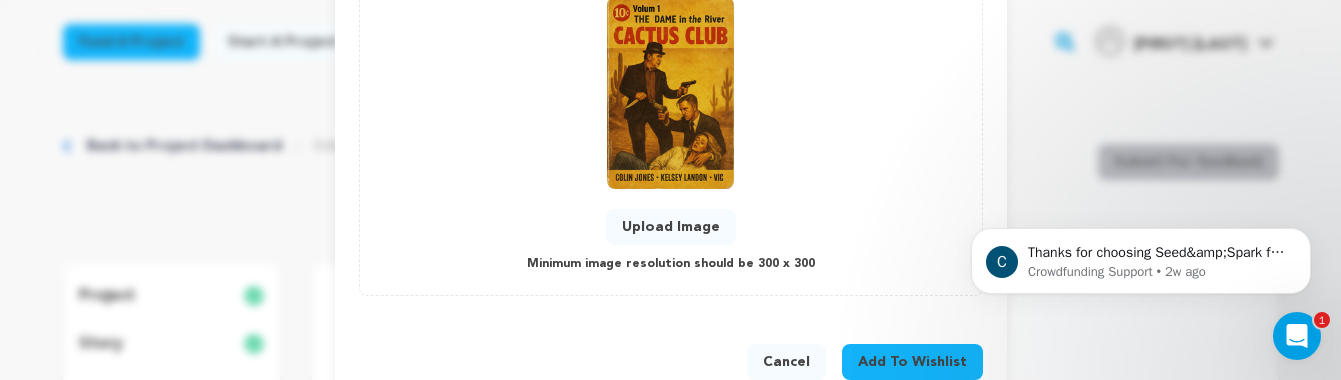 click on "Cancel" at bounding box center [786, 362] 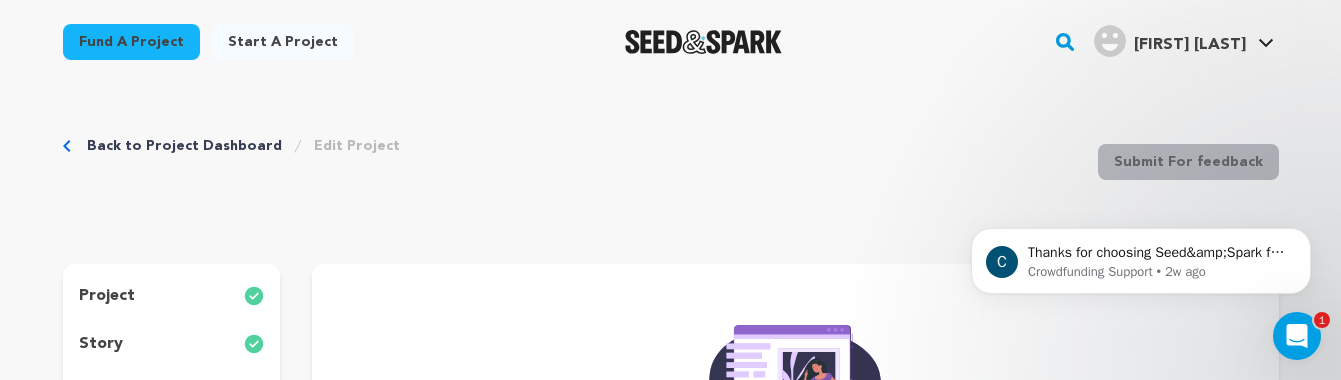 click at bounding box center [795, 388] 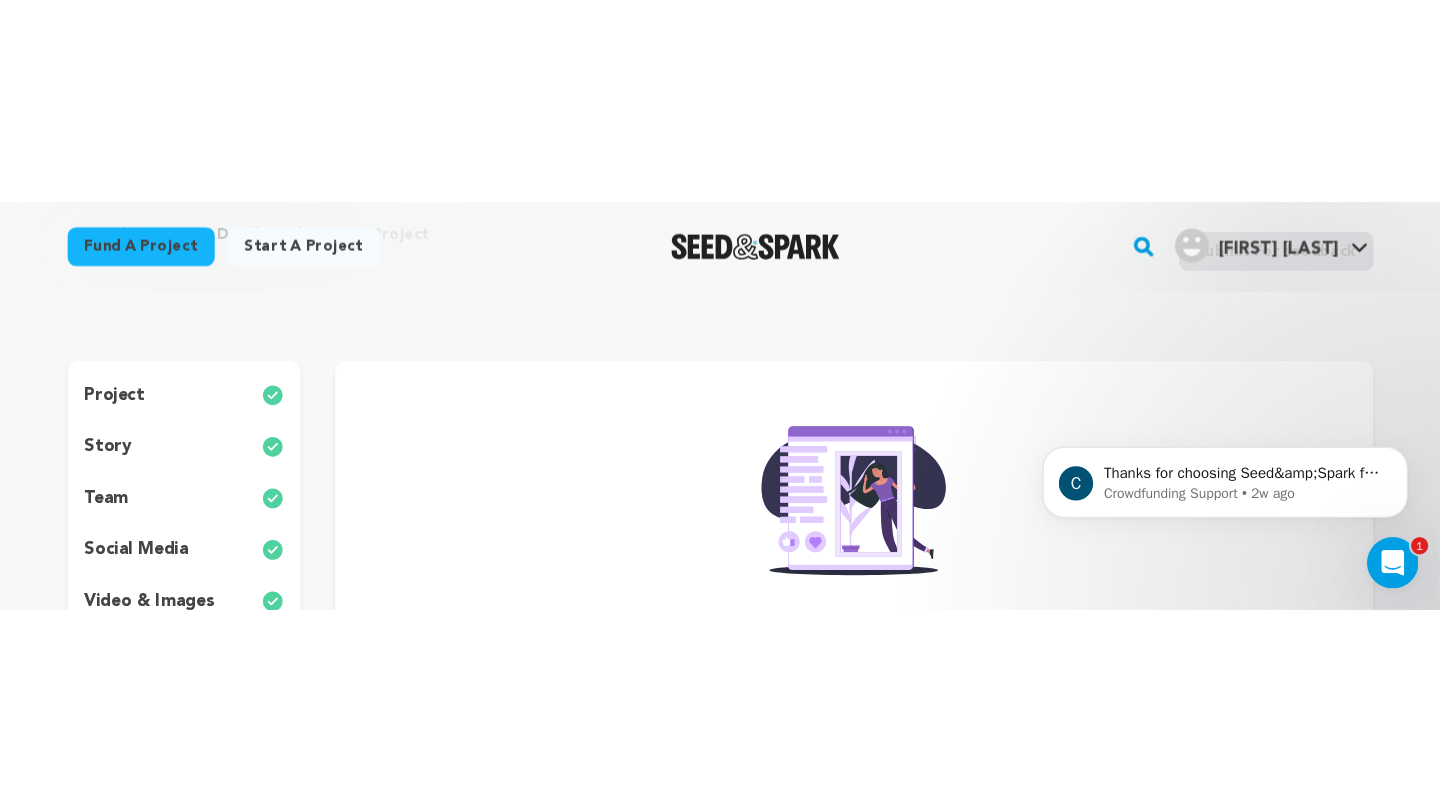 scroll, scrollTop: 117, scrollLeft: 0, axis: vertical 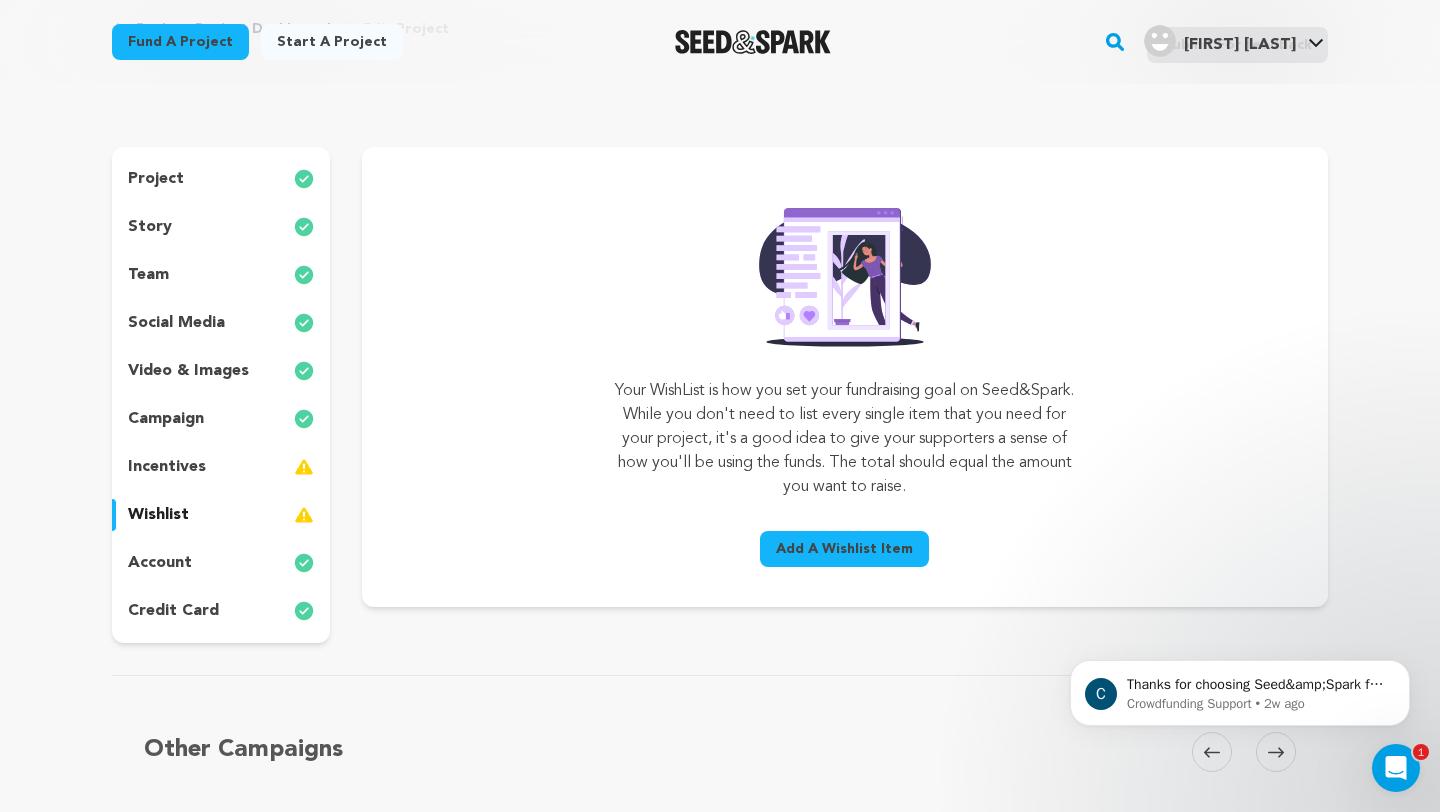 click at bounding box center [304, 515] 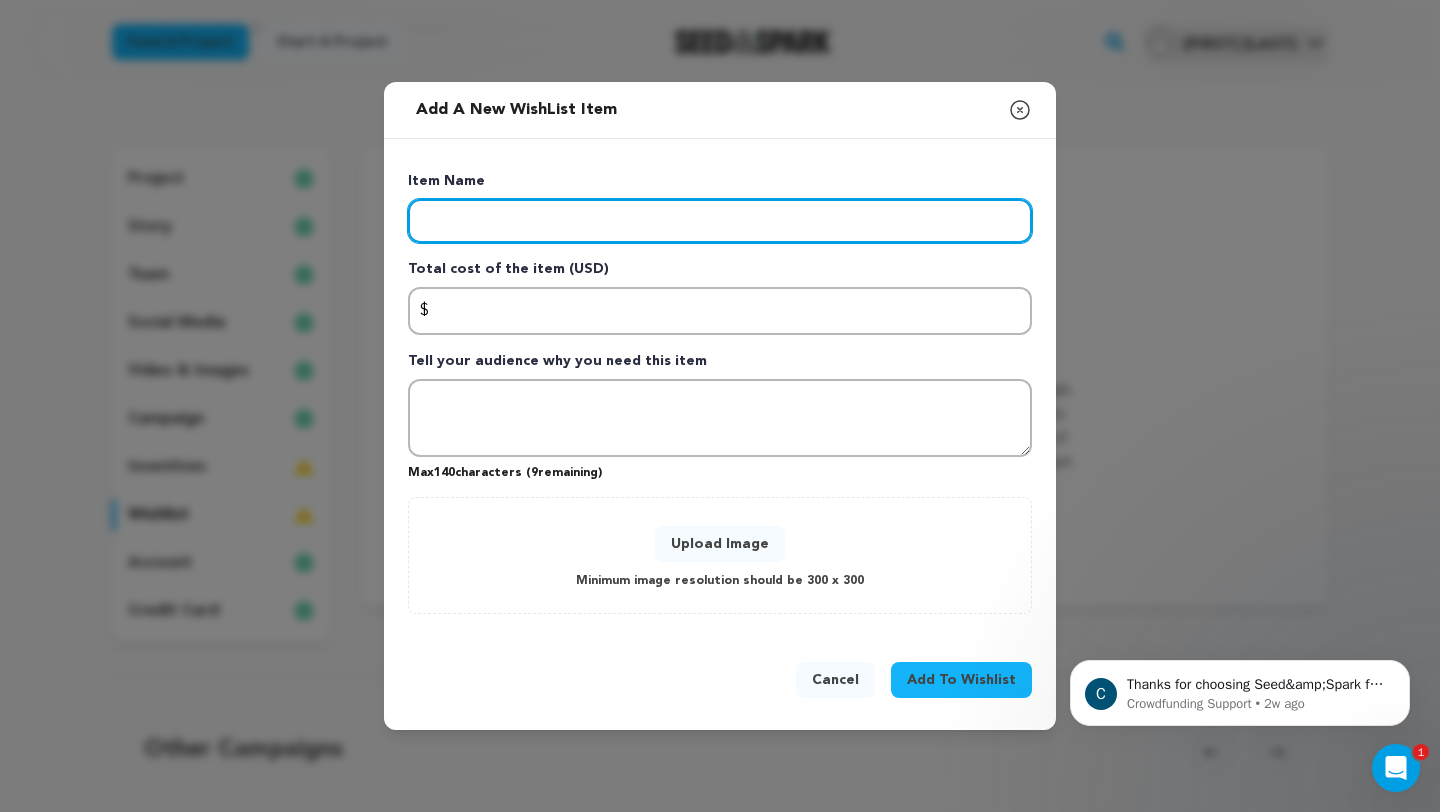 click at bounding box center [720, 221] 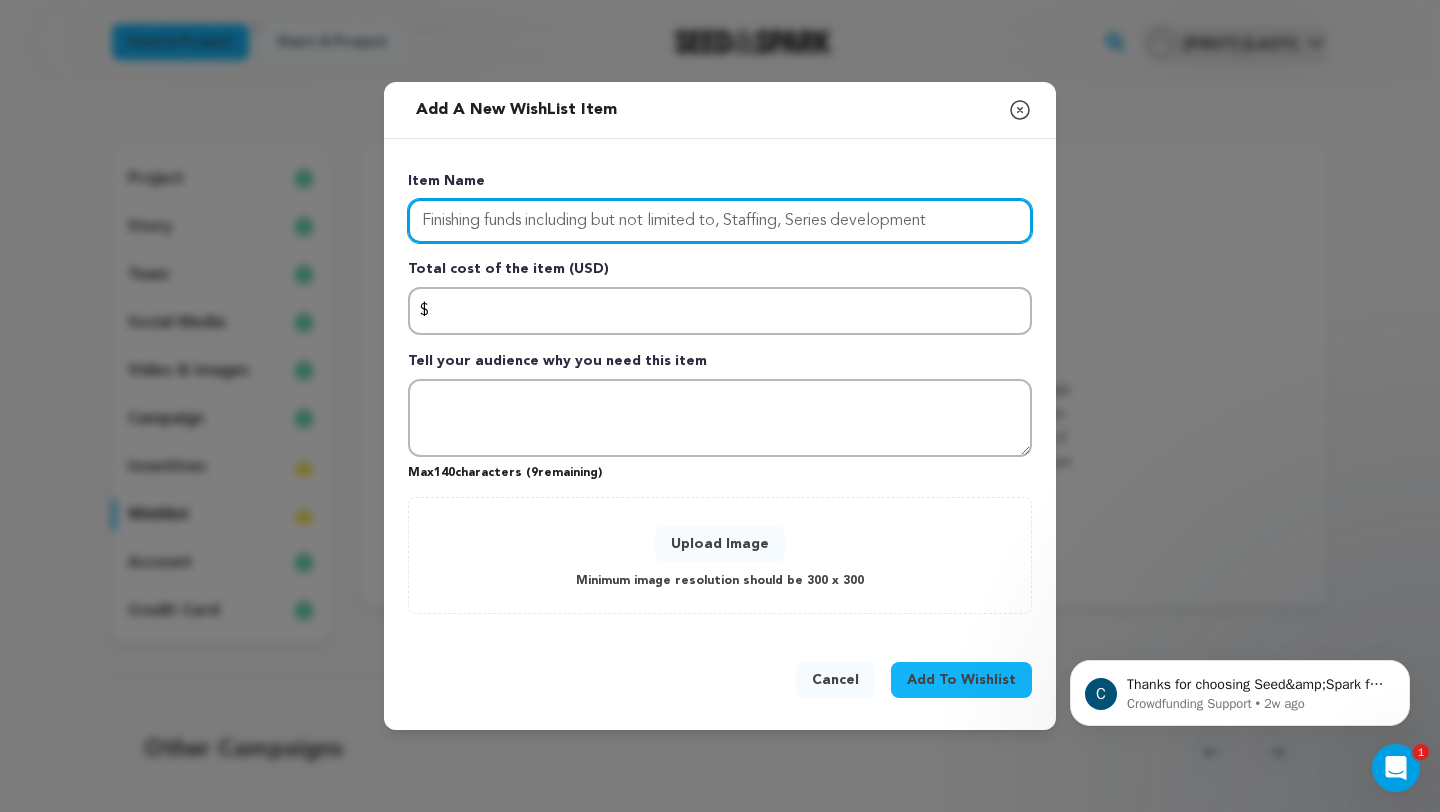 click on "Finishing funds including but not limited to, Staffing, Series development" at bounding box center [720, 221] 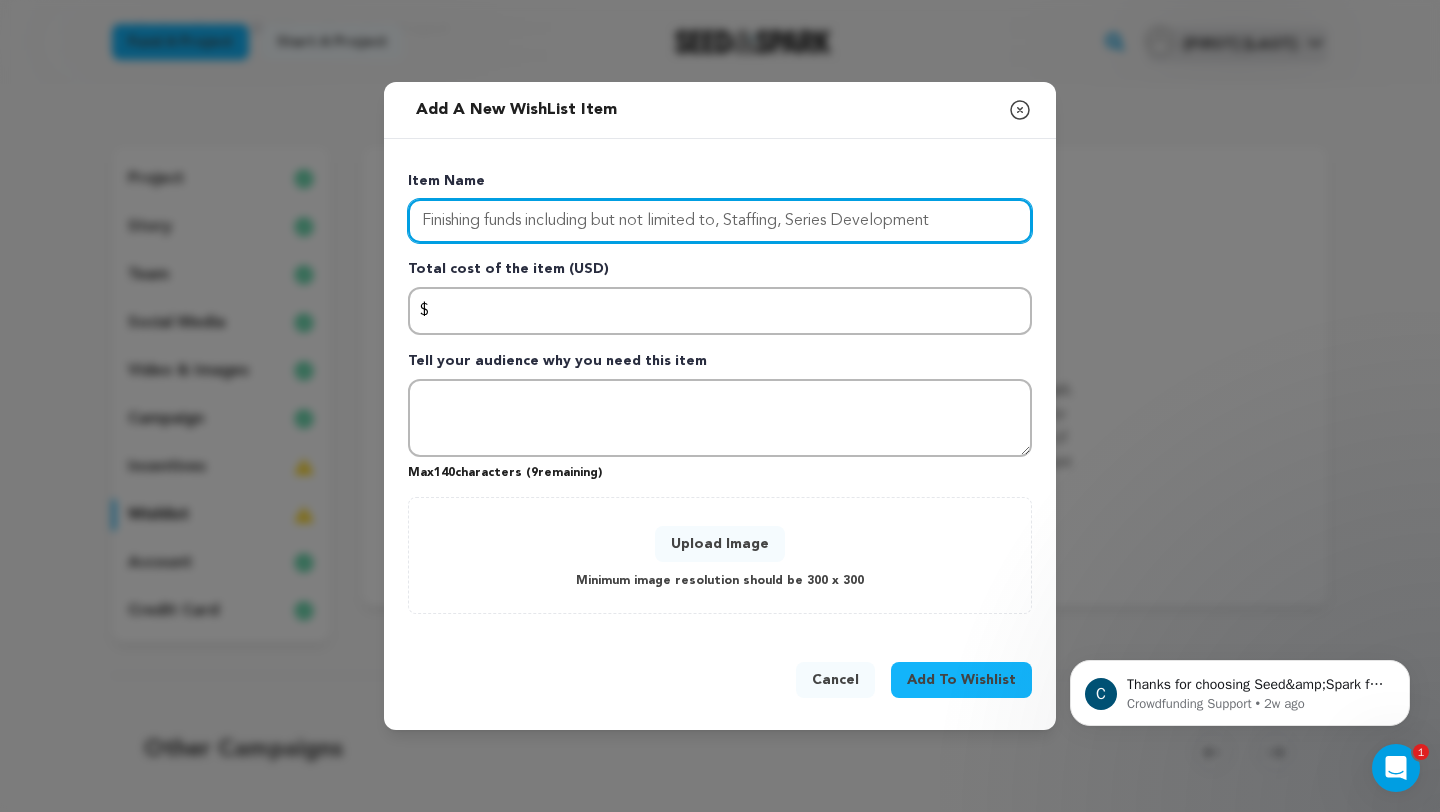 click on "Finishing funds including but not limited to, Staffing, Series Development" at bounding box center [720, 221] 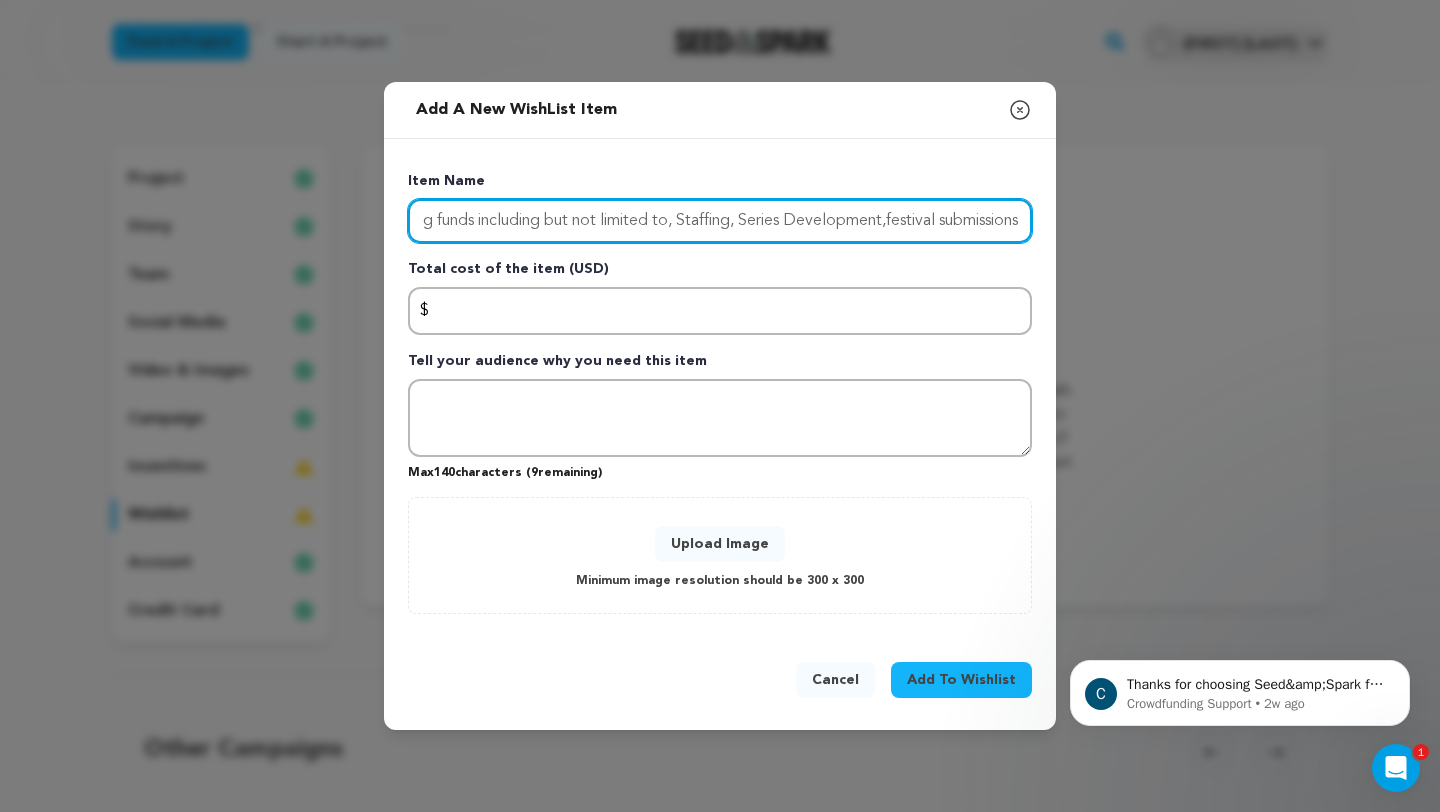 scroll, scrollTop: 0, scrollLeft: 70, axis: horizontal 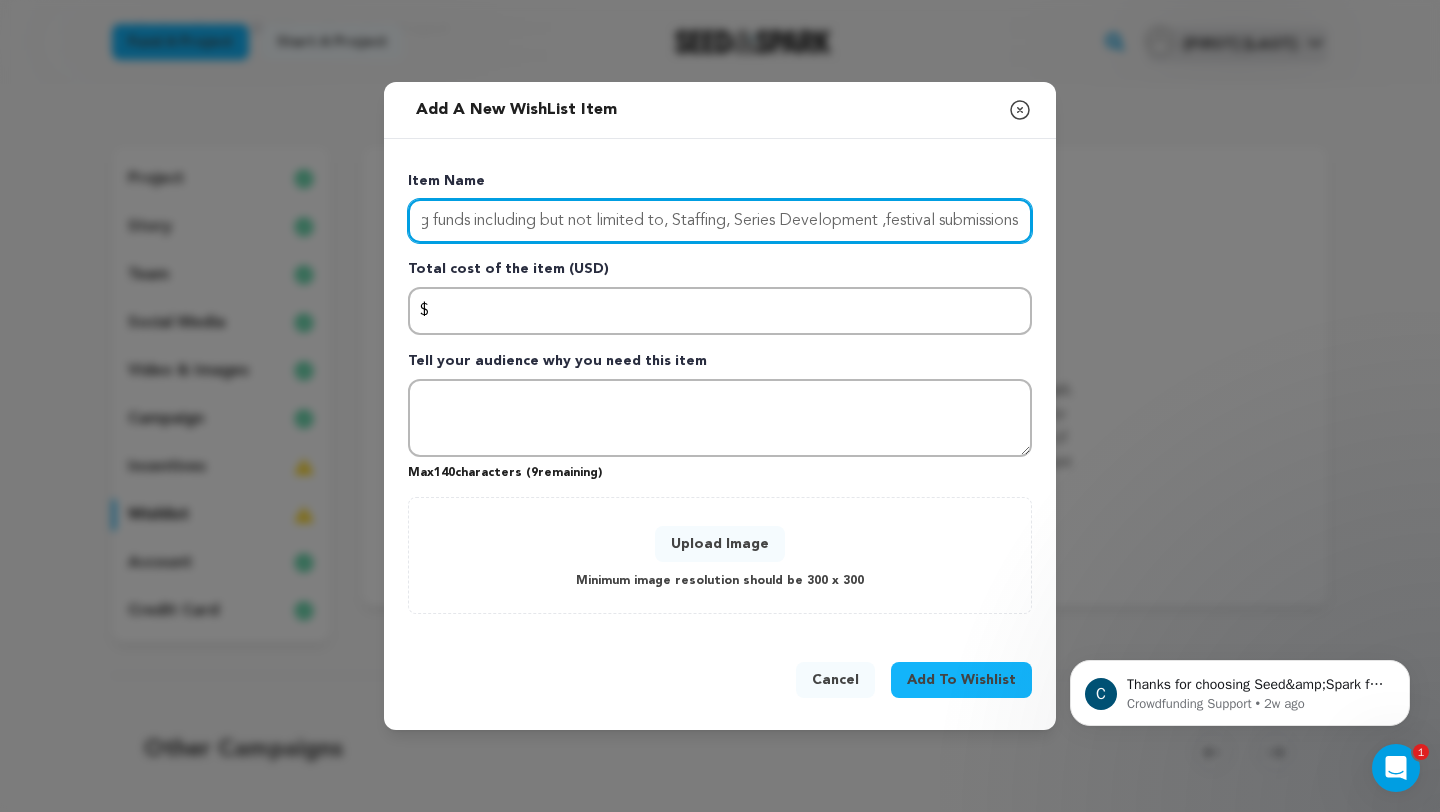 click on "Finishing funds including but not limited to, Staffing, Series Development ,festival submissions" at bounding box center [720, 221] 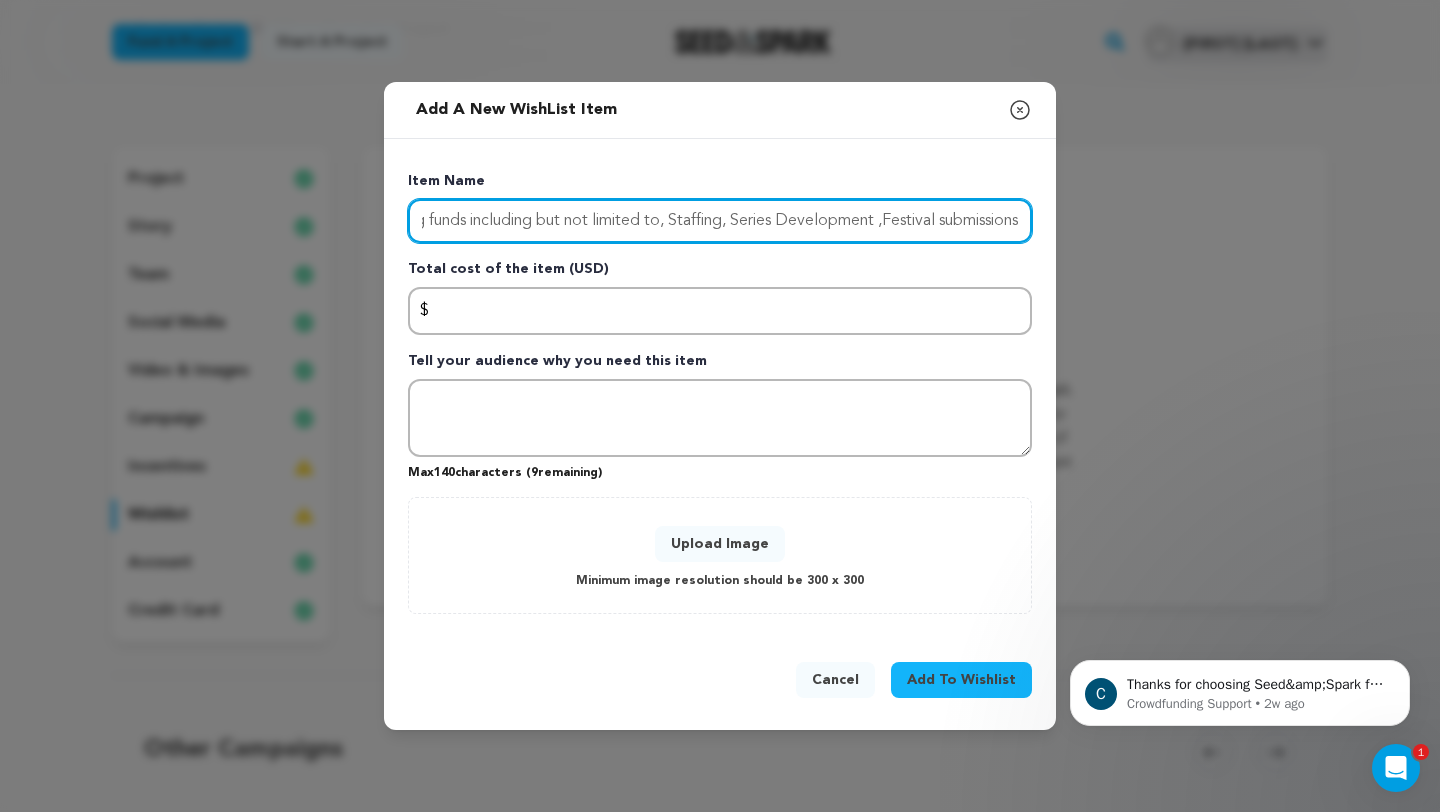 click on "Finishing funds including but not limited to, Staffing, Series Development ,Festival submissions" at bounding box center (720, 221) 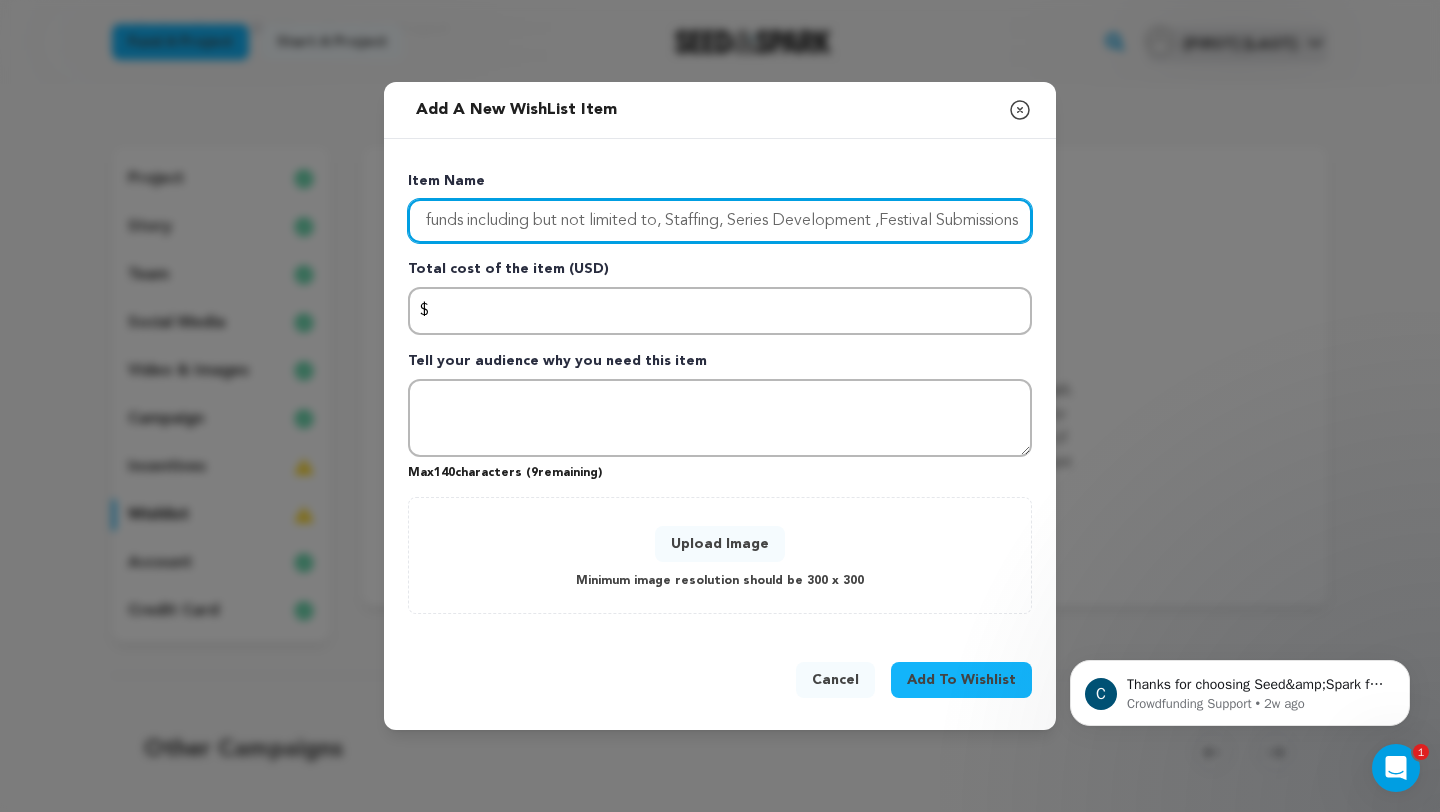 click on "Finishing funds including but not limited to, Staffing, Series Development ,Festival Submissions" at bounding box center [720, 221] 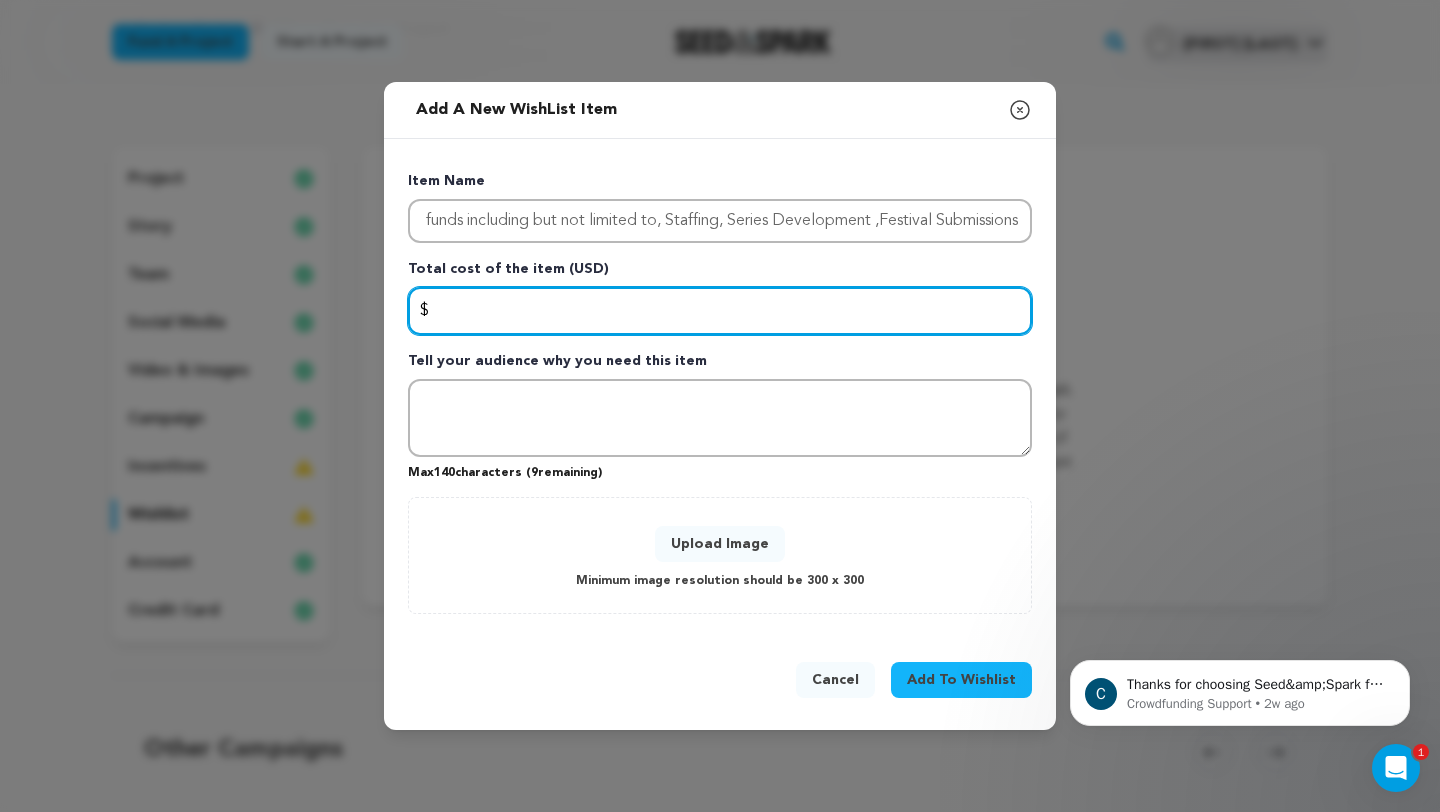 click at bounding box center (720, 311) 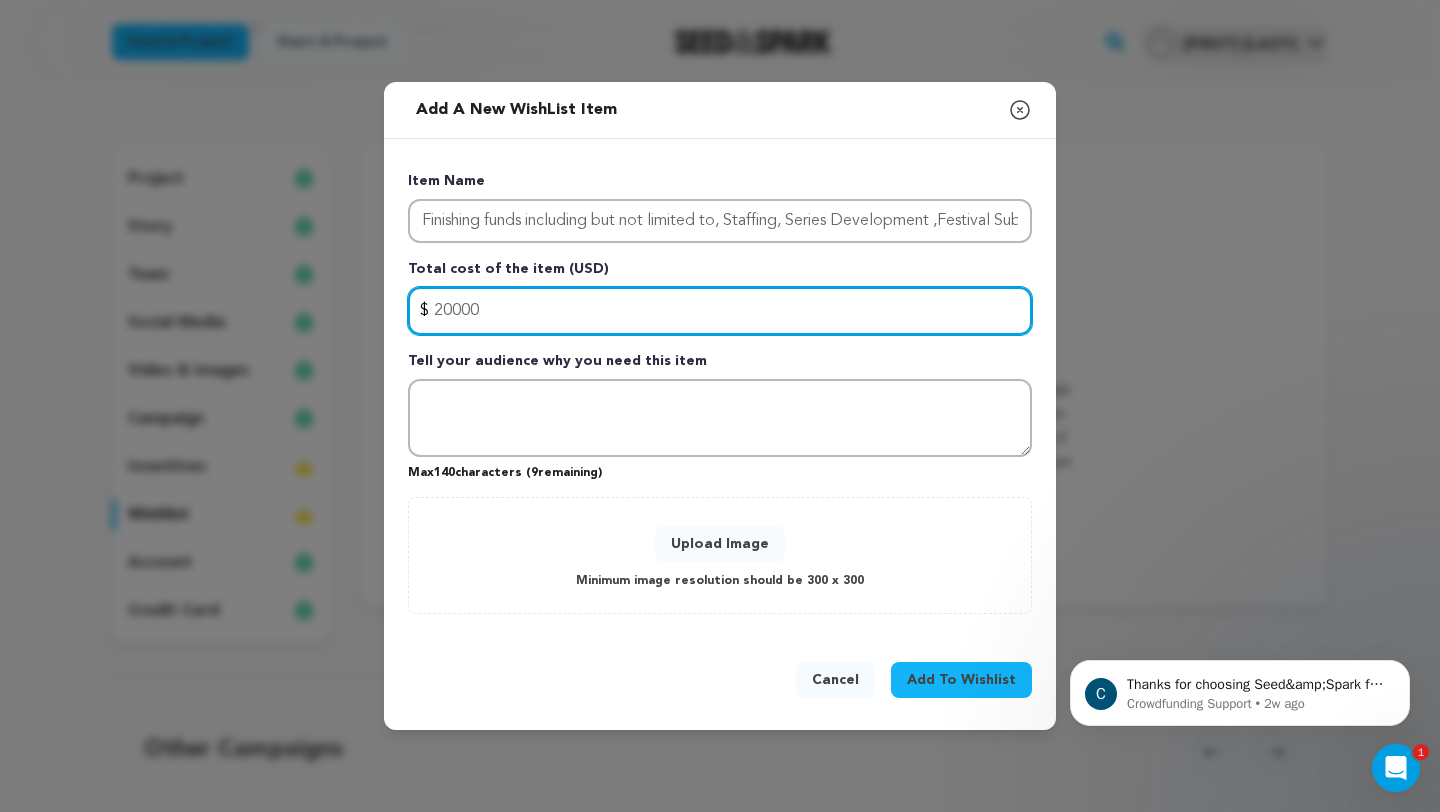 type on "20000" 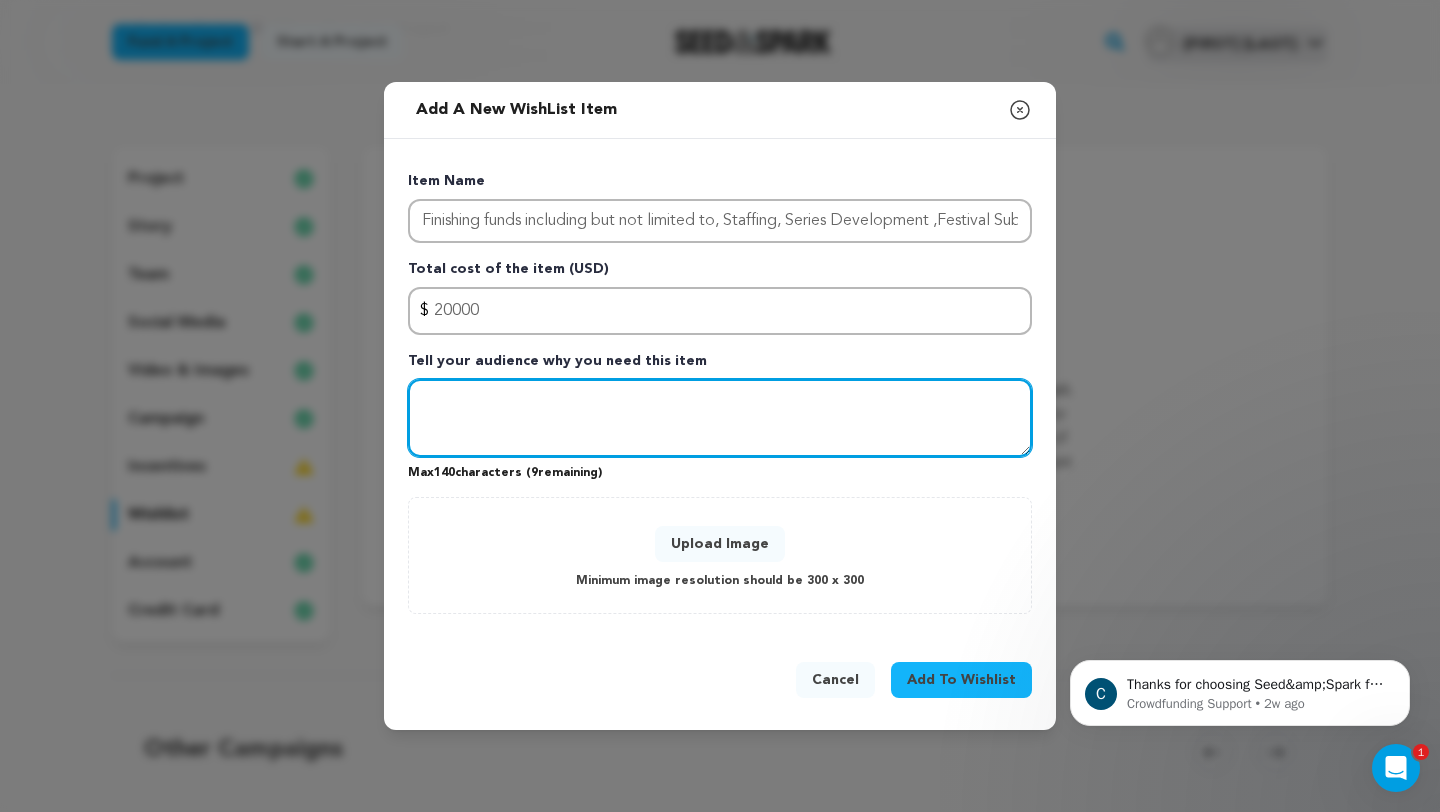 click at bounding box center [720, 418] 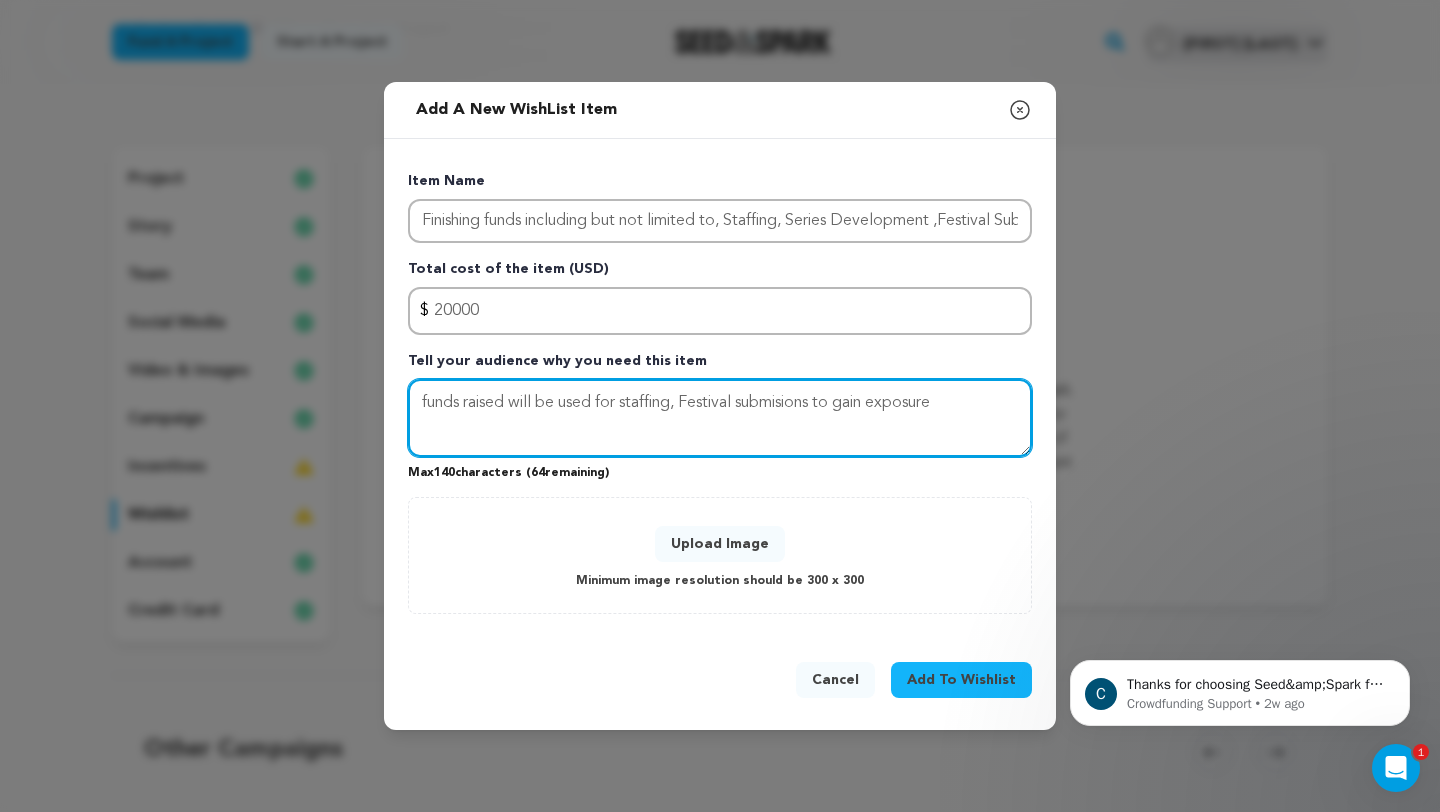 scroll, scrollTop: 0, scrollLeft: 81, axis: horizontal 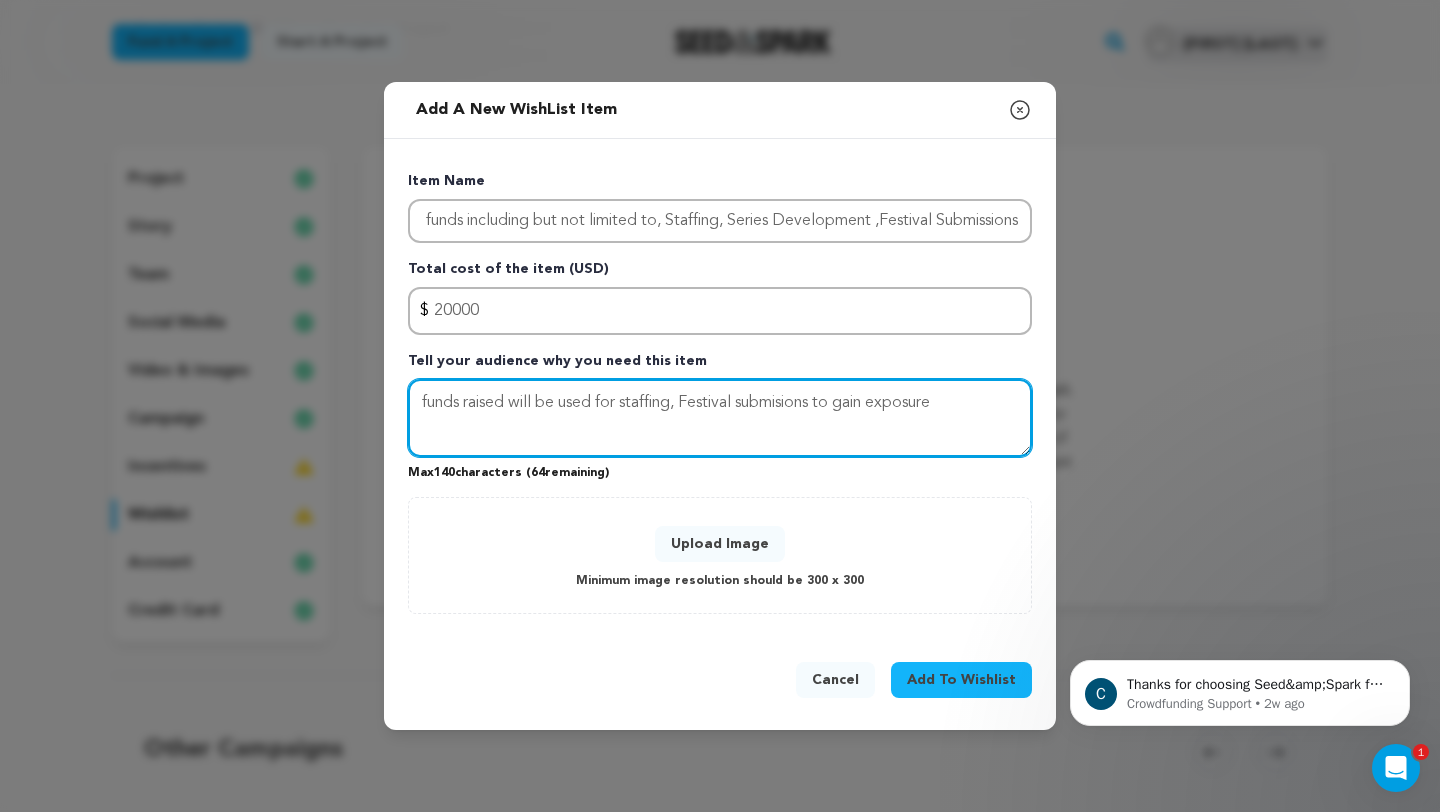 click on "funds raised will be used for staffing, Festival submisions to gain exposure" at bounding box center (720, 418) 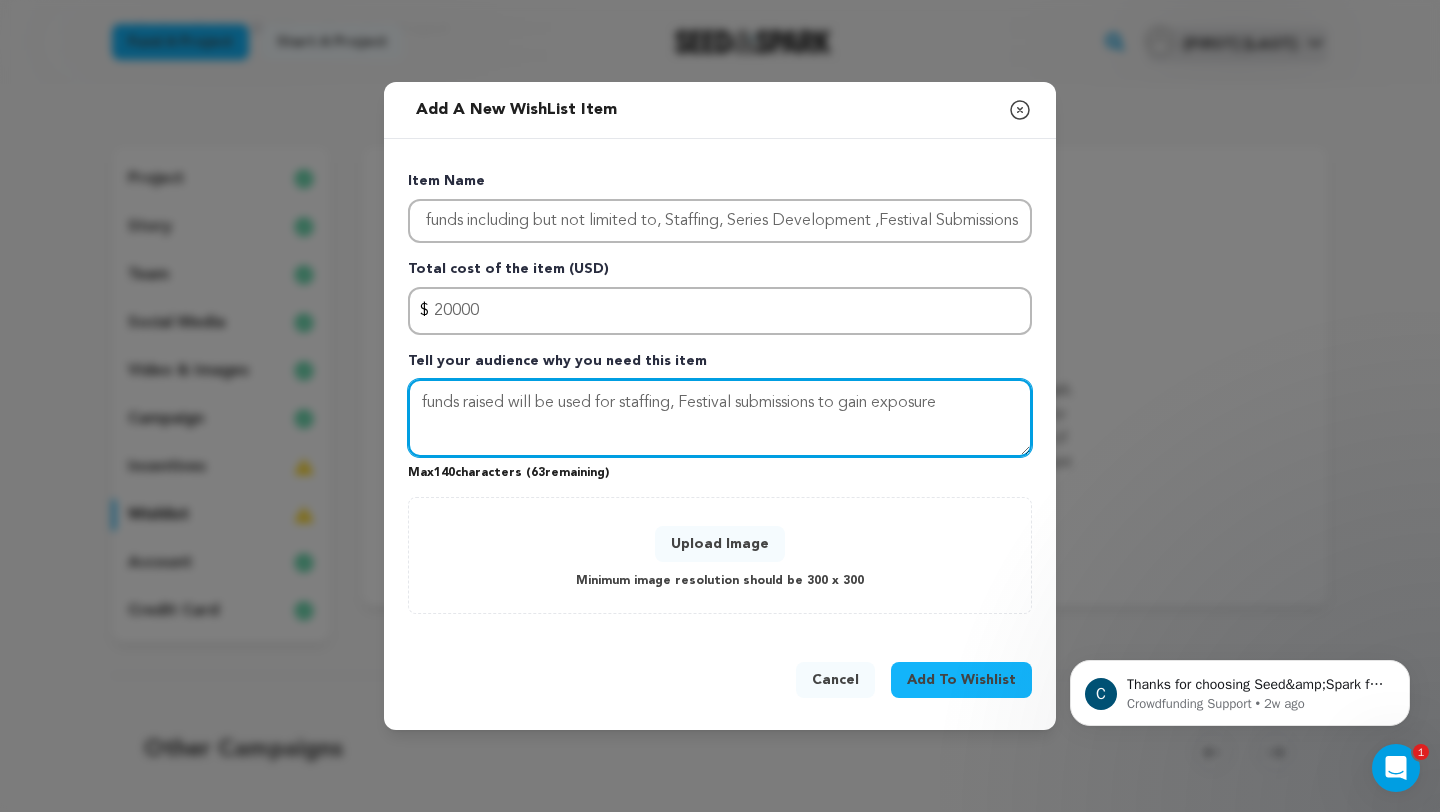 click on "funds raised will be used for staffing, Festival submissions to gain exposure" at bounding box center (720, 418) 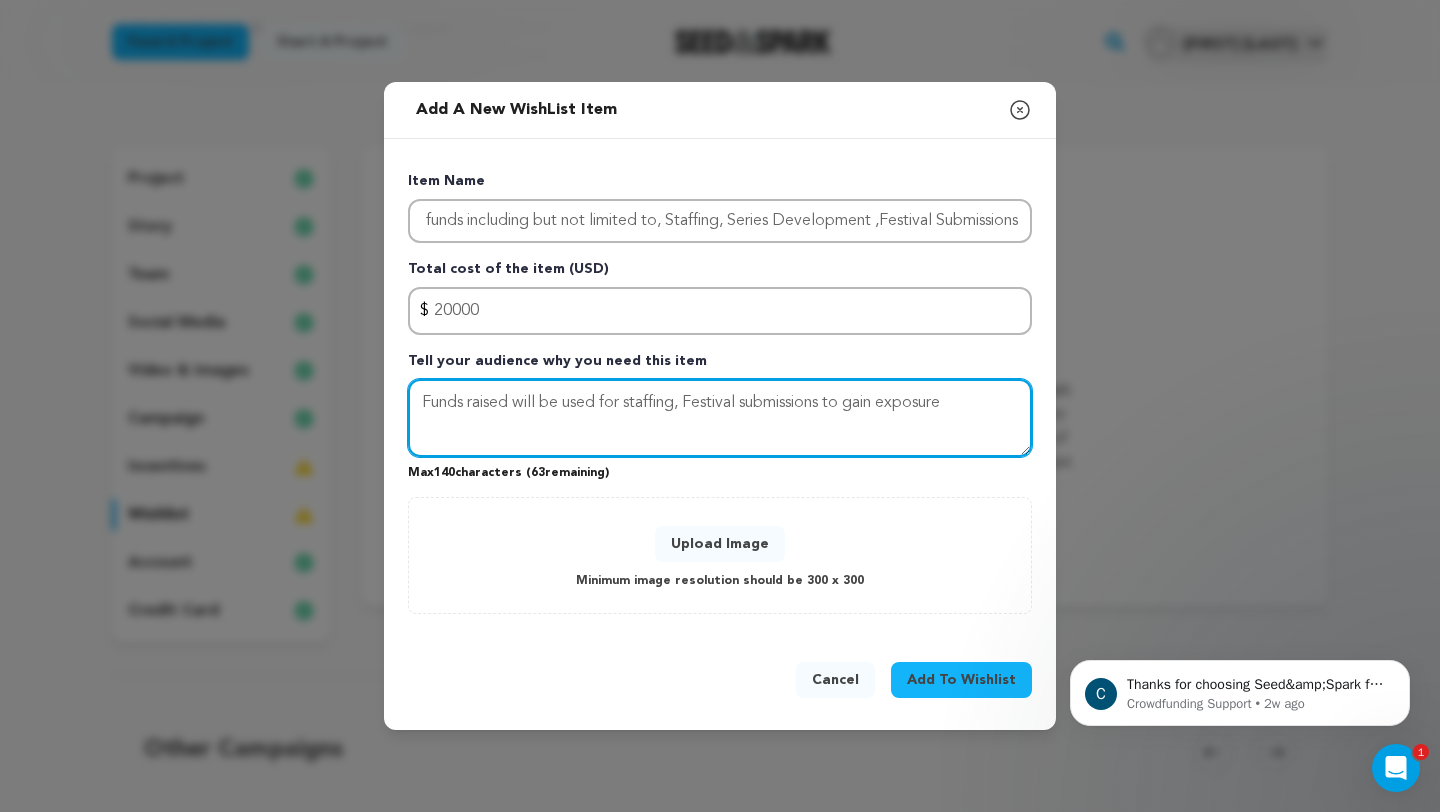 click on "Funds raised will be used for staffing, Festival submissions to gain exposure" at bounding box center (720, 418) 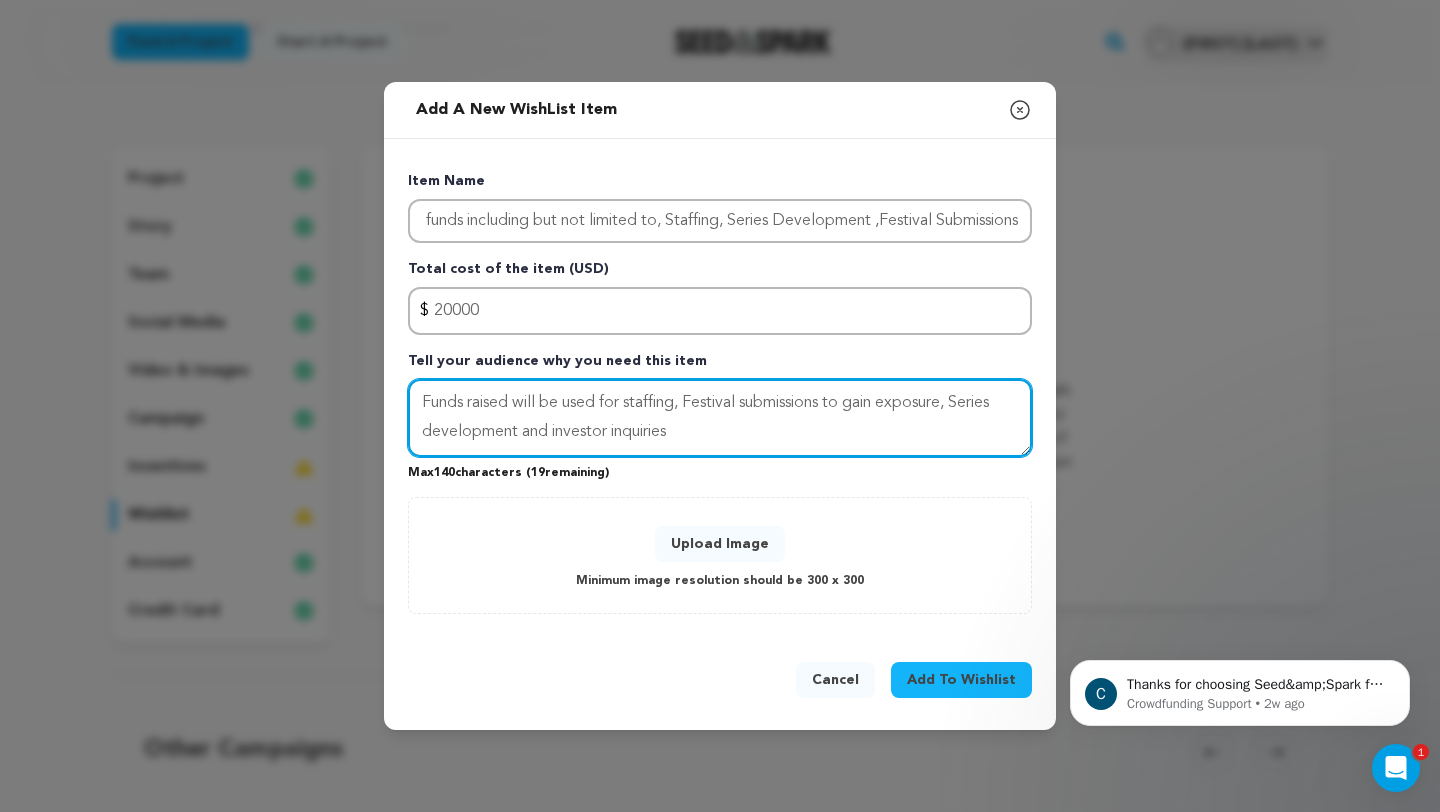 click on "Funds raised will be used for staffing, Festival submissions to gain exposure, Series development and investor inquiries" at bounding box center (720, 418) 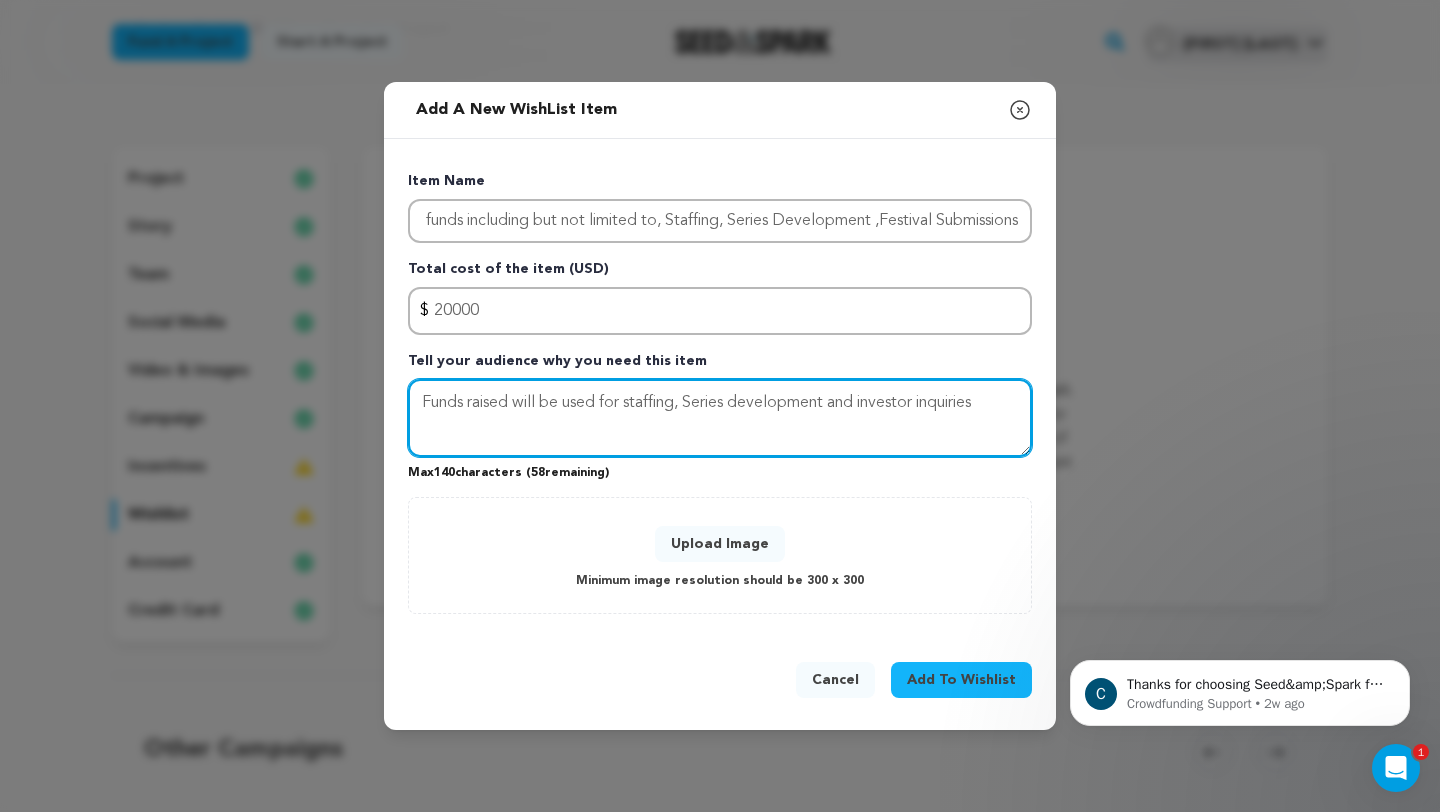 click on "Funds raised will be used for staffing, Series development and investor inquiries" at bounding box center (720, 418) 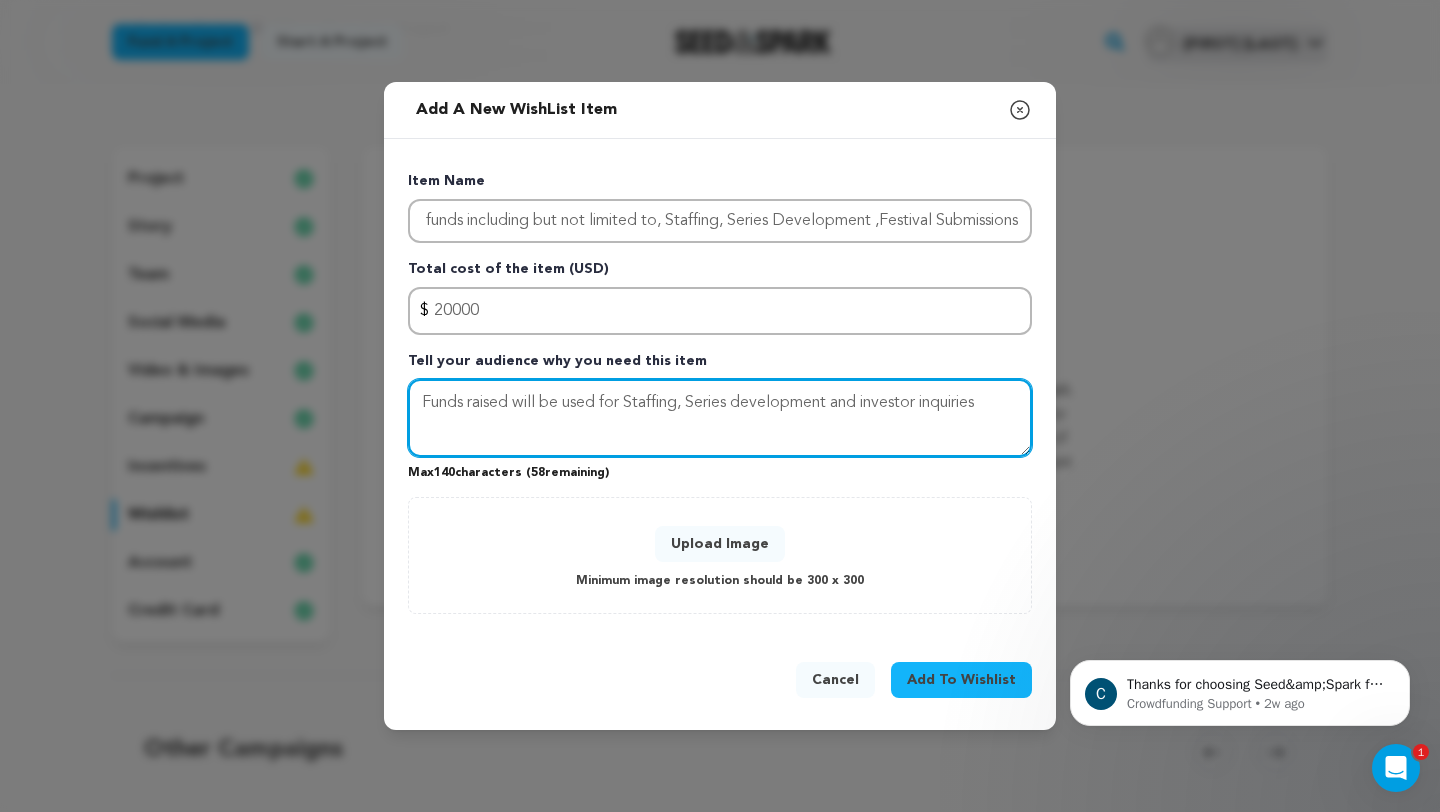 click on "Funds raised will be used for Staffing, Series development and investor inquiries" at bounding box center [720, 418] 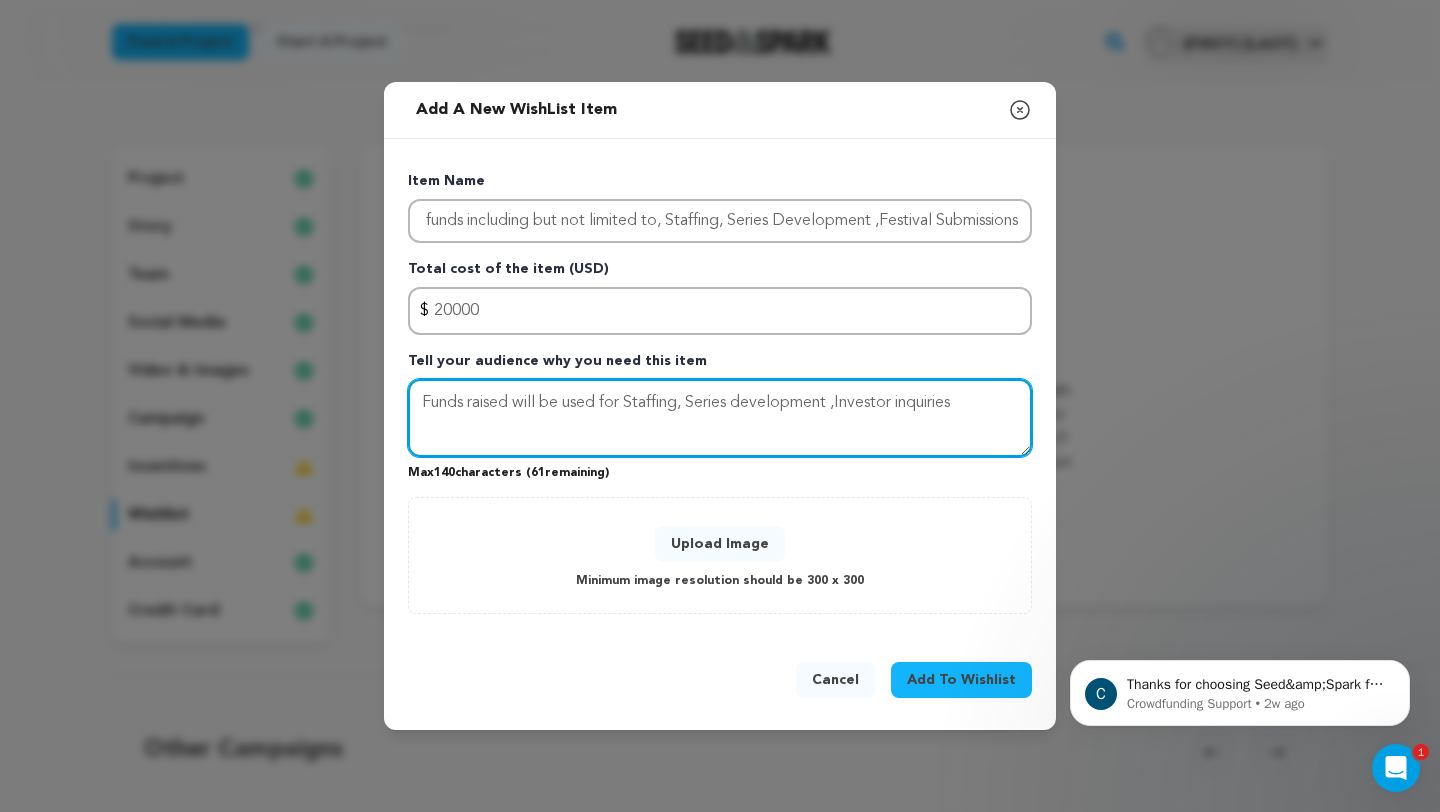 click on "Funds raised will be used for Staffing, Series development ,Investor inquiries" at bounding box center [720, 418] 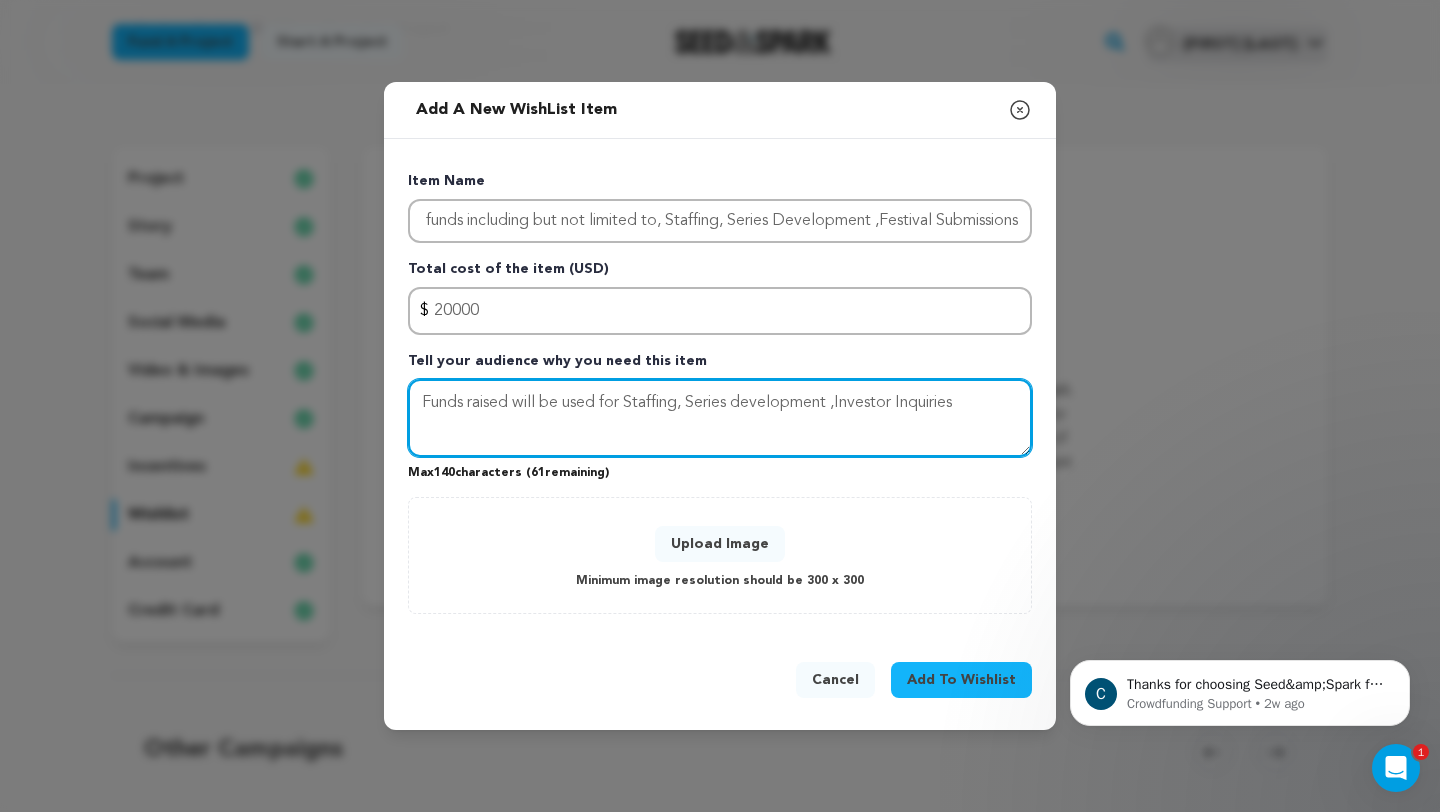 click on "Funds raised will be used for Staffing, Series development ,Investor Inquiries" at bounding box center (720, 418) 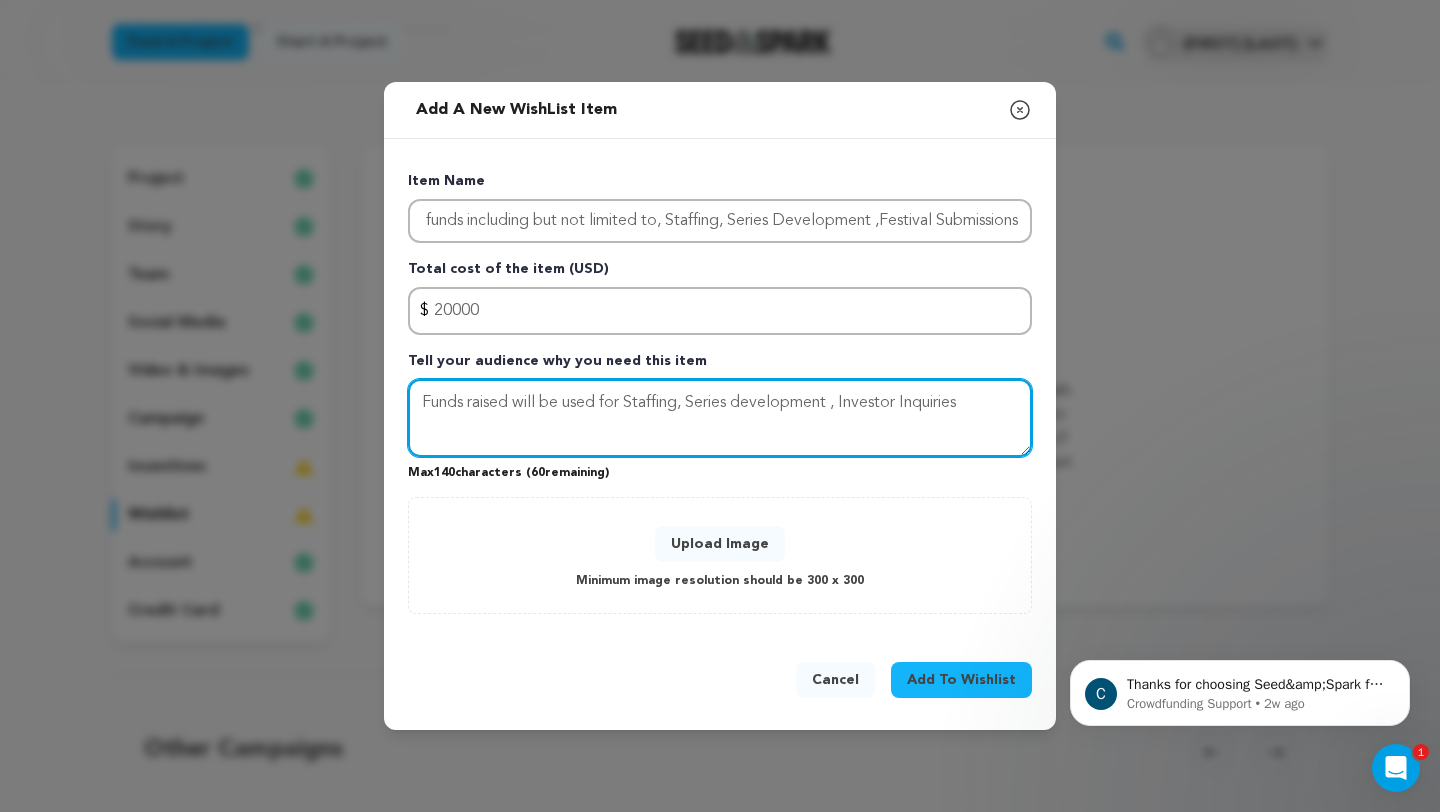 click on "Funds raised will be used for Staffing, Series development , Investor Inquiries" at bounding box center (720, 418) 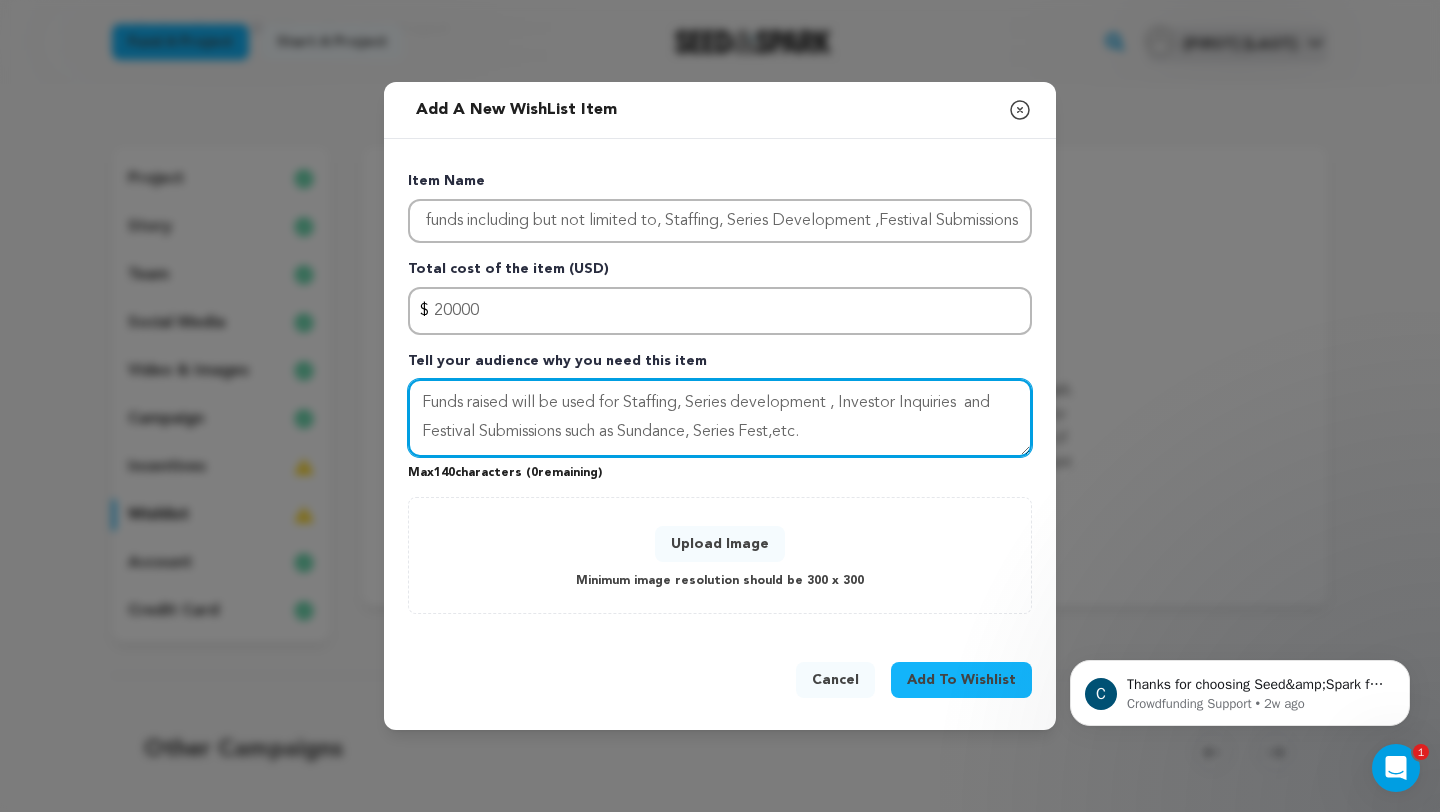 click on "Funds raised will be used for Staffing, Series development , Investor Inquiries  and Festival Submissions such as Sundance, Series Fest,etc." at bounding box center (720, 418) 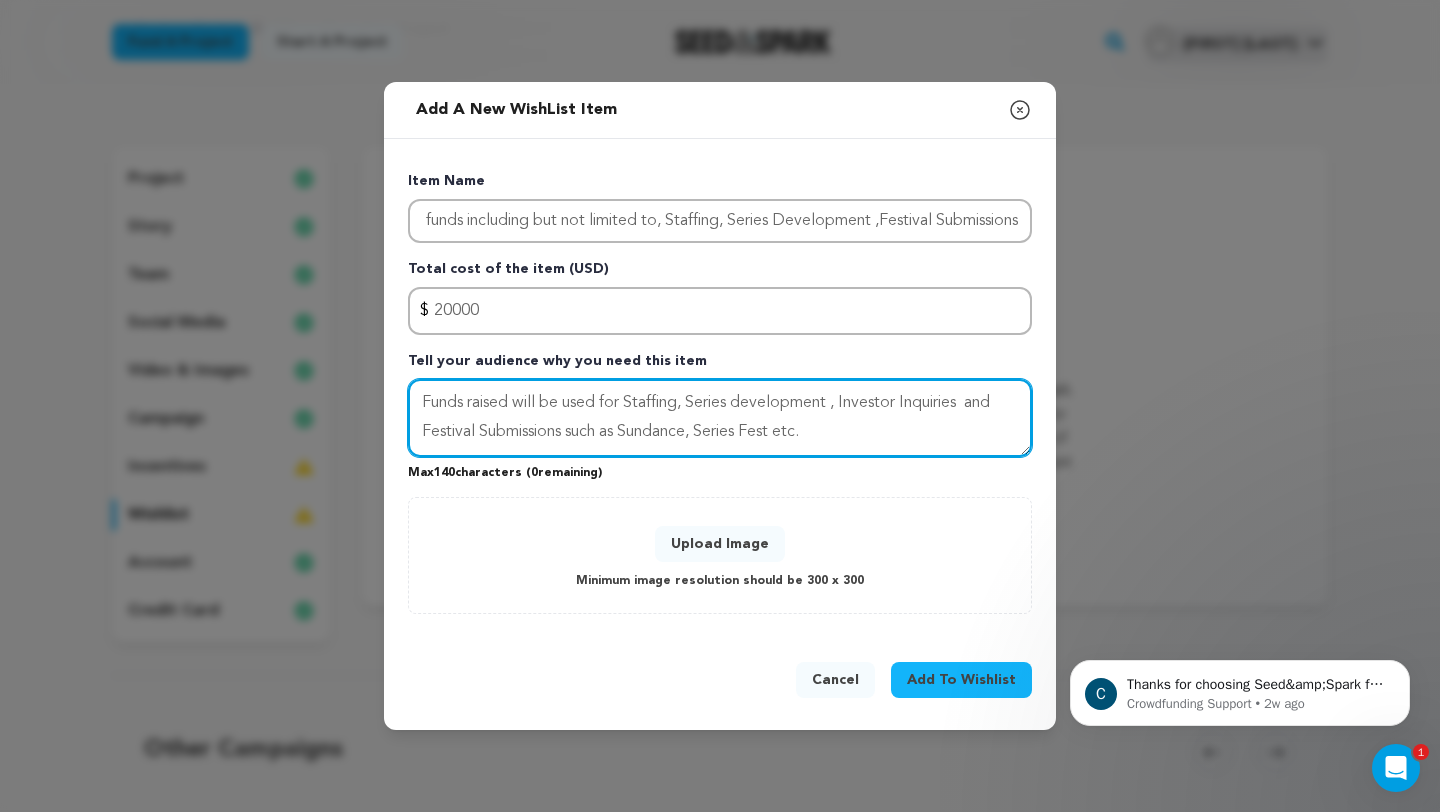 click on "Funds raised will be used for Staffing, Series development , Investor Inquiries  and Festival Submissions such as Sundance, Series Fest etc." at bounding box center (720, 418) 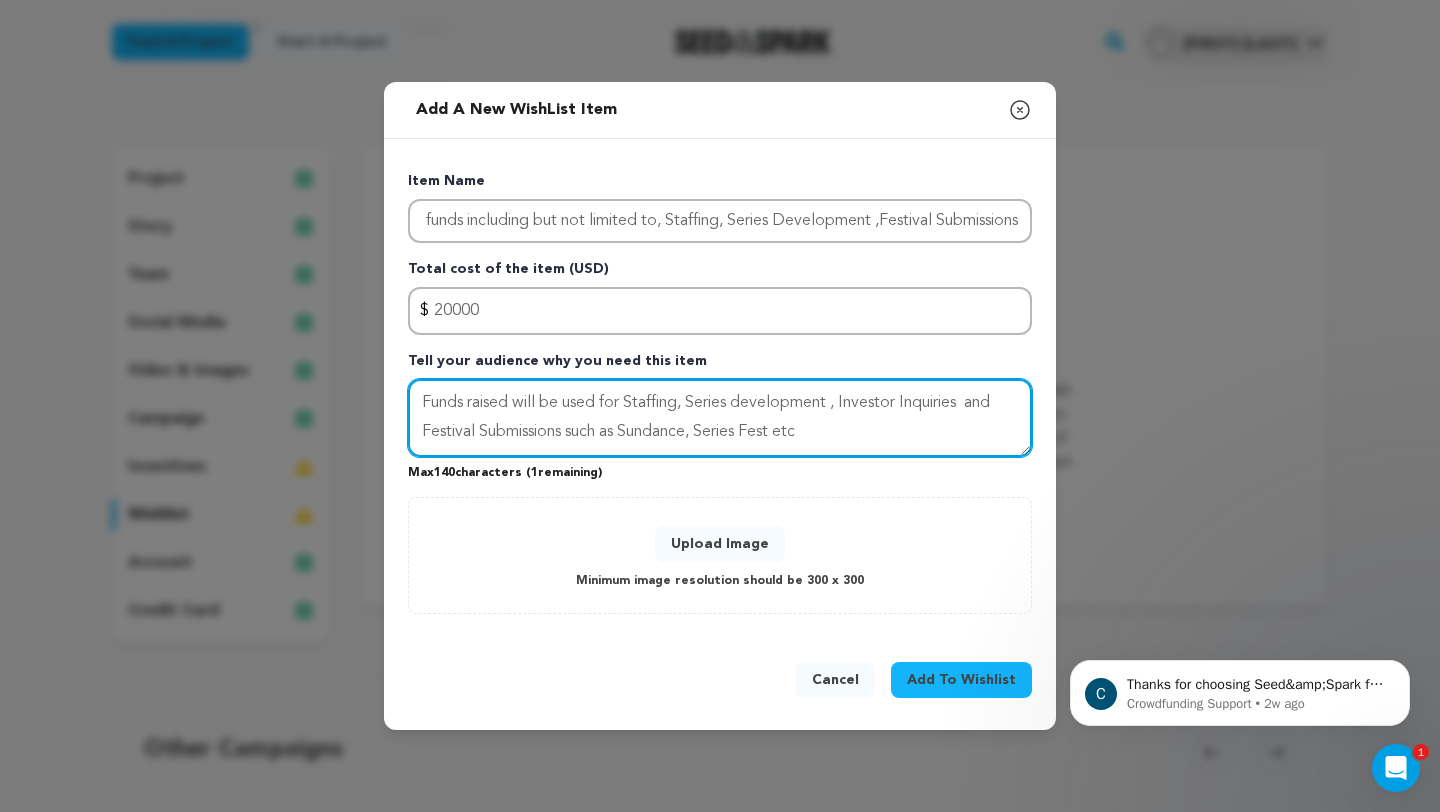 click on "Funds raised will be used for Staffing, Series development , Investor Inquiries  and Festival Submissions such as Sundance, Series Fest etc" at bounding box center (720, 418) 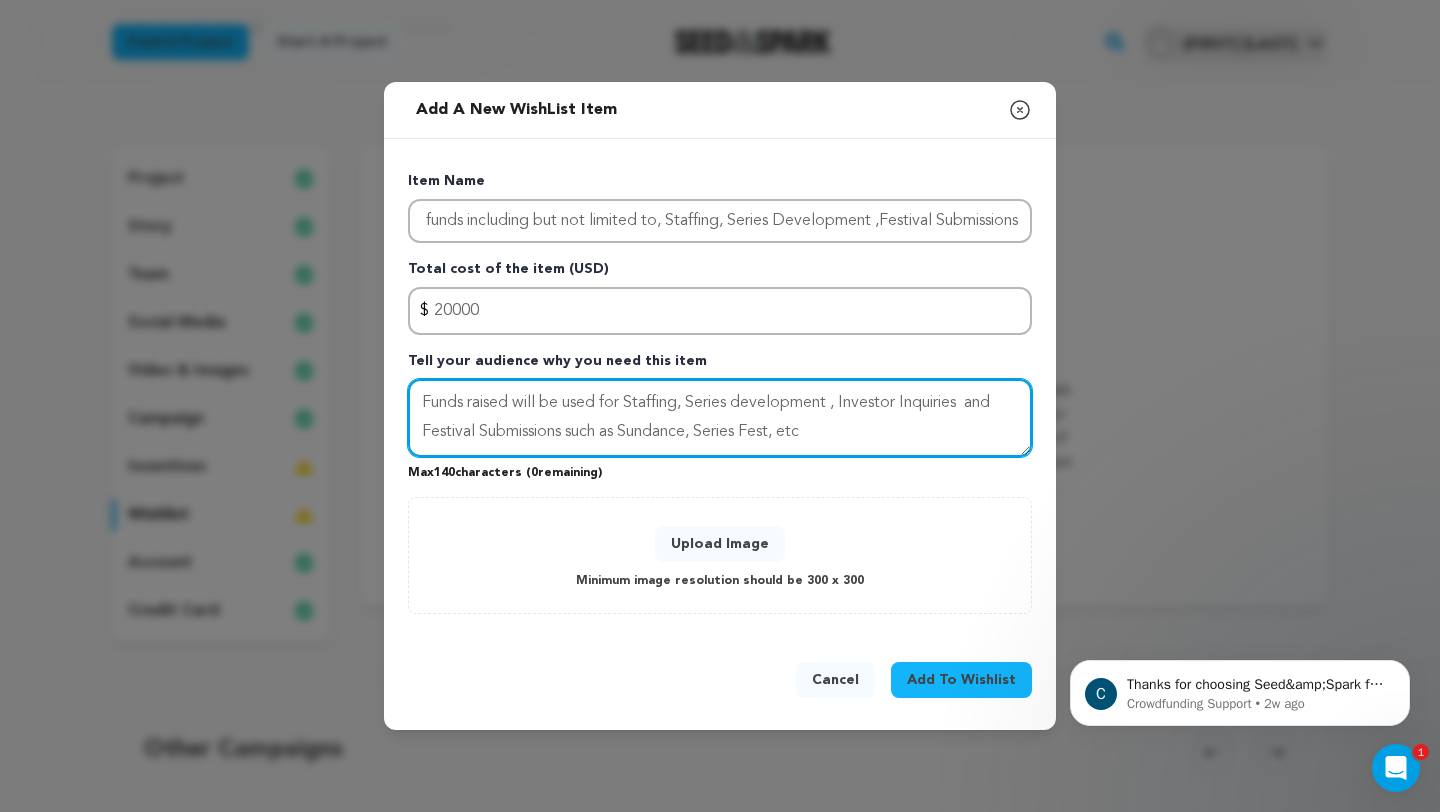 click on "Funds raised will be used for Staffing, Series development , Investor Inquiries  and Festival Submissions such as Sundance, Series Fest, etc" at bounding box center (720, 418) 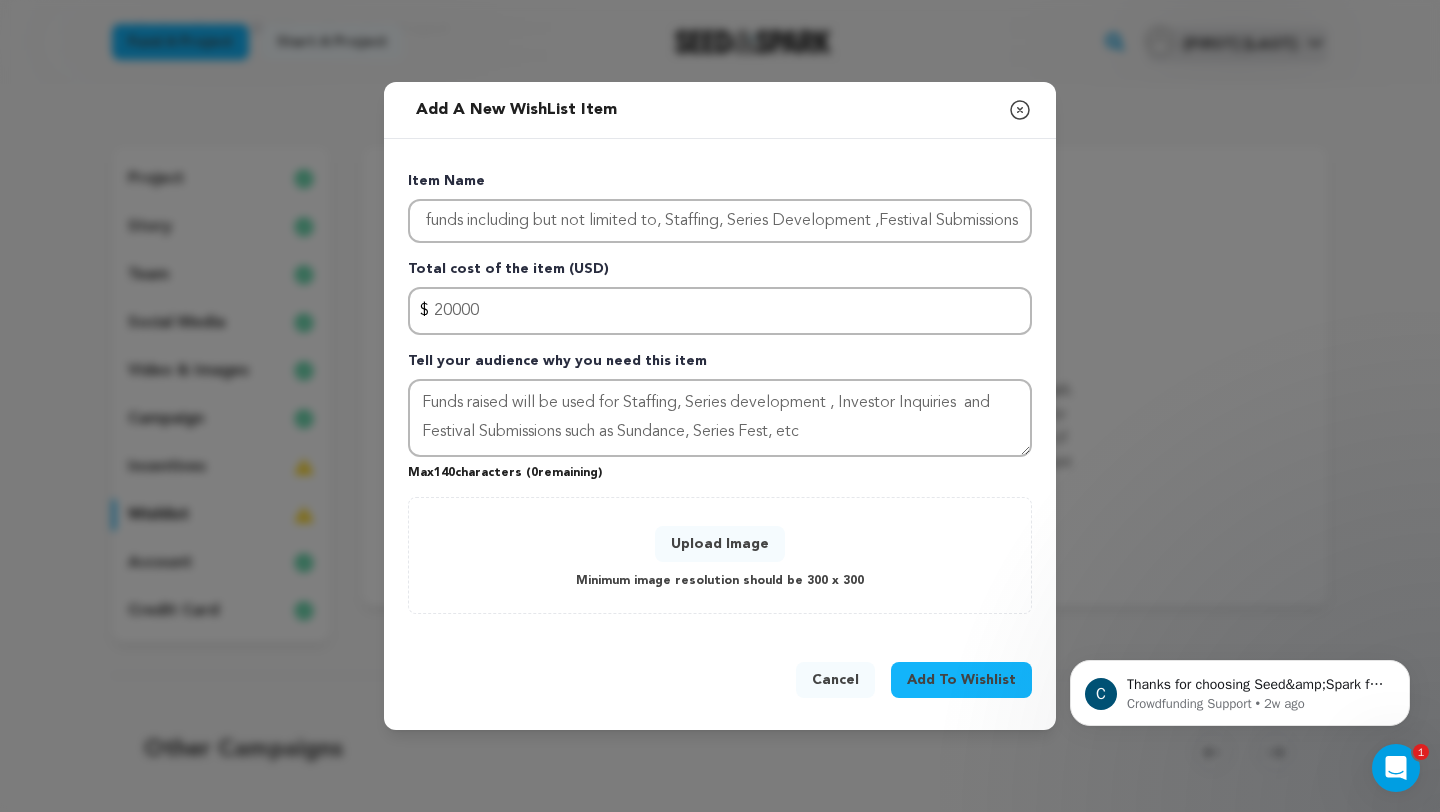 click on "Upload Image" at bounding box center (720, 544) 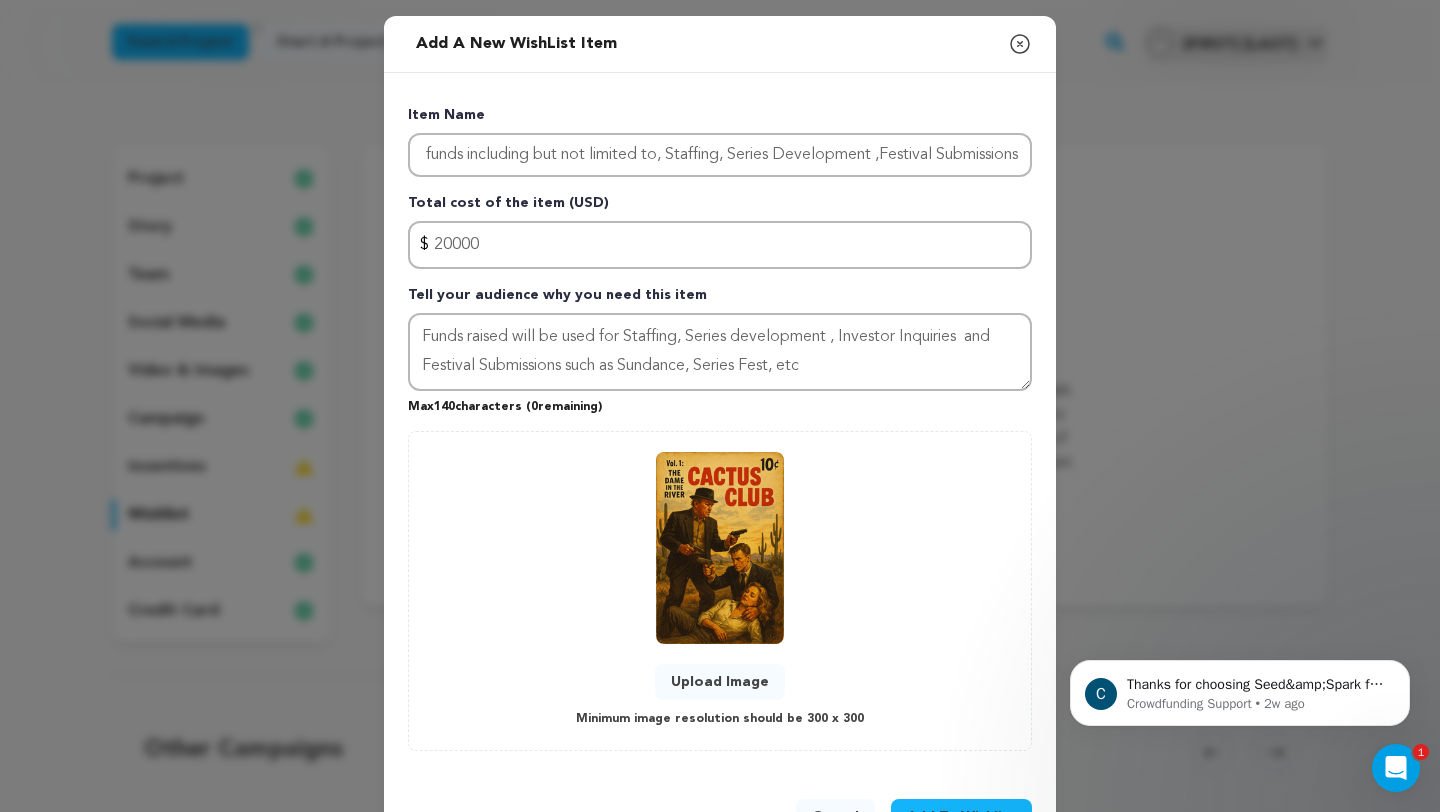 scroll, scrollTop: 71, scrollLeft: 0, axis: vertical 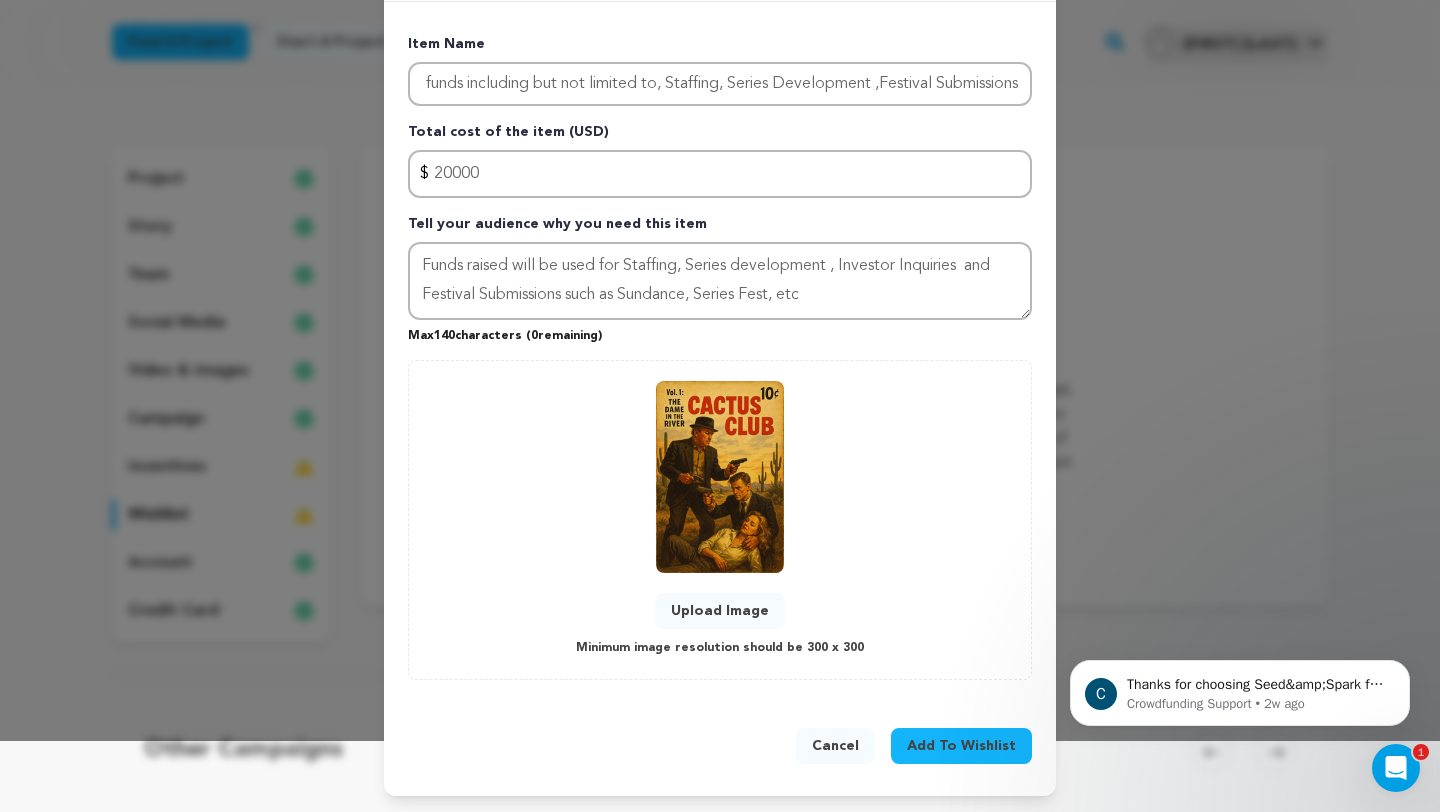 click on "Add To Wishlist" at bounding box center [961, 746] 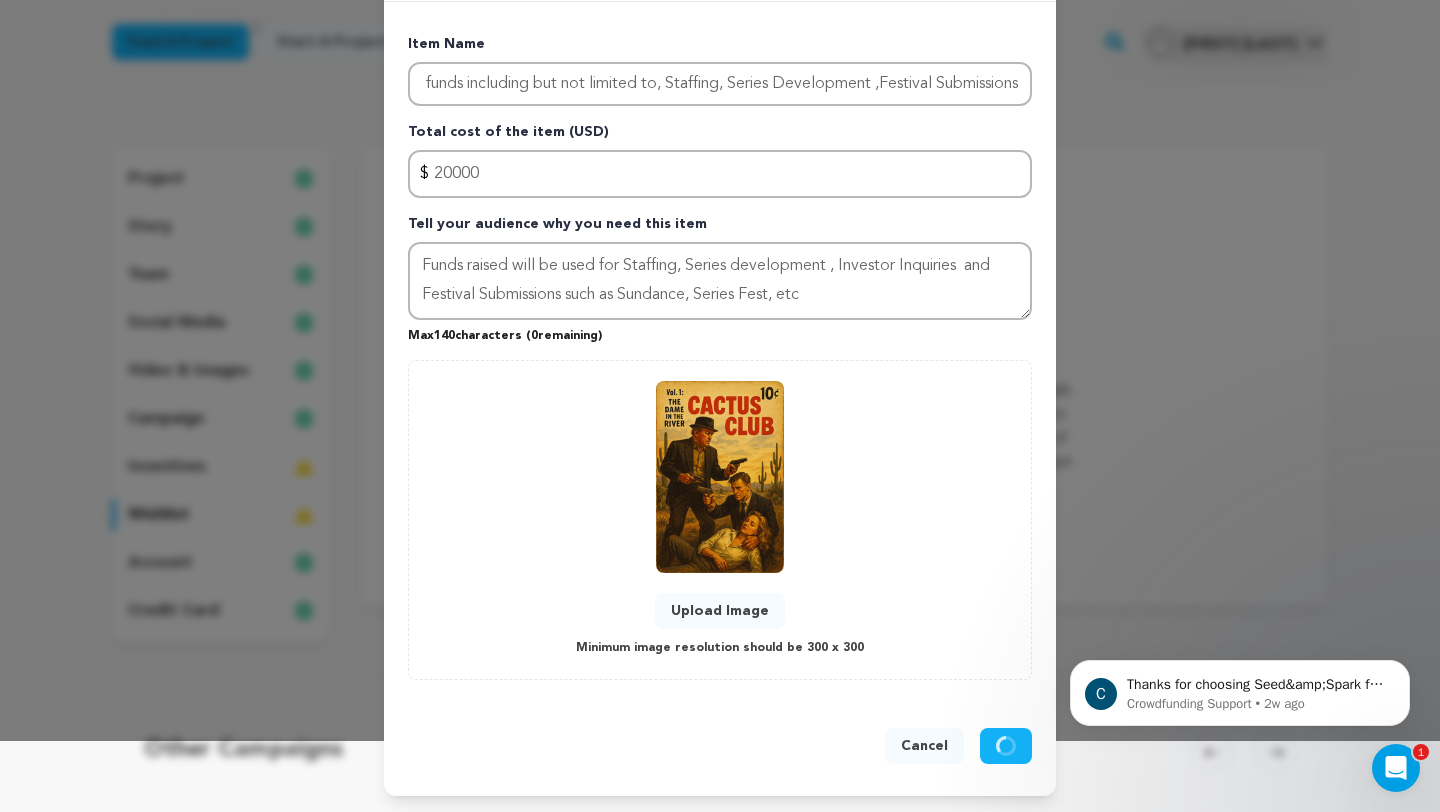 type 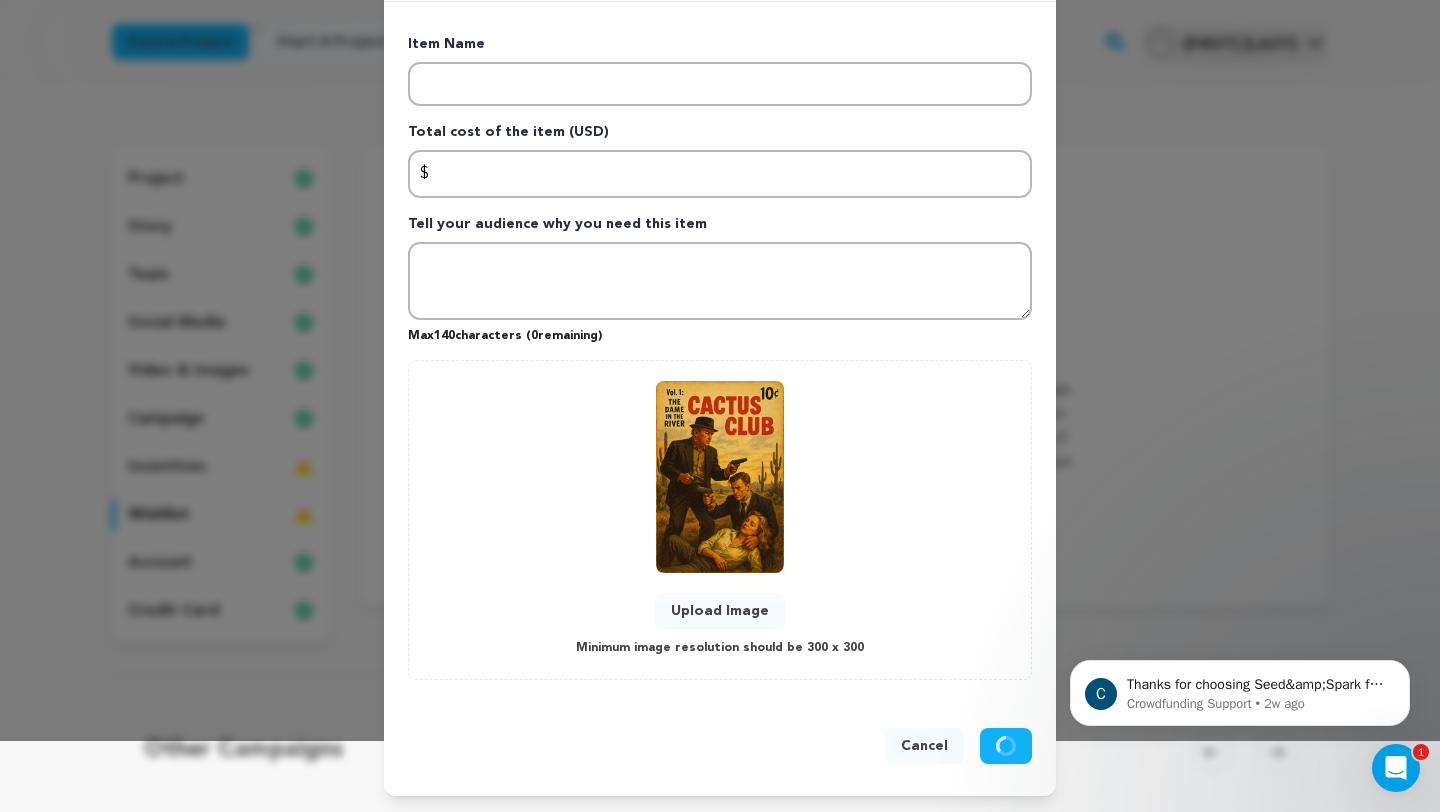 scroll, scrollTop: 0, scrollLeft: 0, axis: both 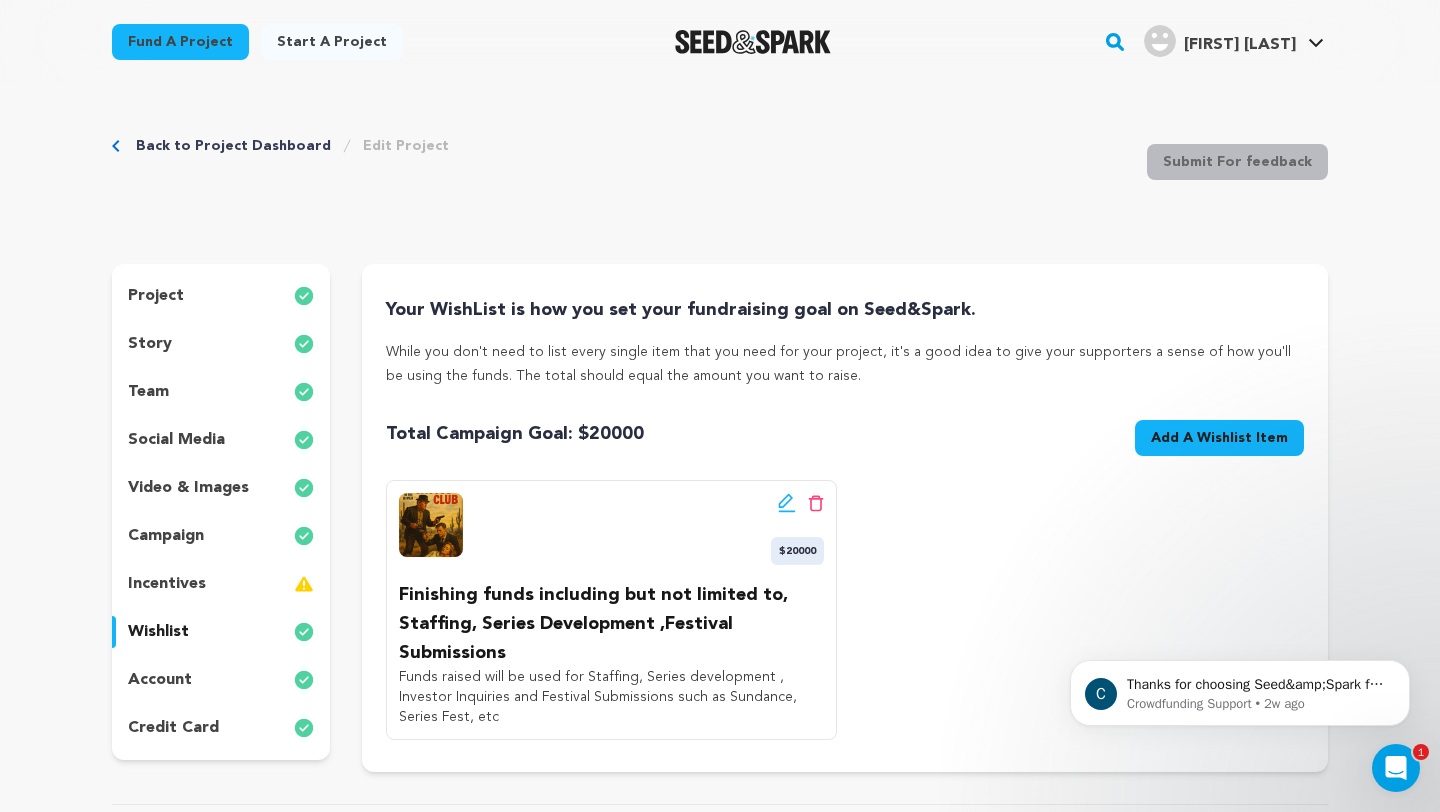 click at bounding box center [304, 584] 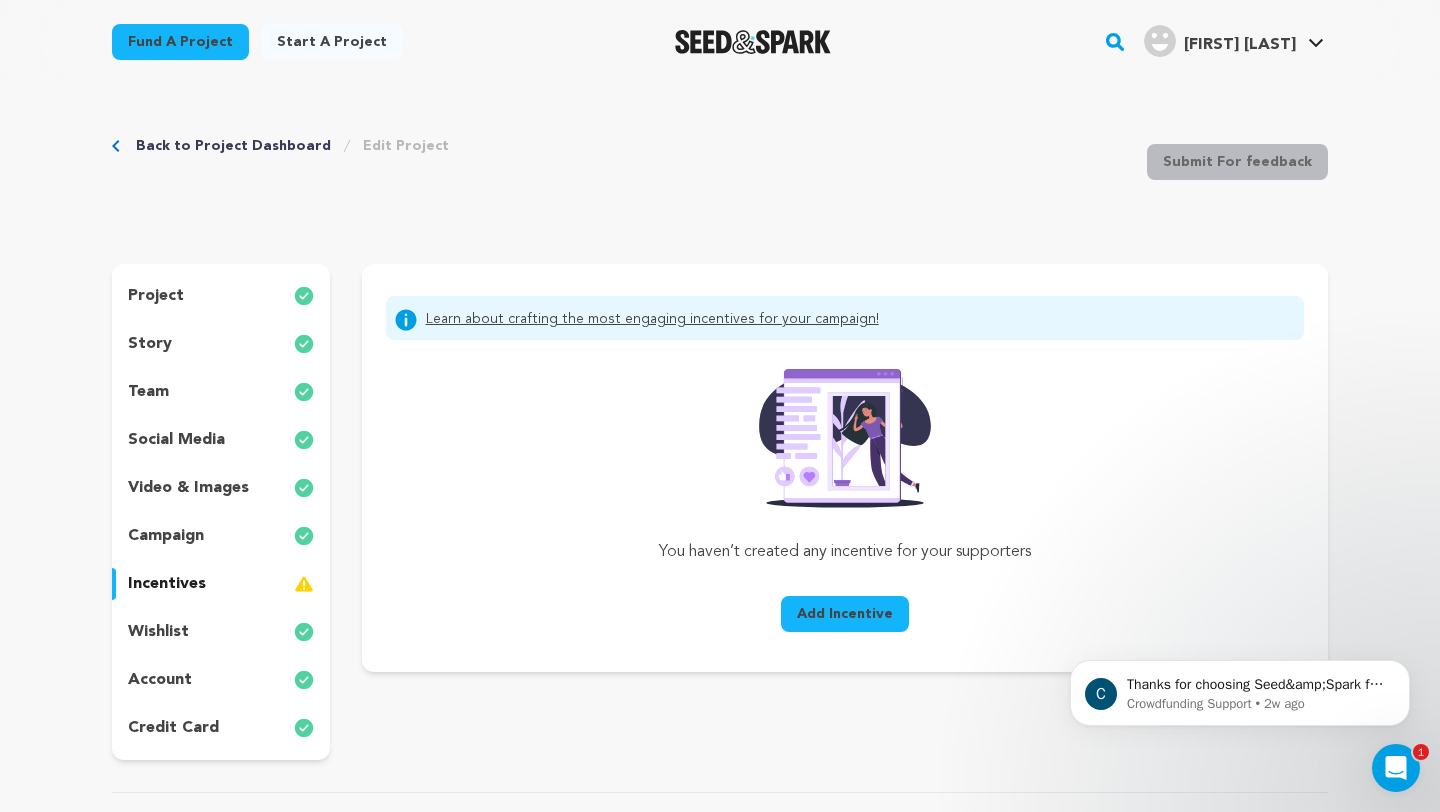 click on "Add Incentive" at bounding box center (845, 614) 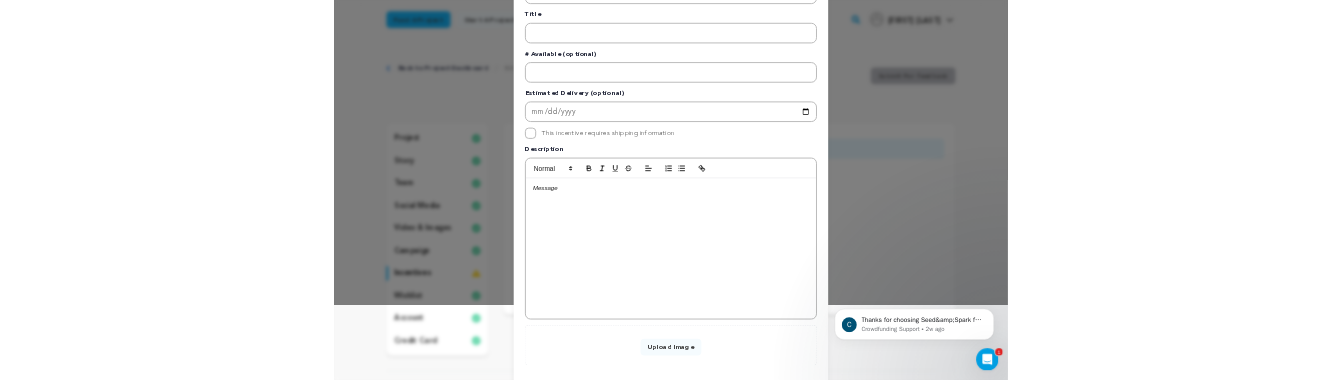 scroll, scrollTop: 153, scrollLeft: 0, axis: vertical 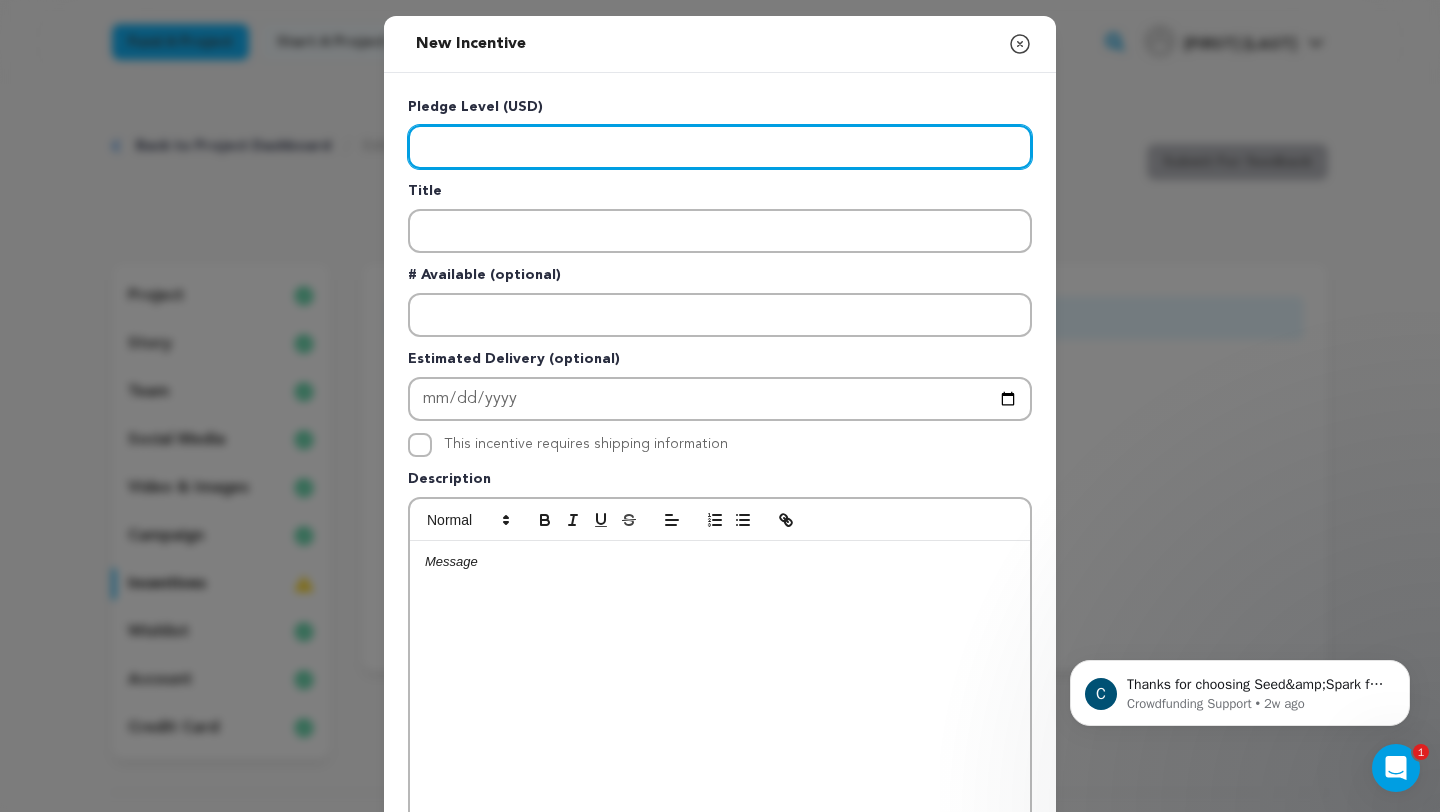click at bounding box center [720, 147] 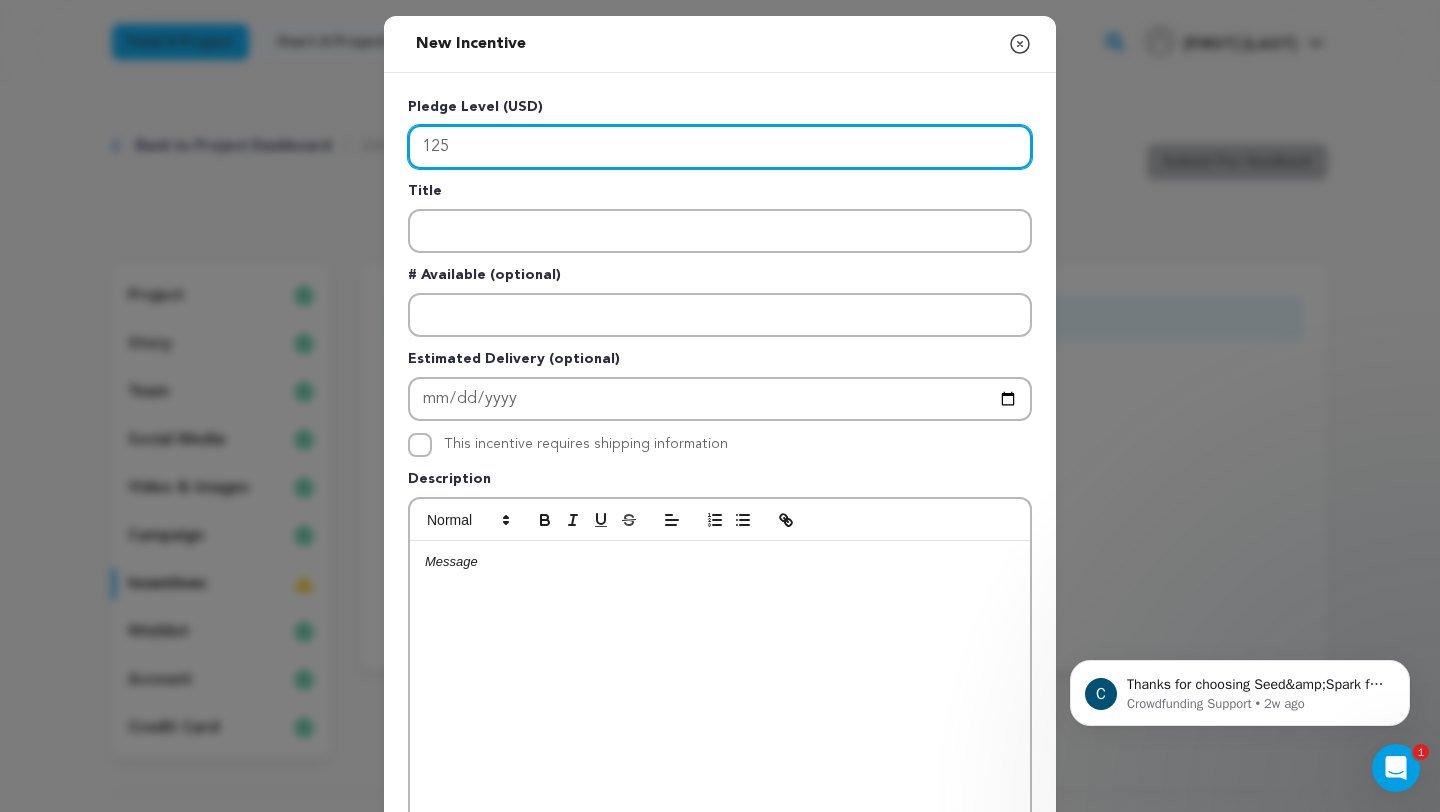 type on "125" 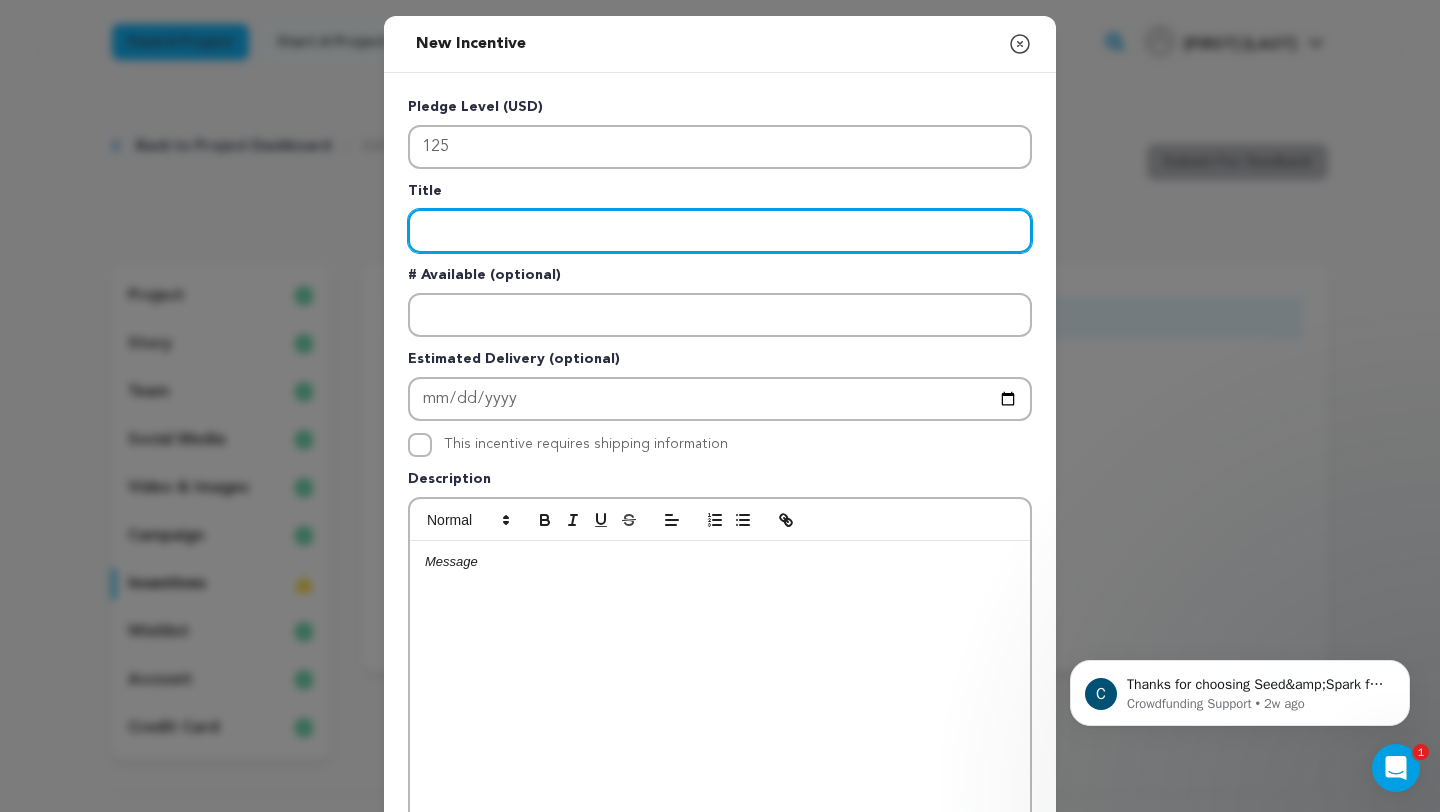 click at bounding box center [720, 231] 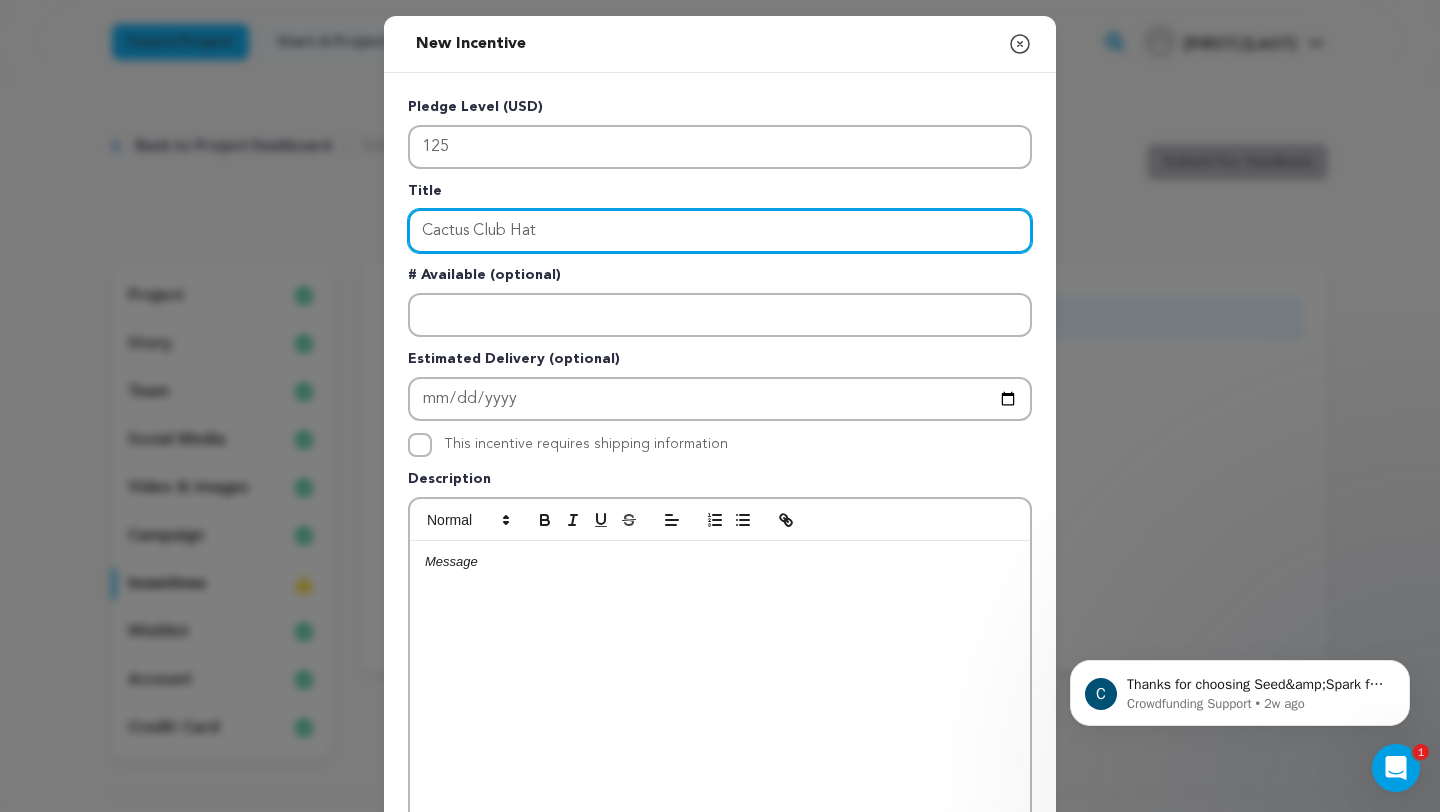 type on "Cactus Club Hat" 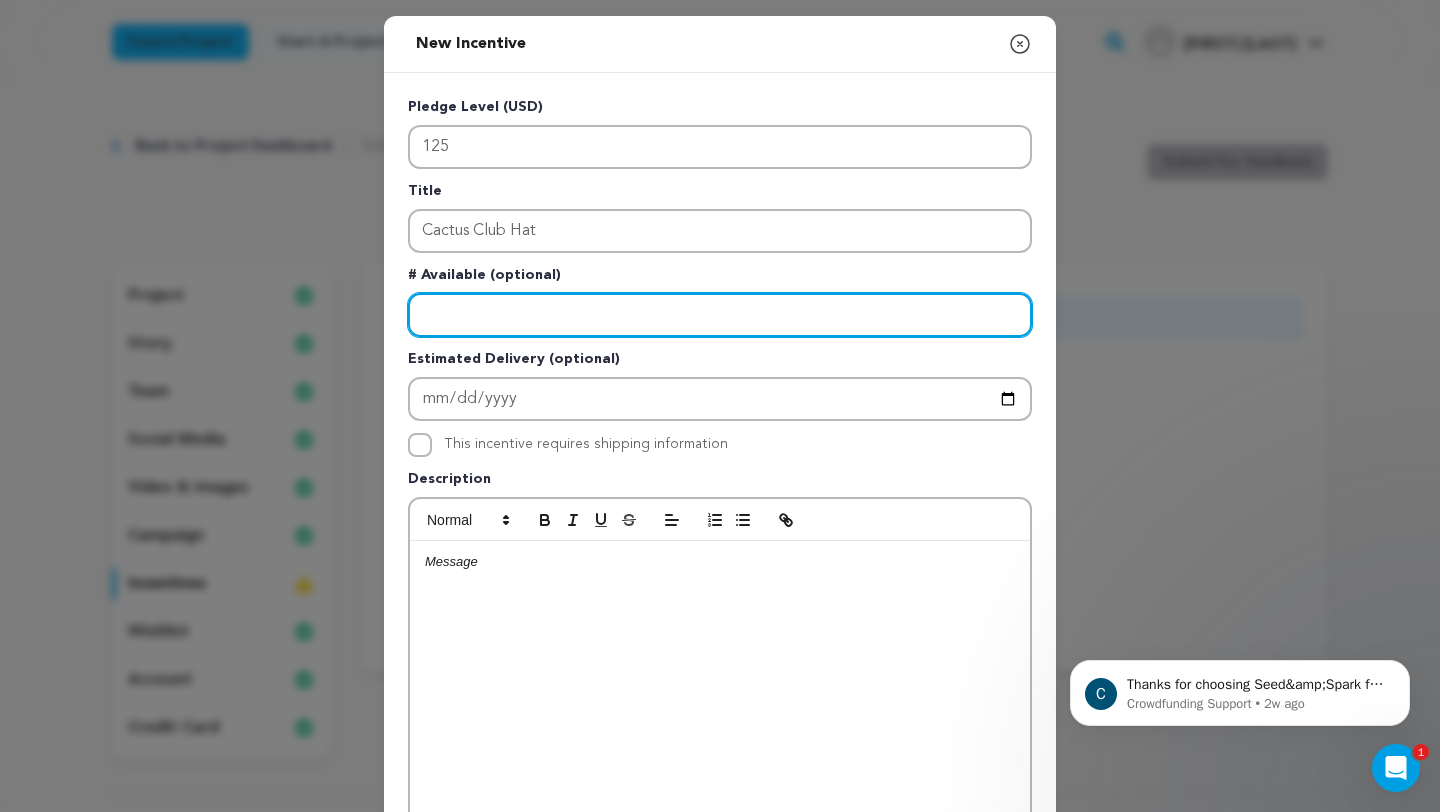 click at bounding box center [720, 315] 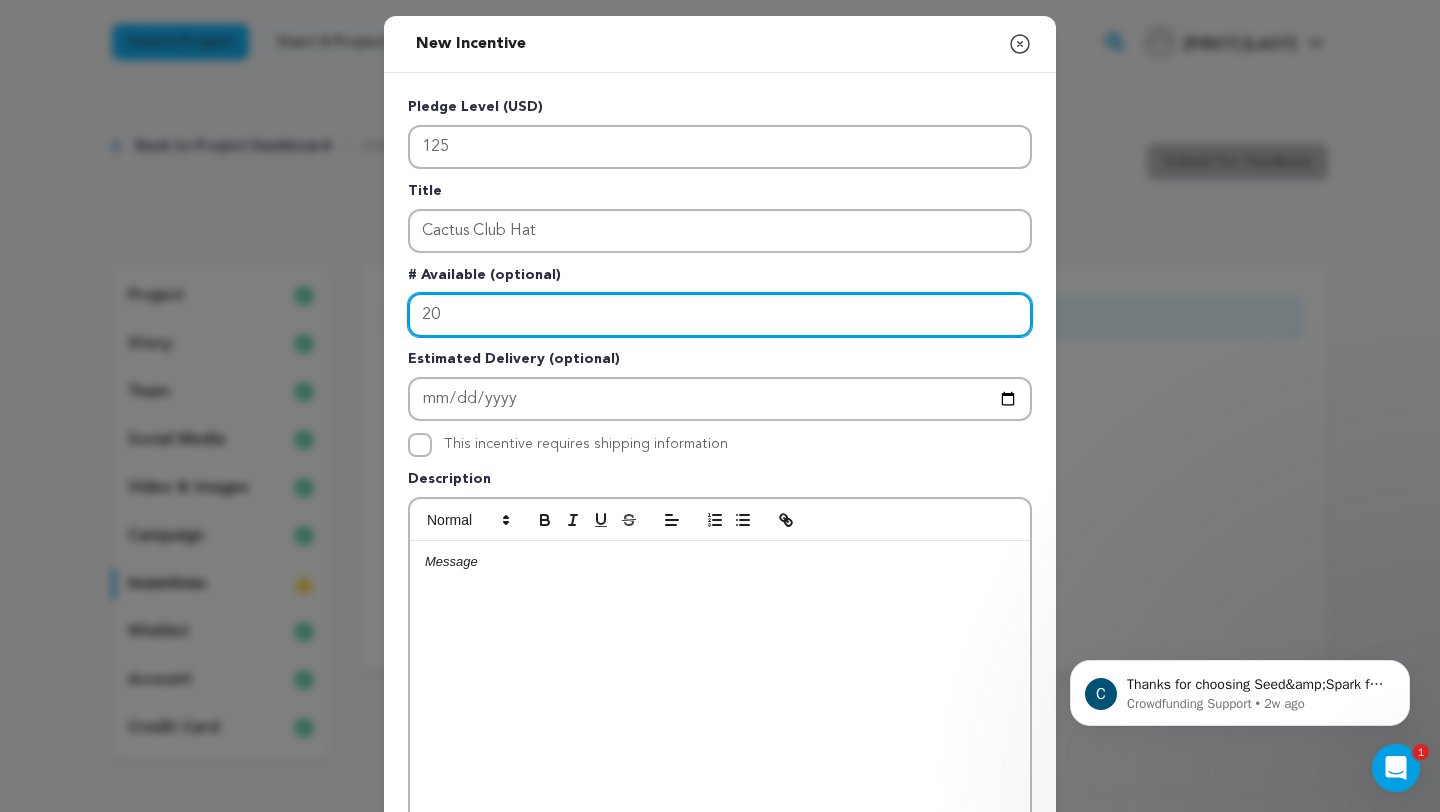 type on "2" 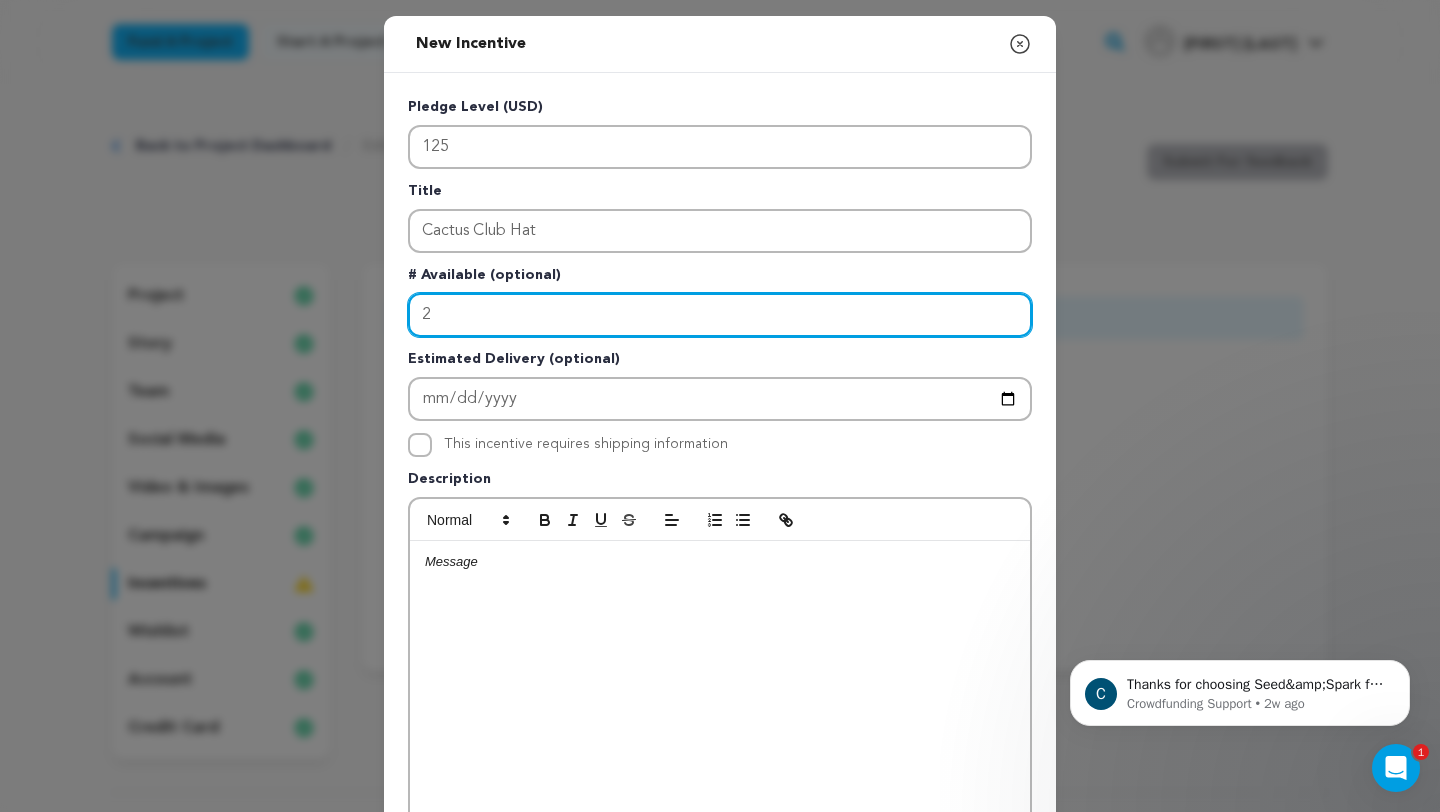 type 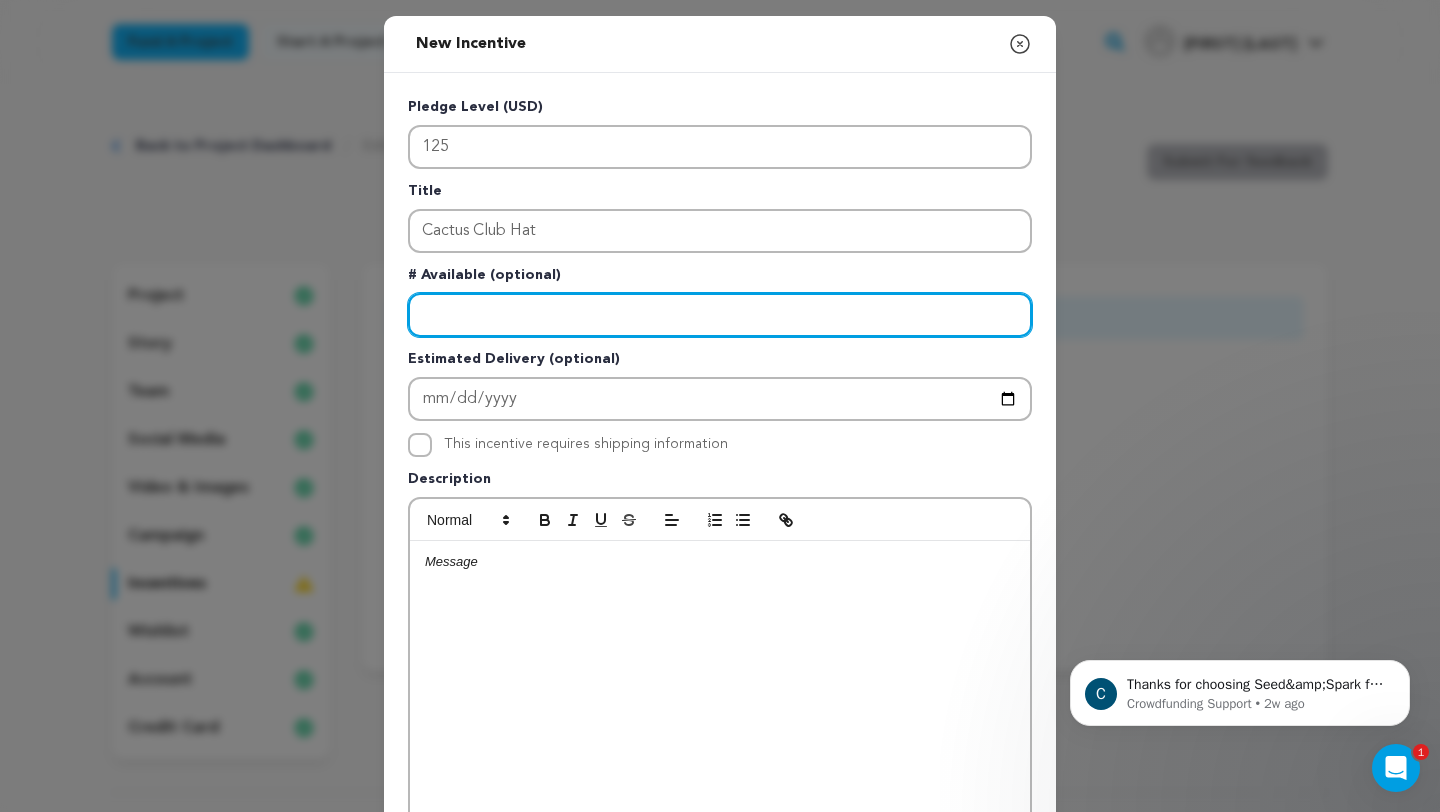 click at bounding box center [720, 315] 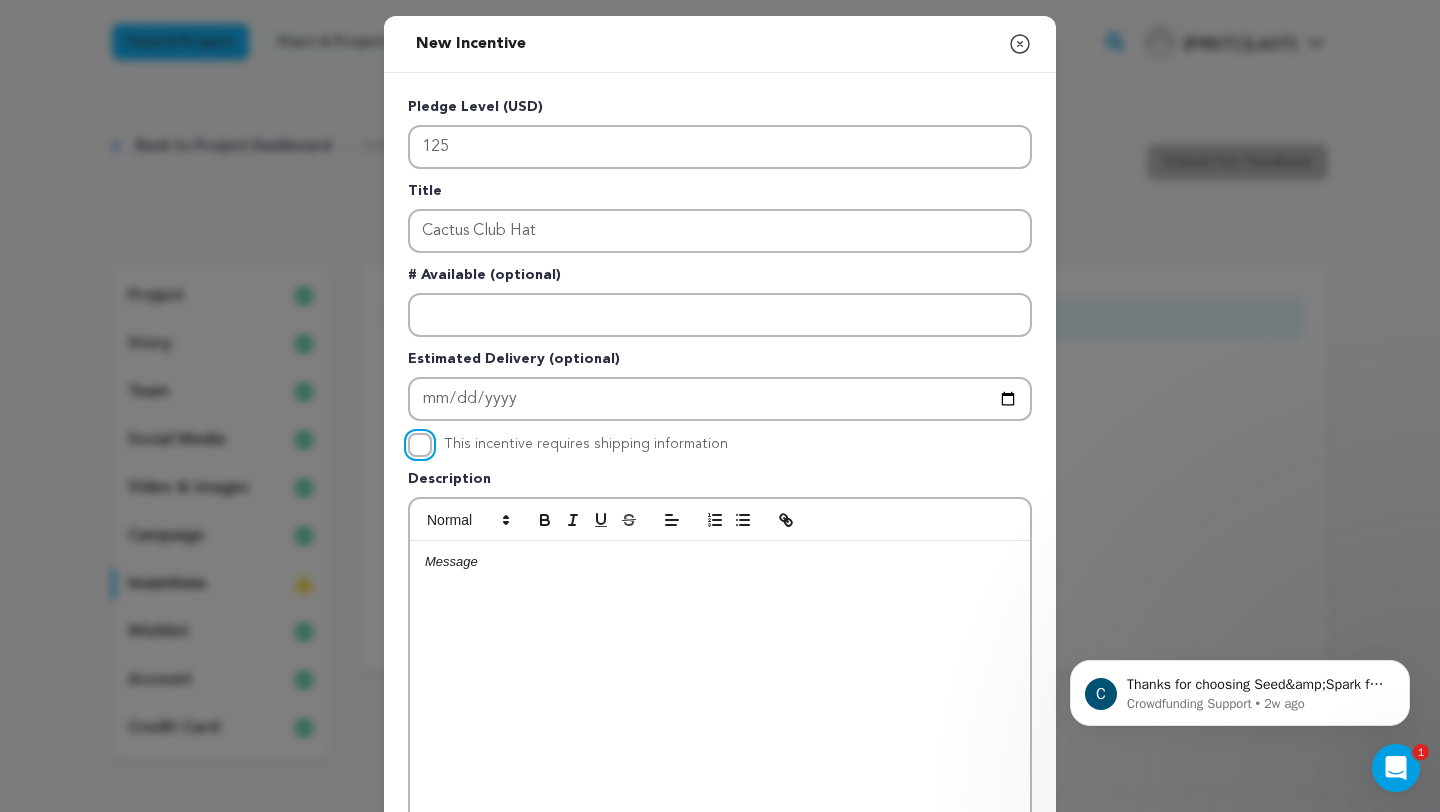 click on "This incentive requires shipping information" at bounding box center (420, 445) 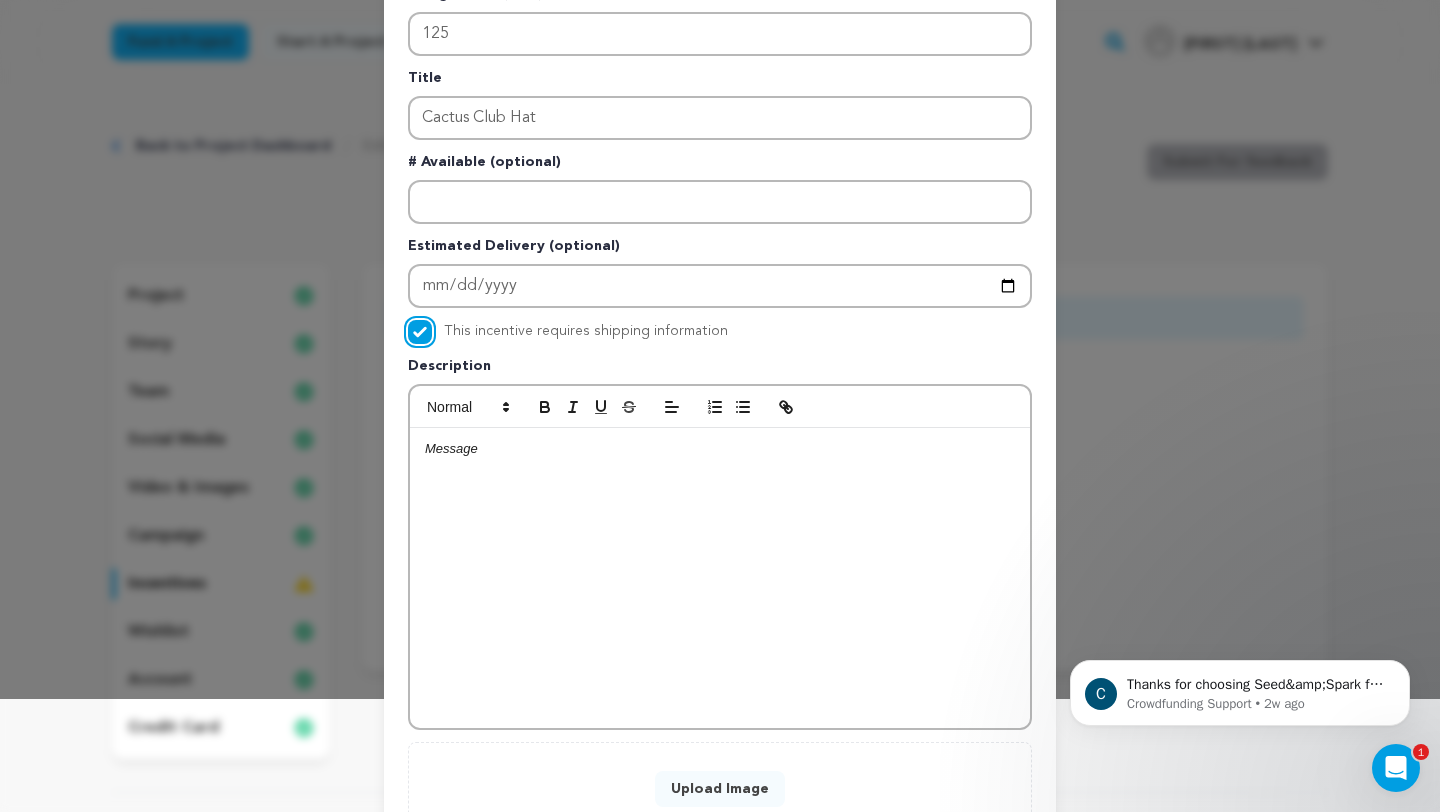 scroll, scrollTop: 123, scrollLeft: 0, axis: vertical 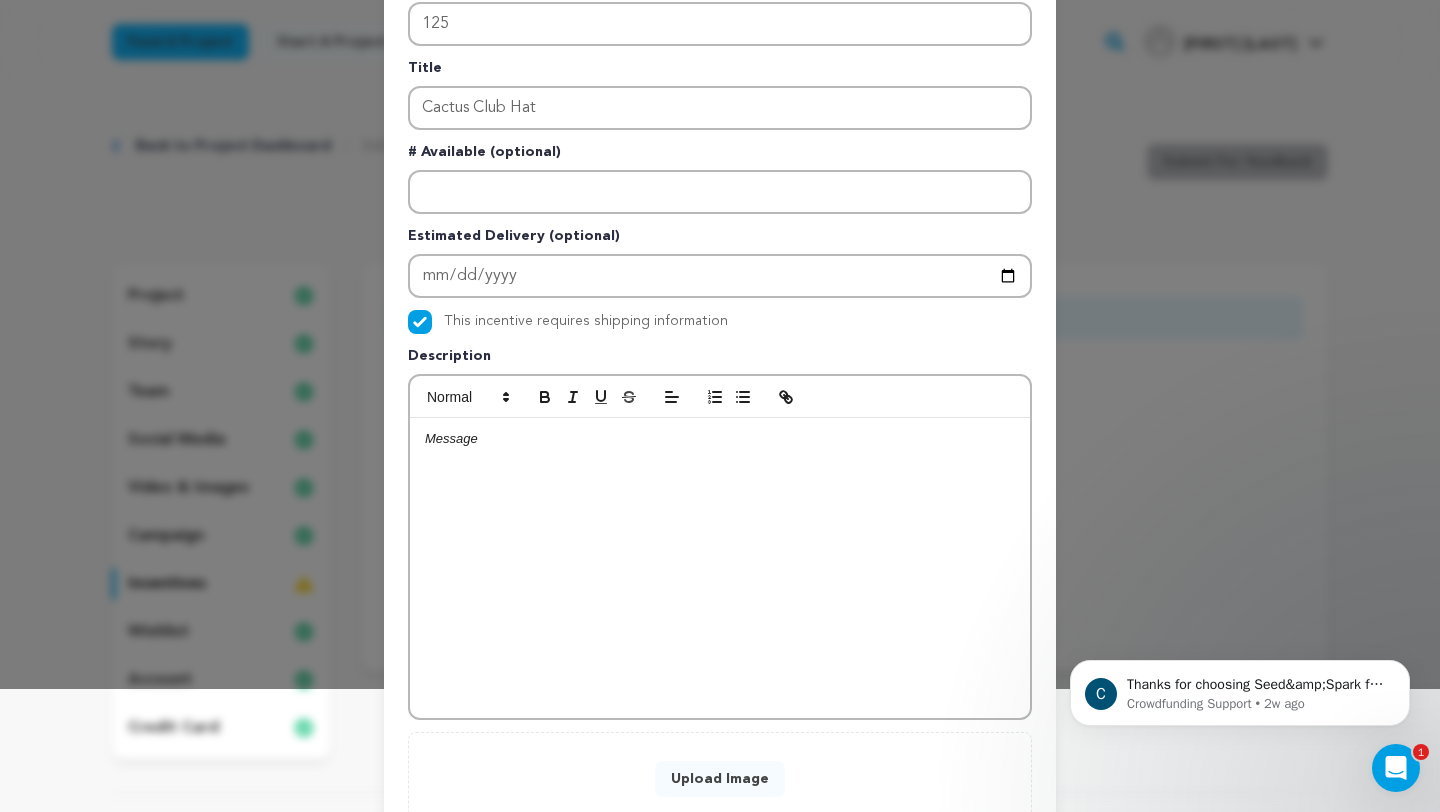 click at bounding box center [720, 439] 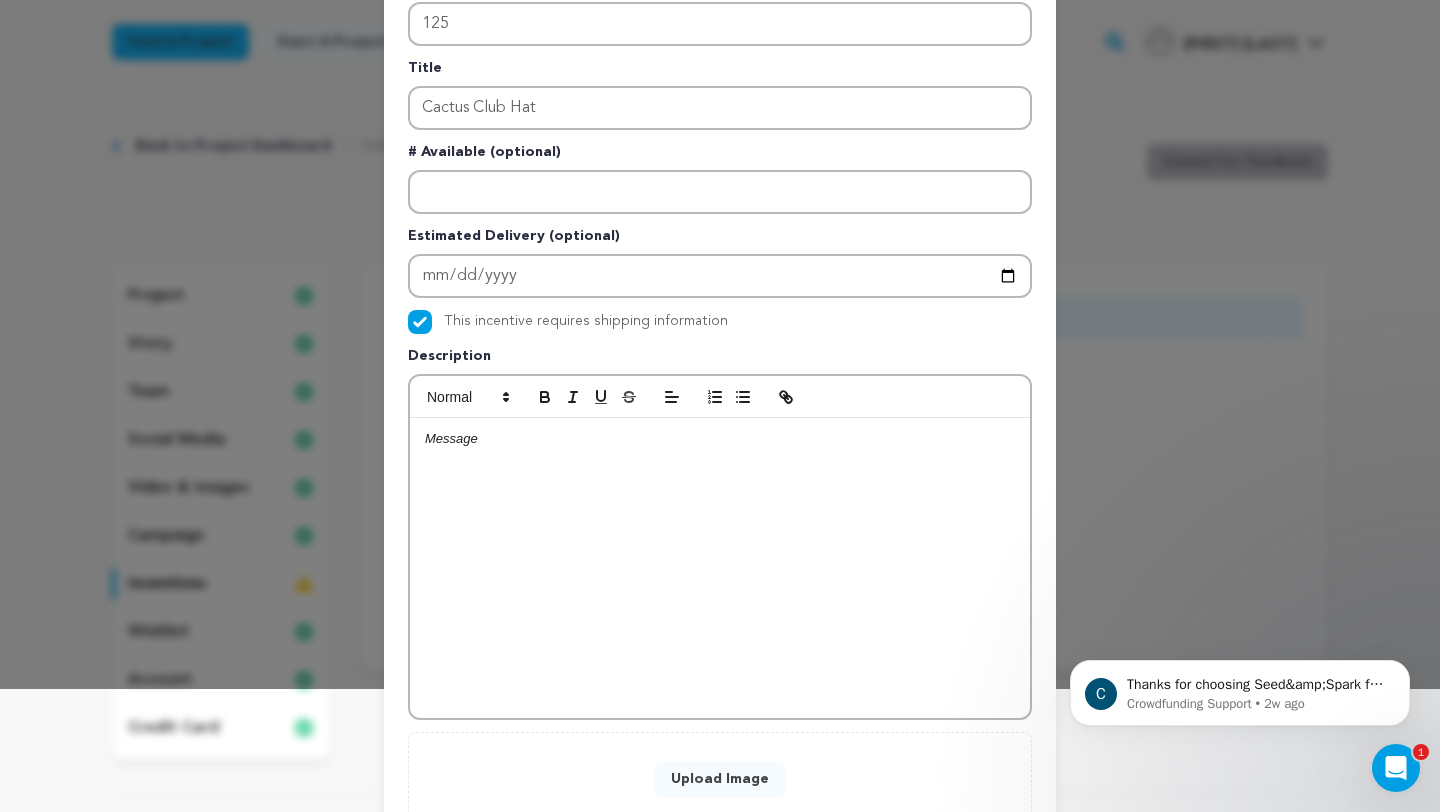 type 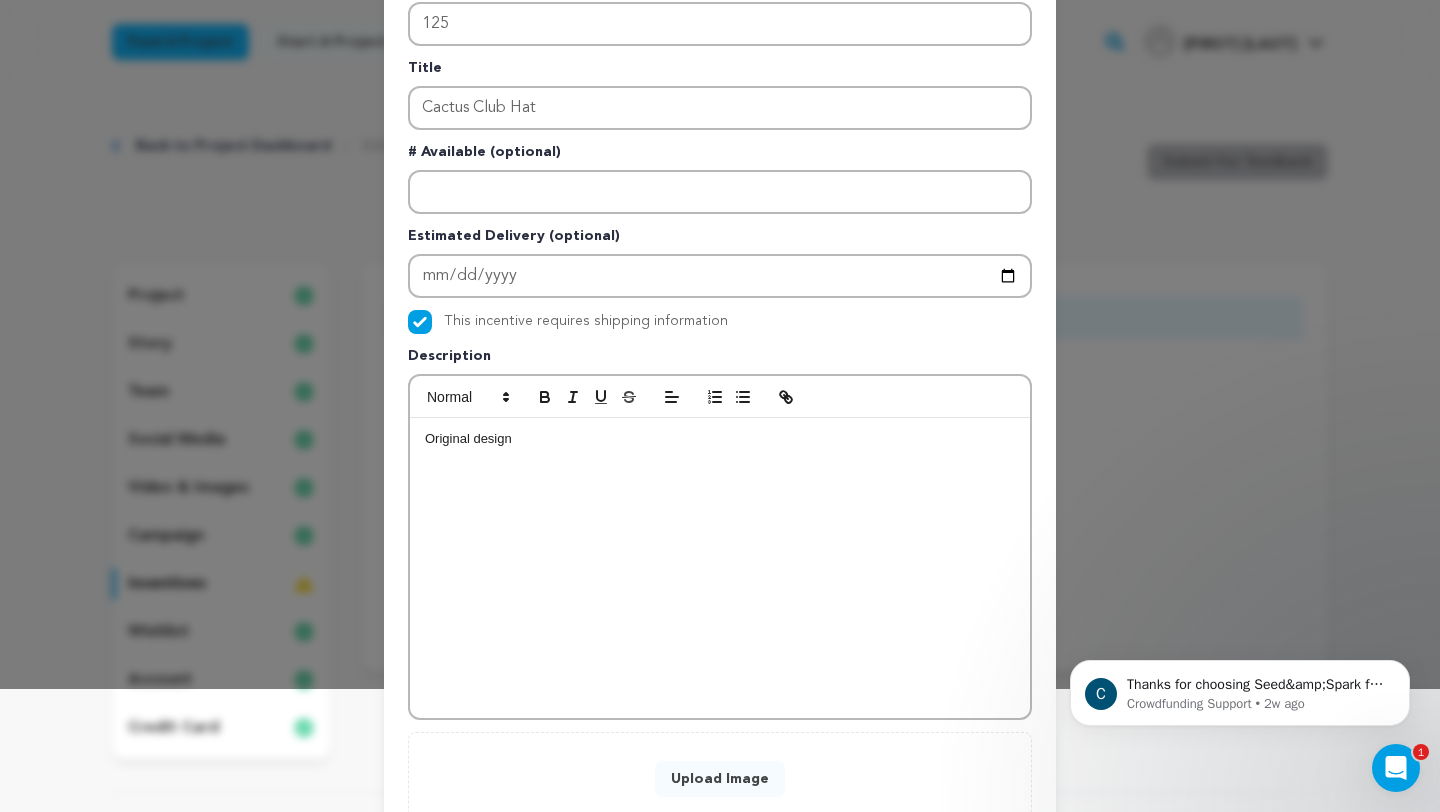 click on "Original design" at bounding box center [720, 439] 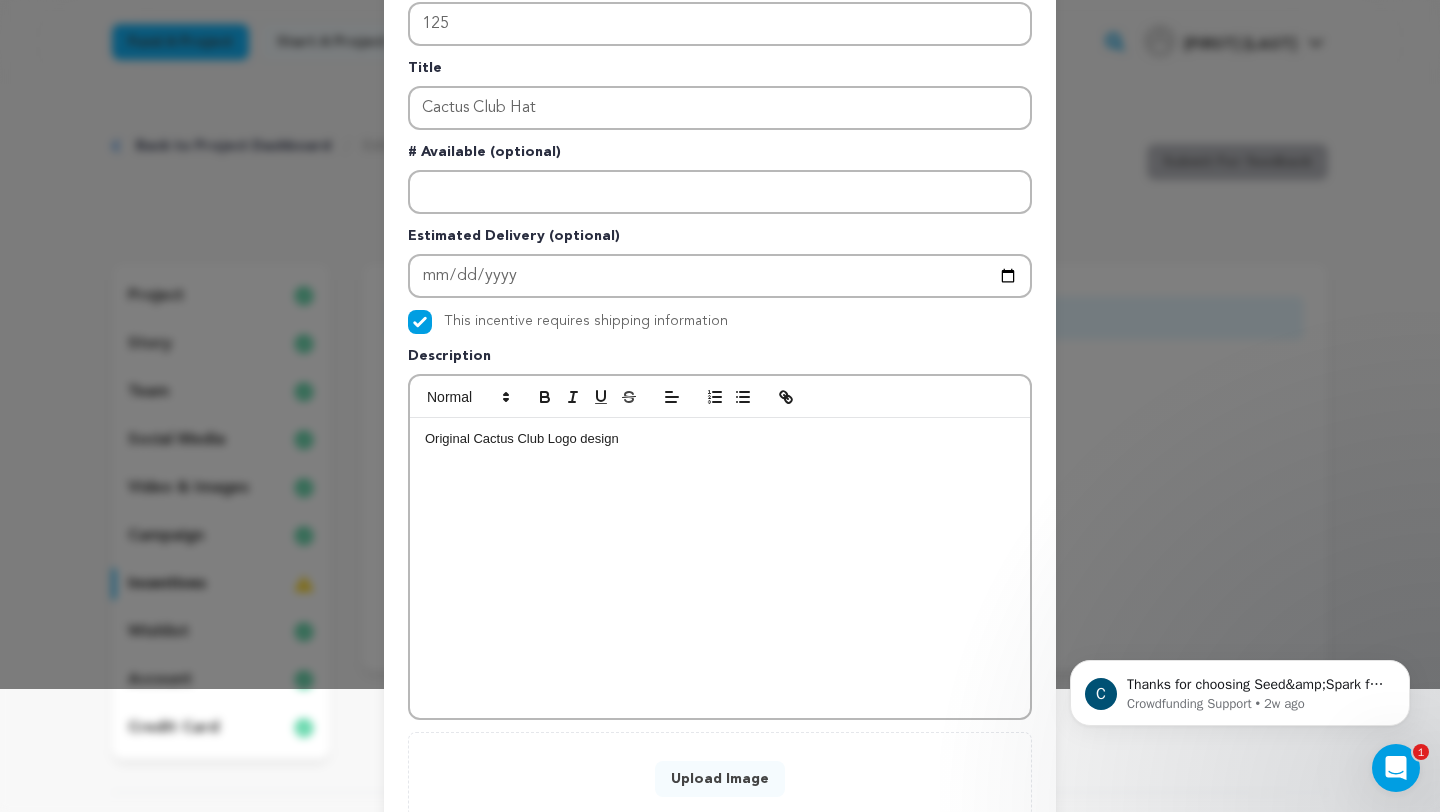 click on "Original Cactus Club Logo design" at bounding box center (720, 439) 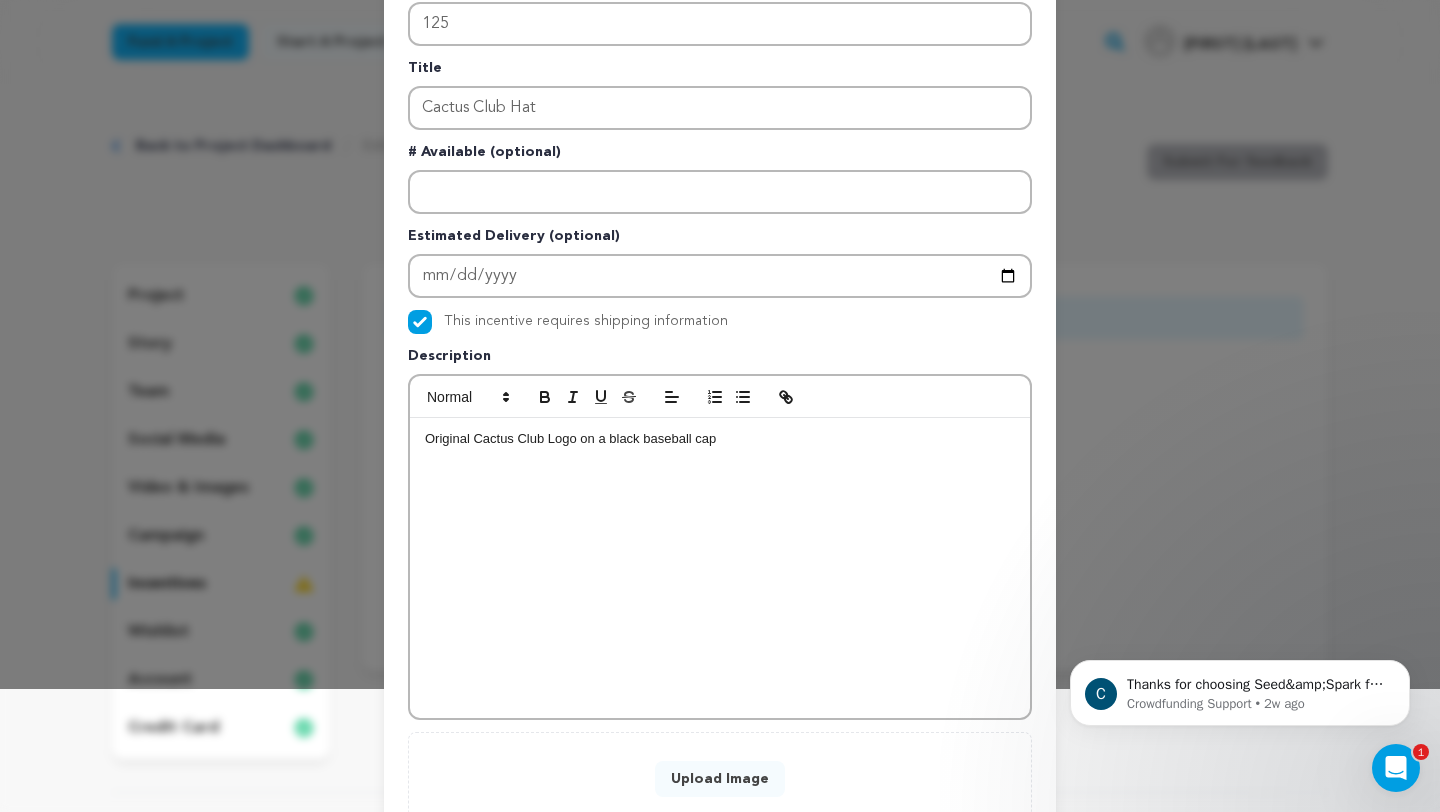 scroll, scrollTop: 261, scrollLeft: 0, axis: vertical 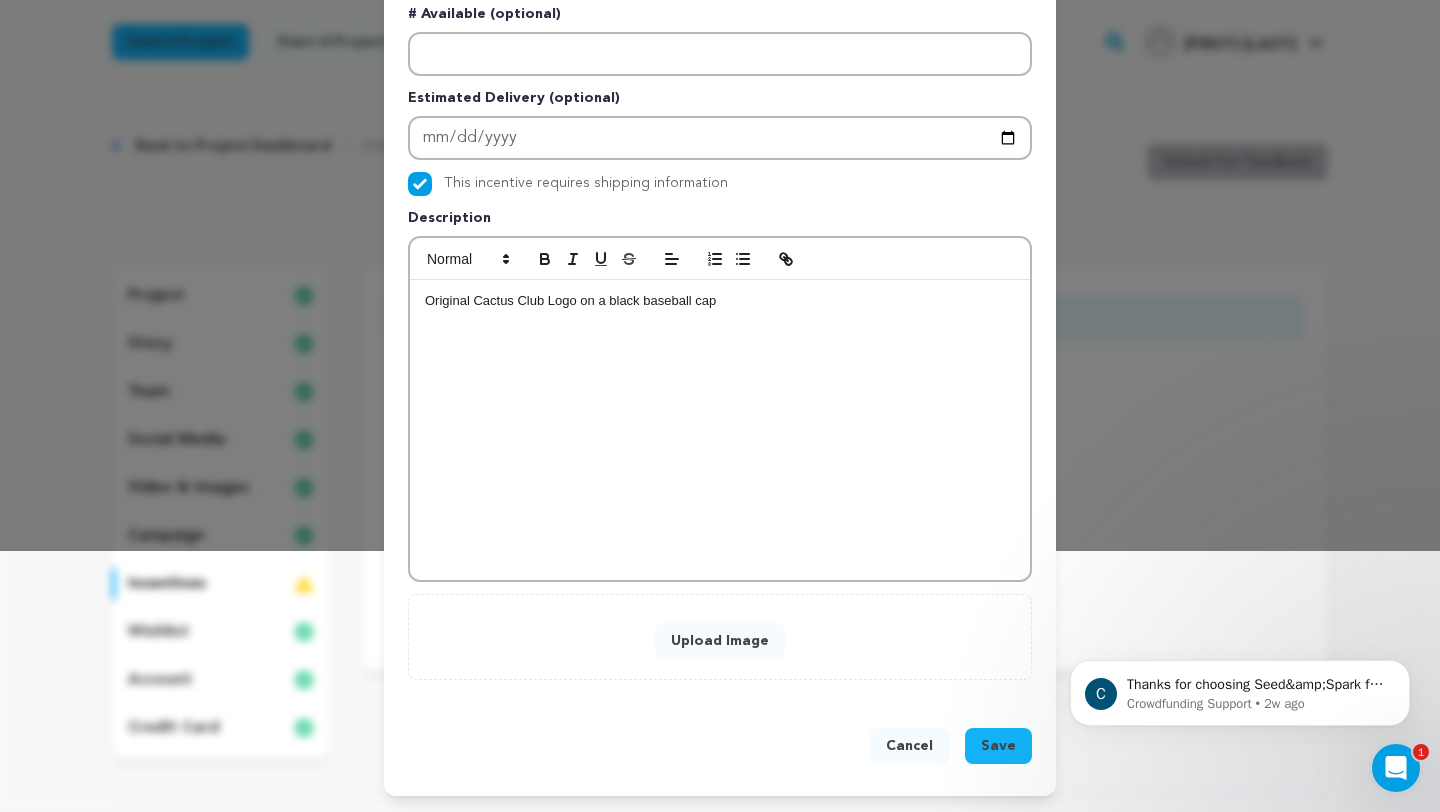 click on "Upload Image" at bounding box center [720, 641] 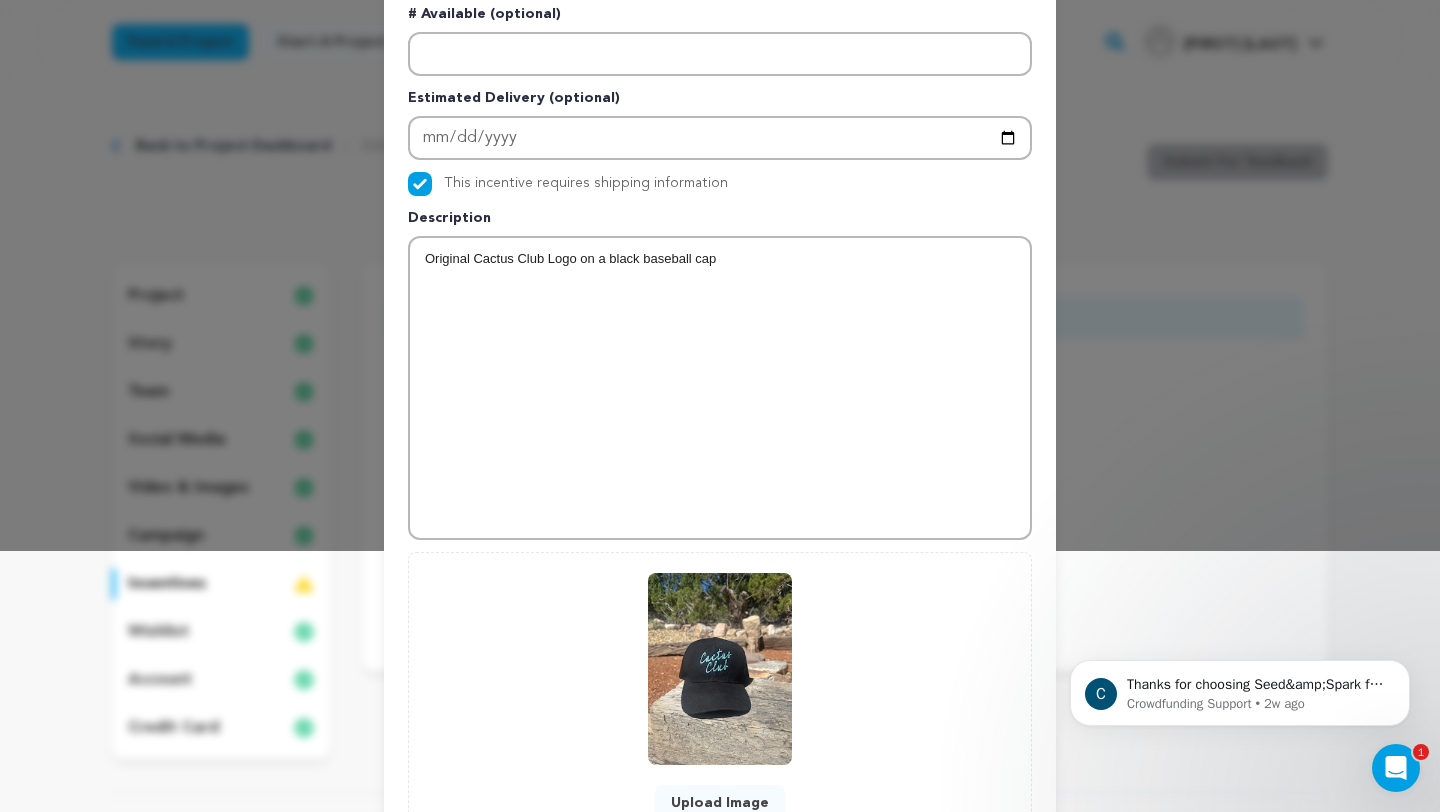 scroll, scrollTop: 423, scrollLeft: 0, axis: vertical 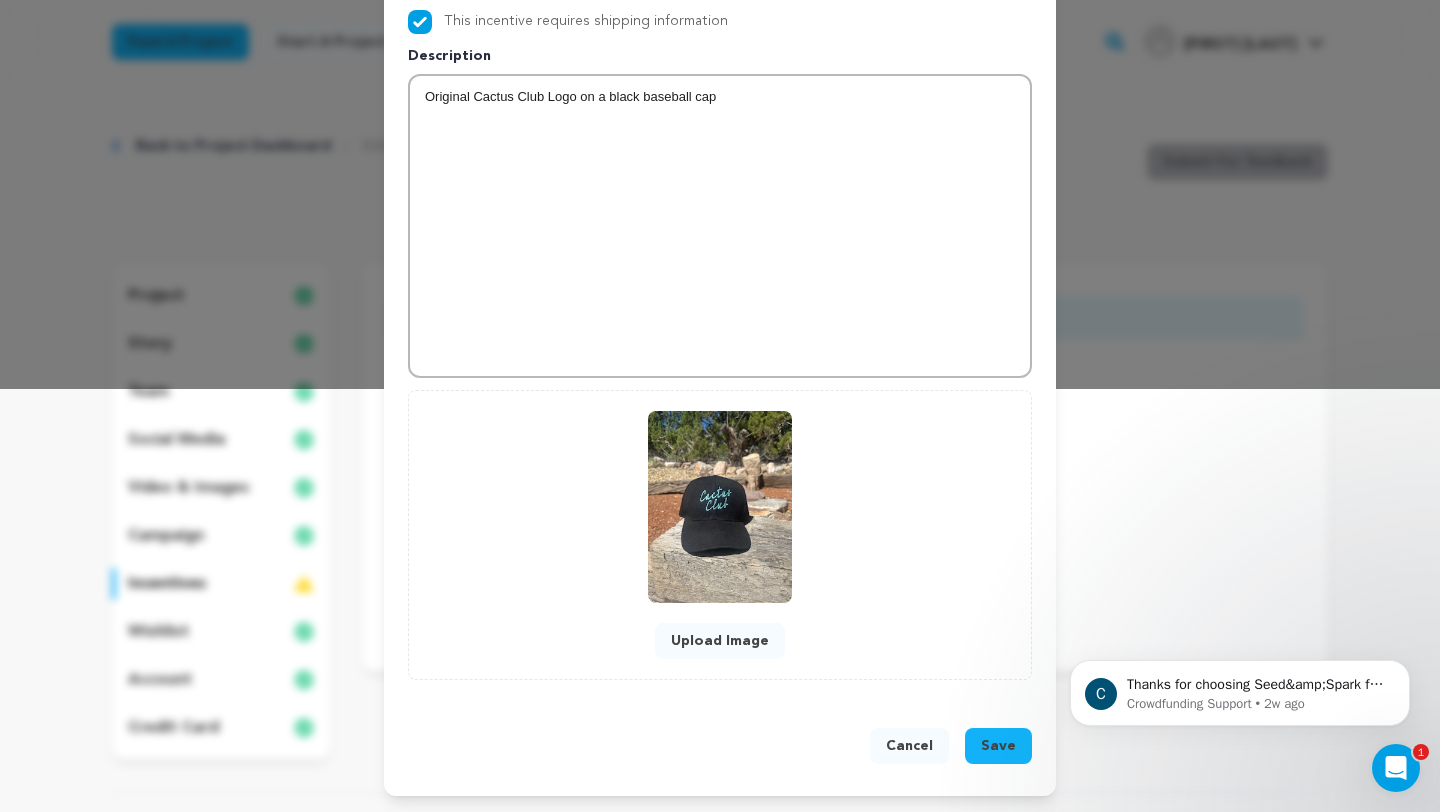 click on "Save" at bounding box center [998, 746] 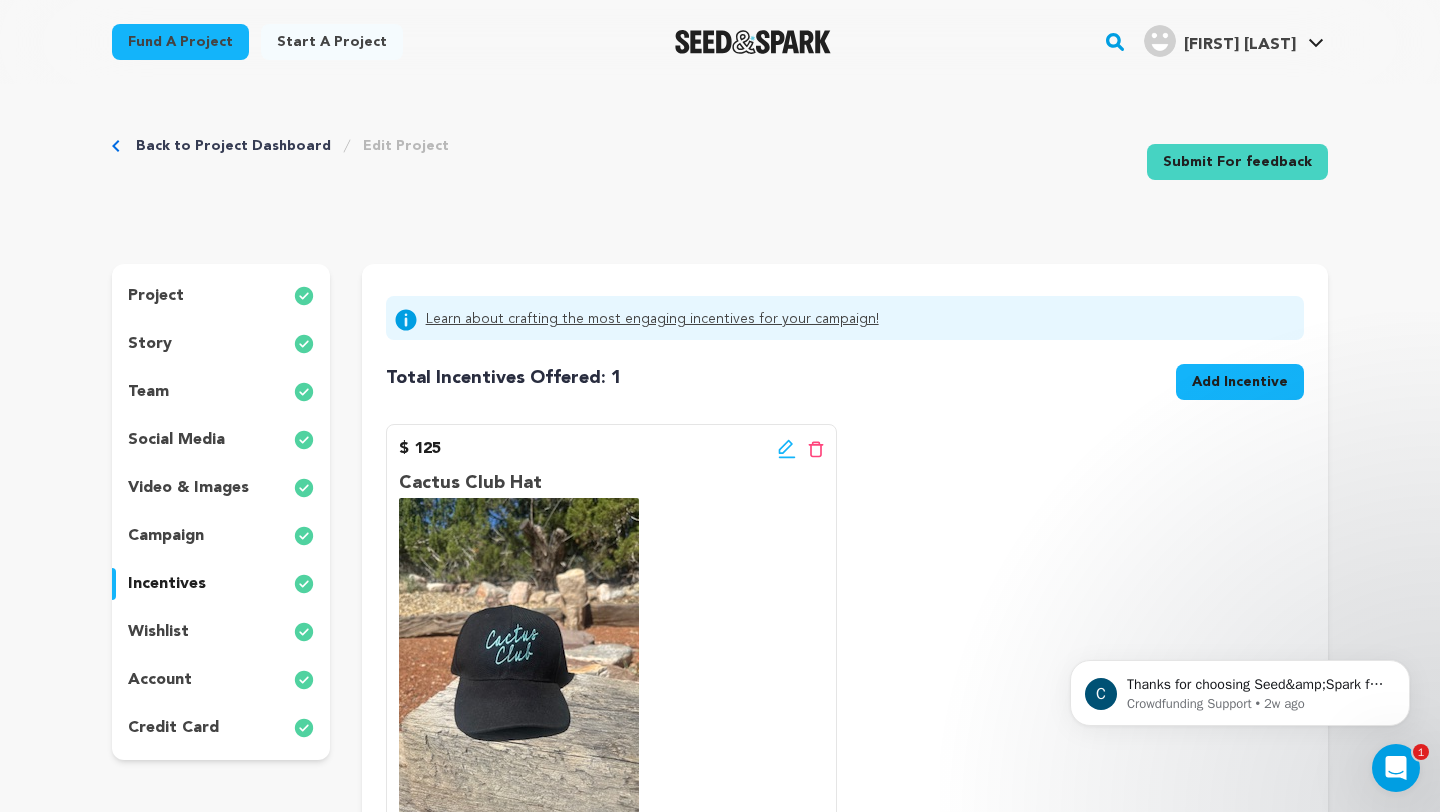 click on "Add Incentive" at bounding box center [1240, 382] 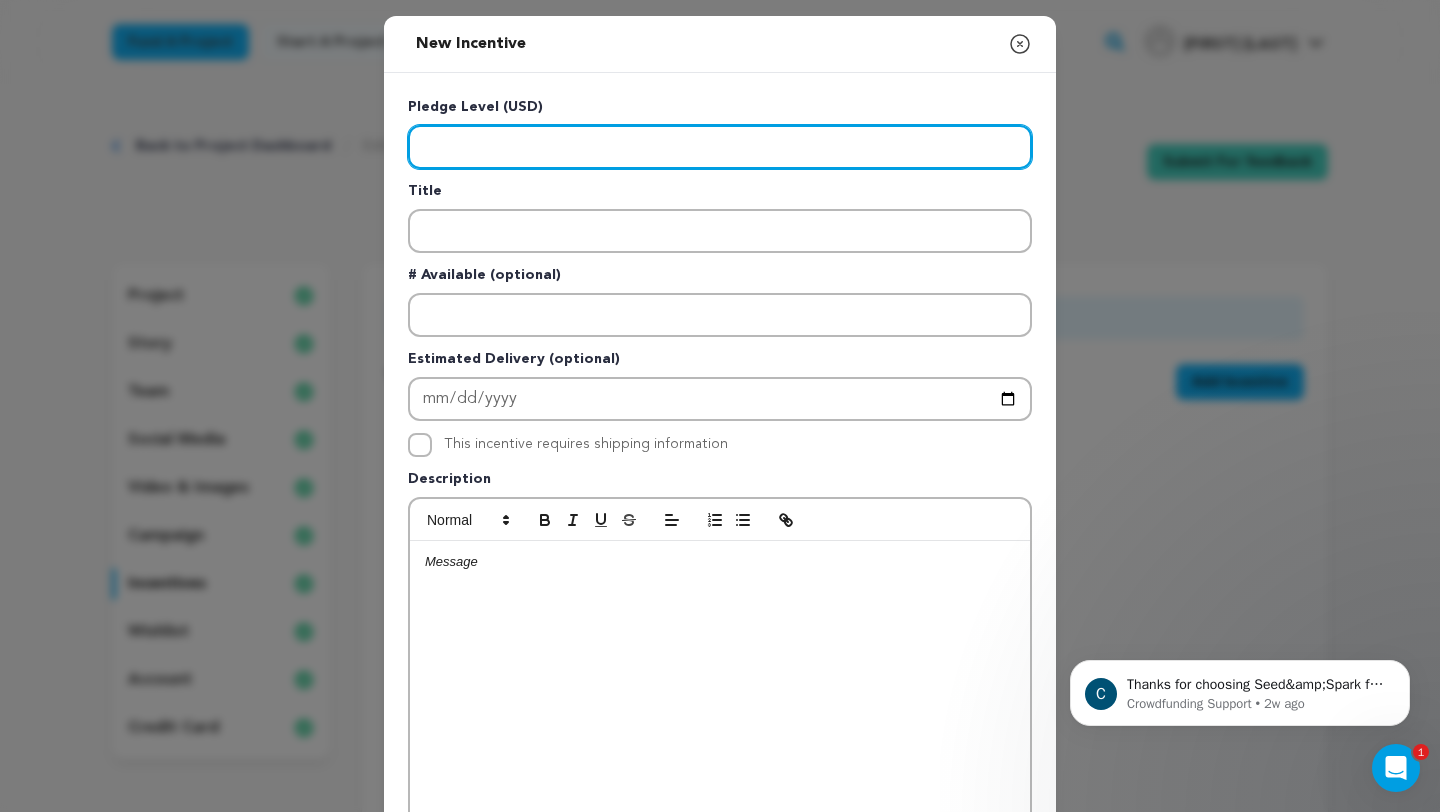 click at bounding box center [720, 147] 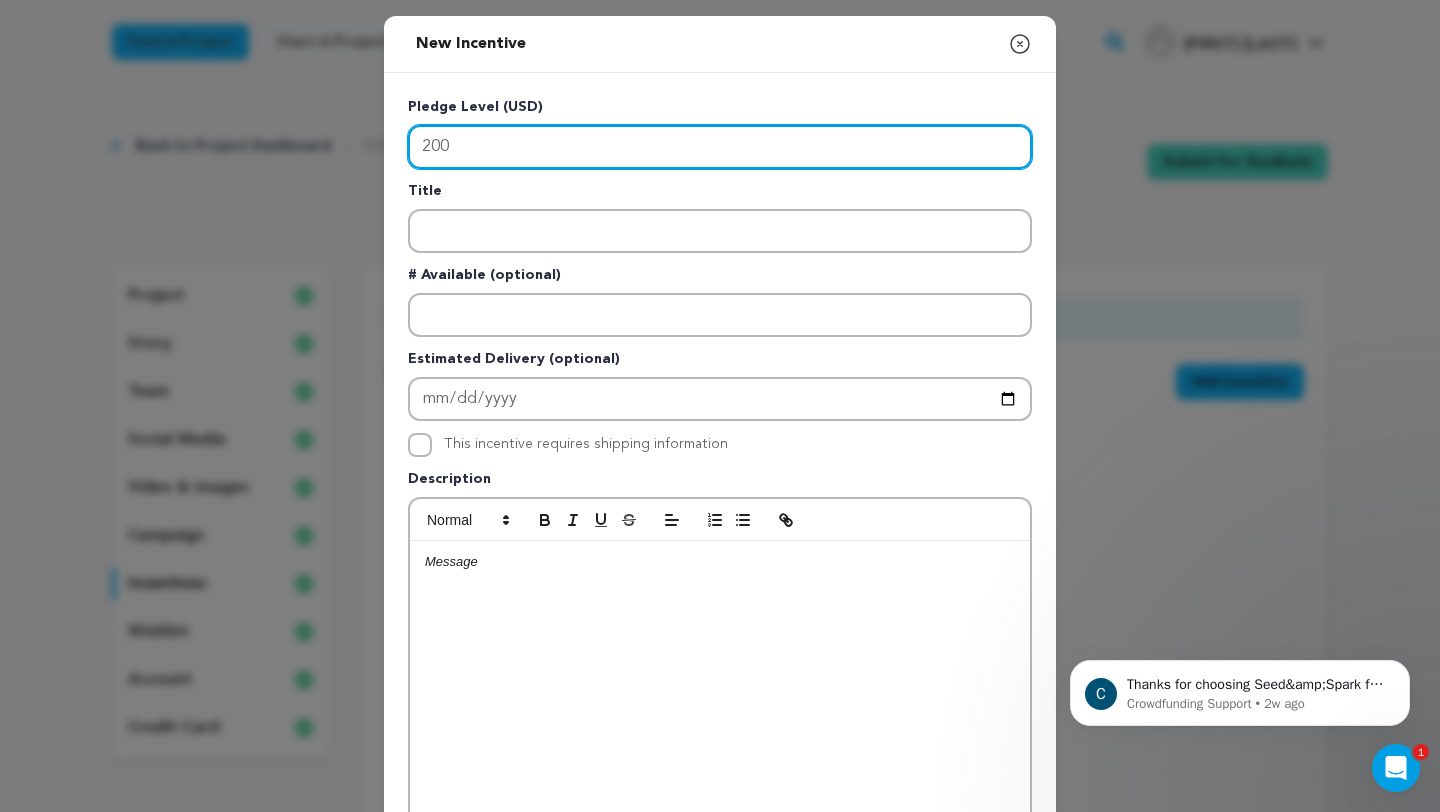 type on "200" 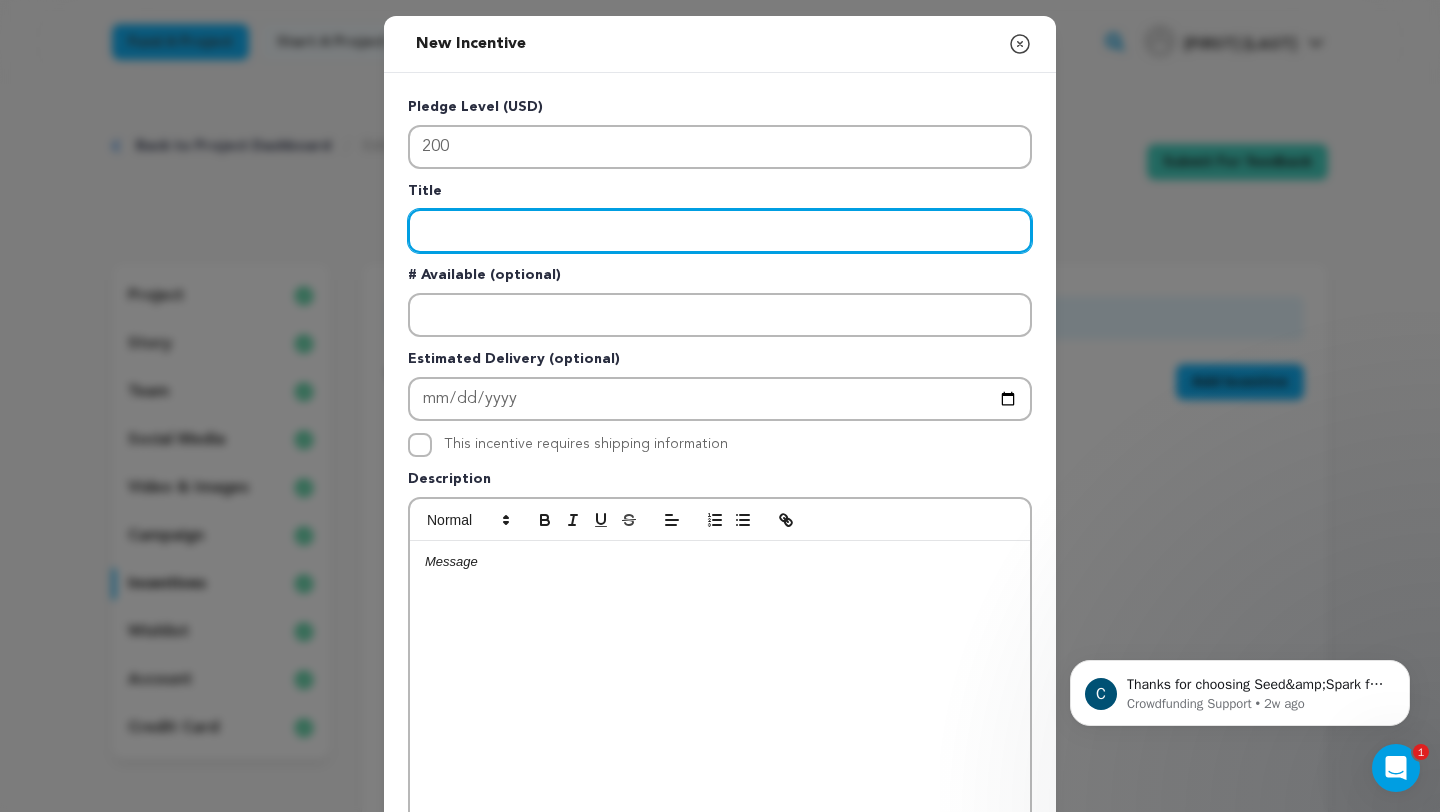 click at bounding box center [720, 231] 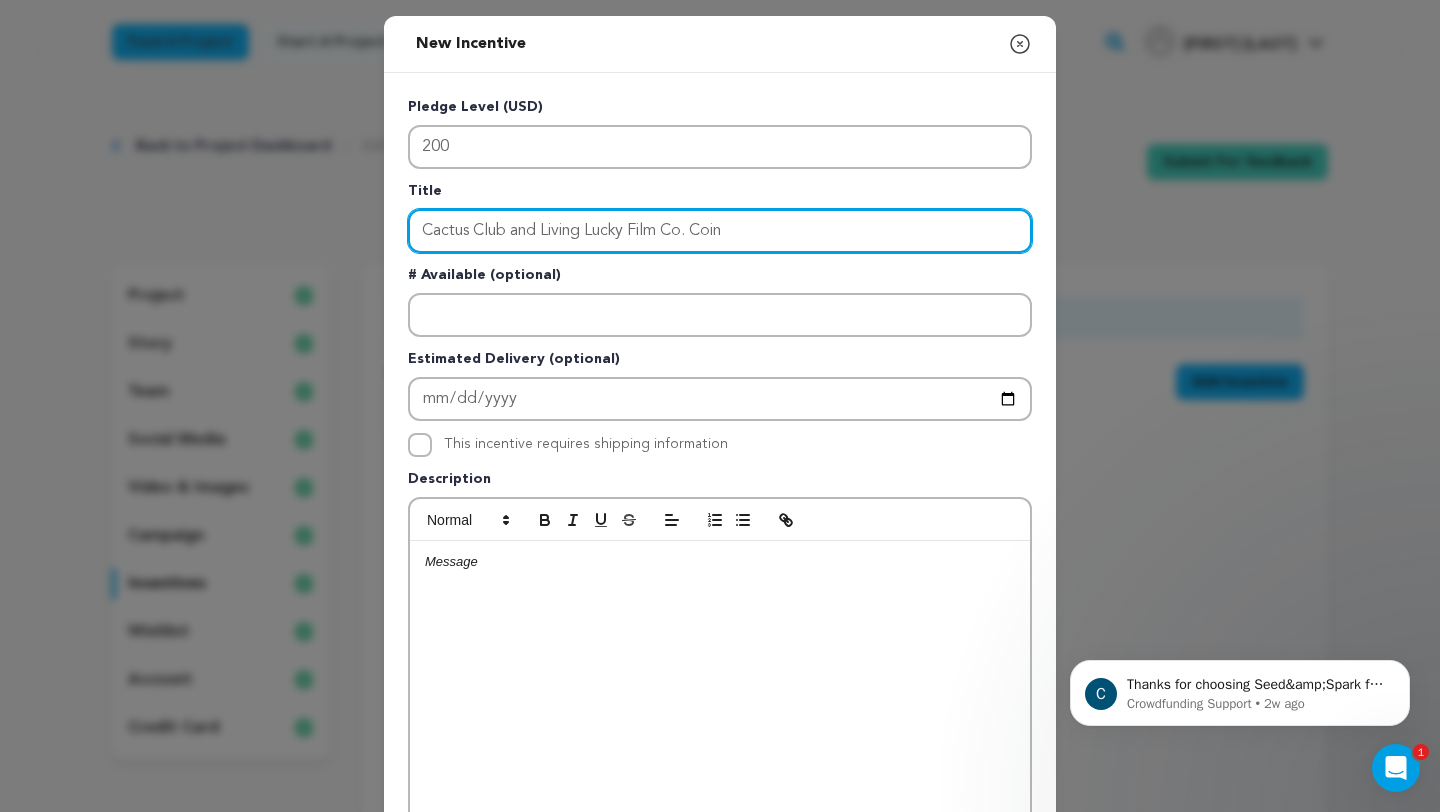 type on "Cactus Club and Living Lucky Film Co. Coin" 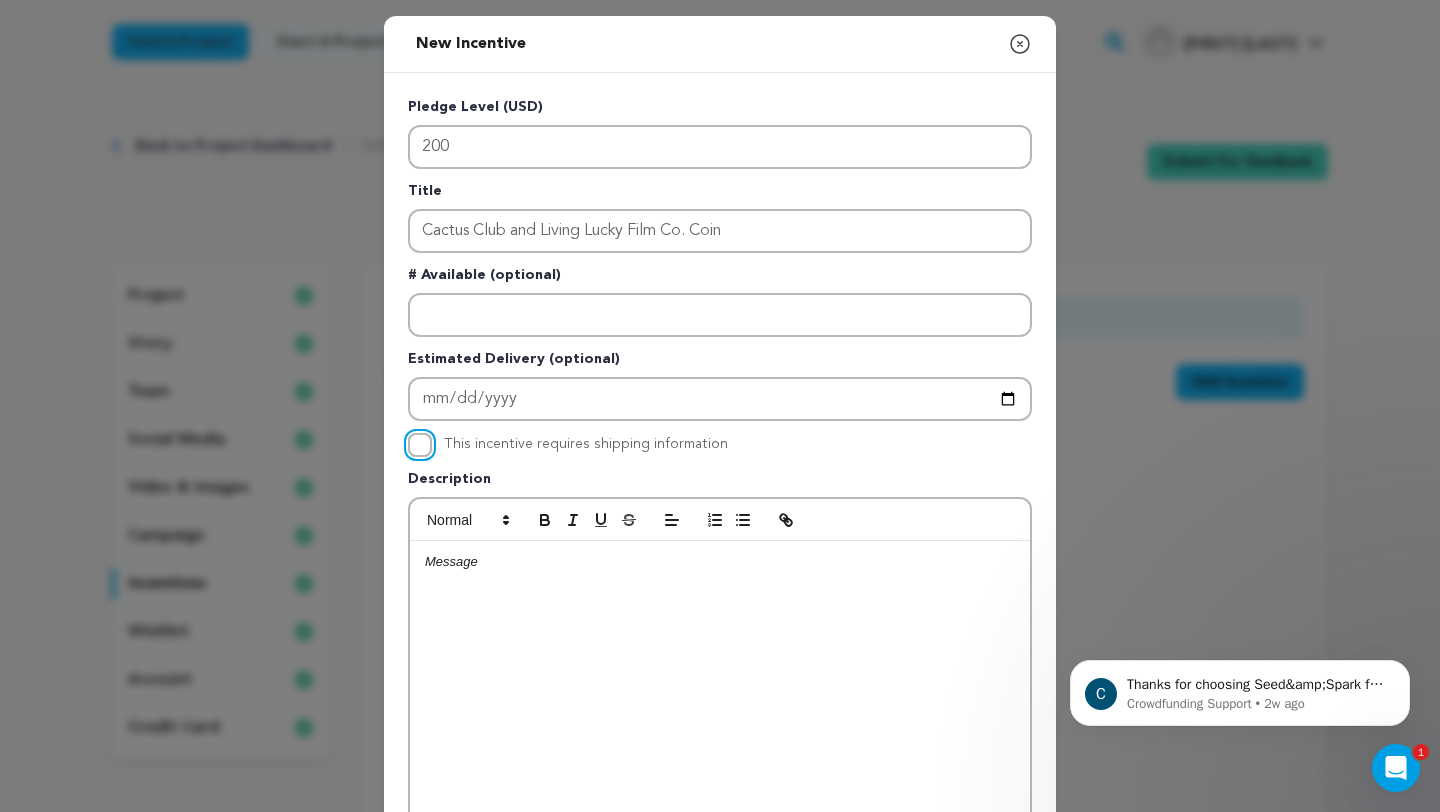 click on "This incentive requires shipping information" at bounding box center (420, 445) 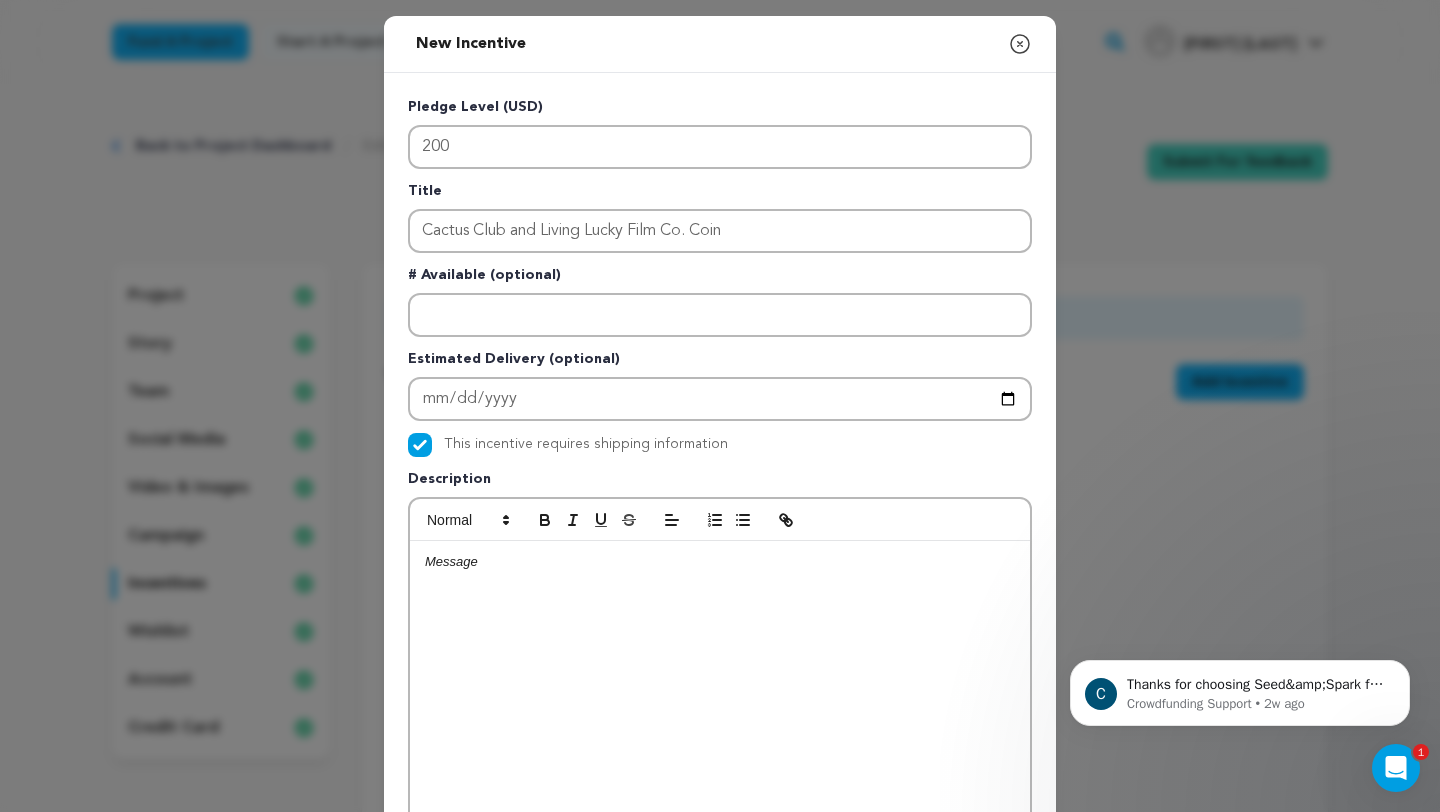 click at bounding box center [720, 691] 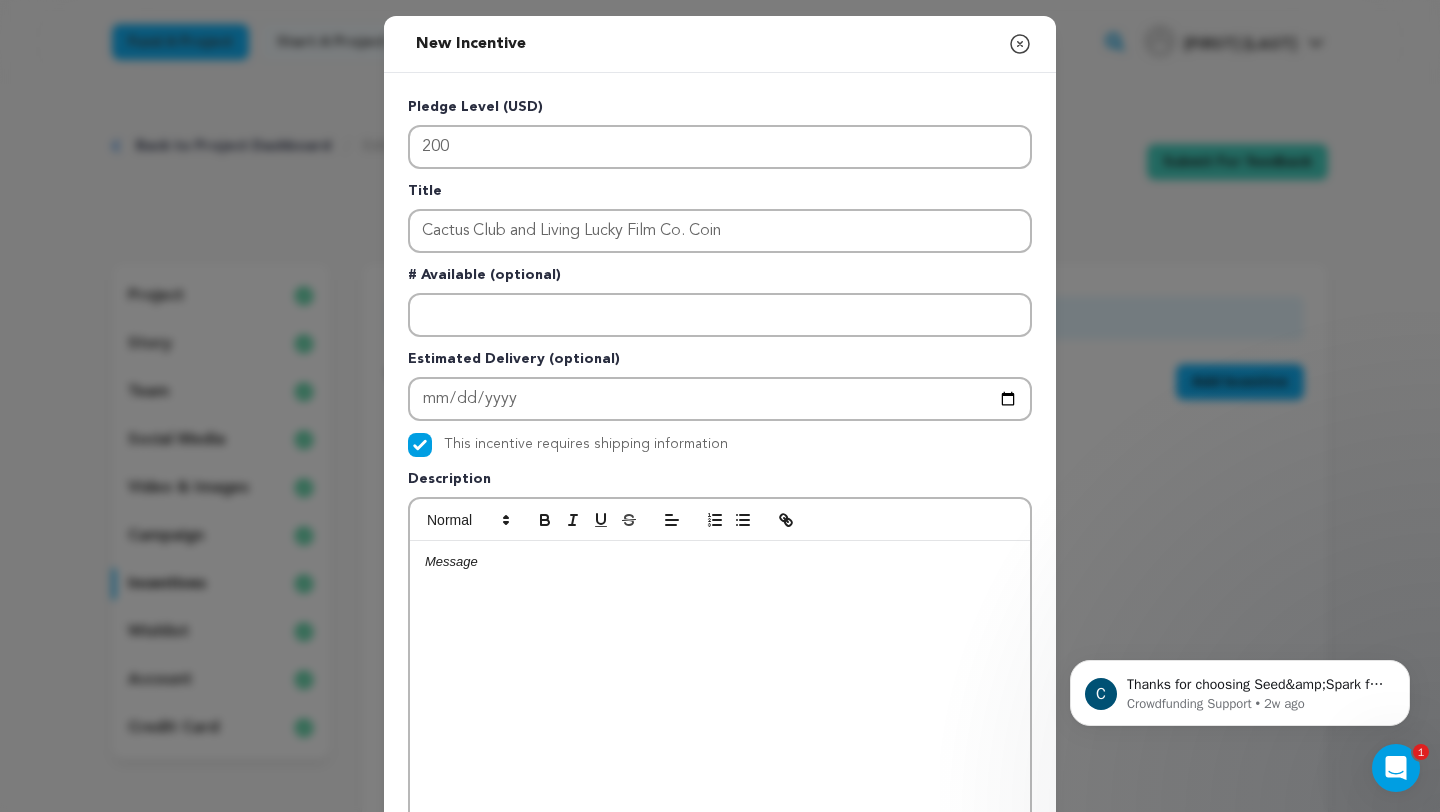 type 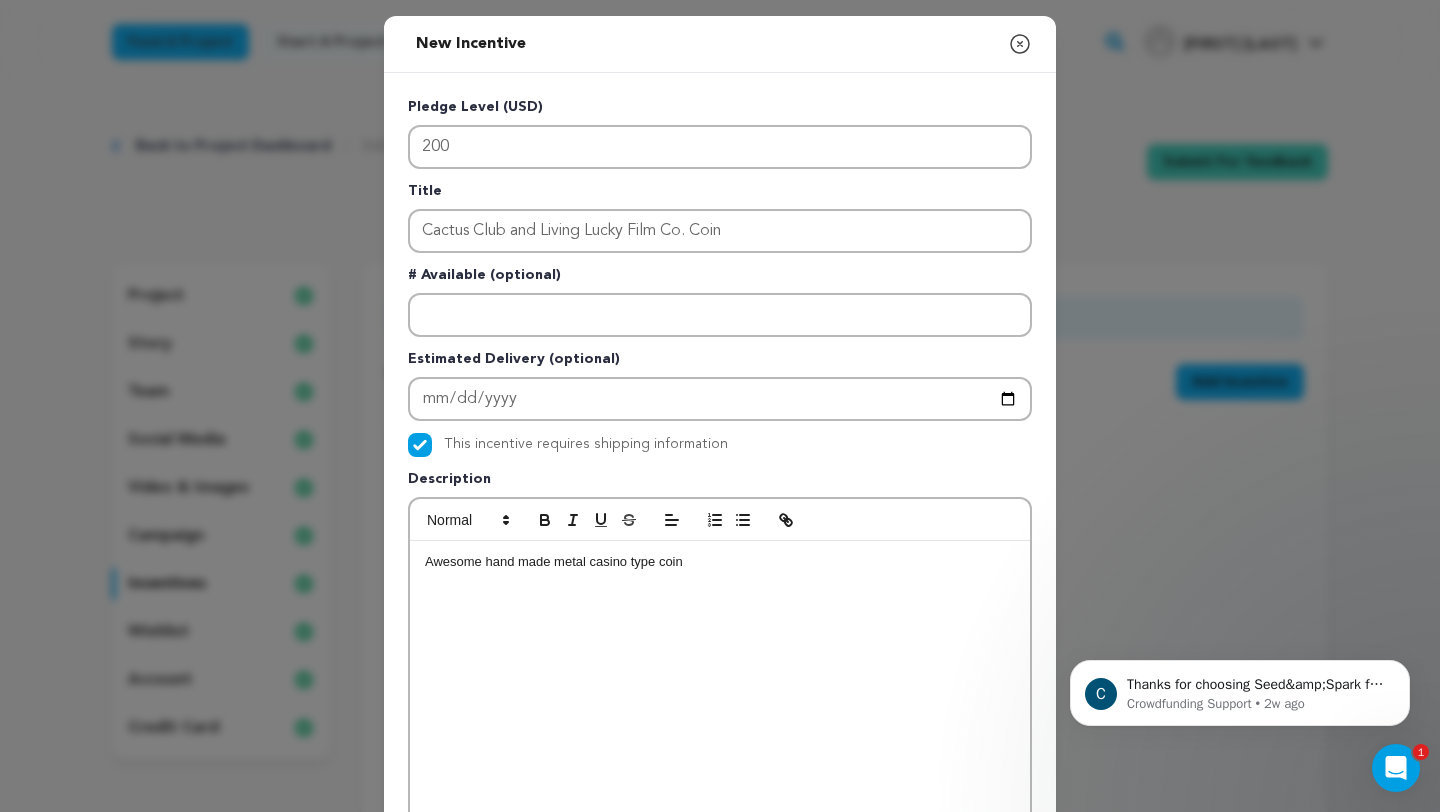 click on "Awesome hand made metal casino type coin" at bounding box center [720, 562] 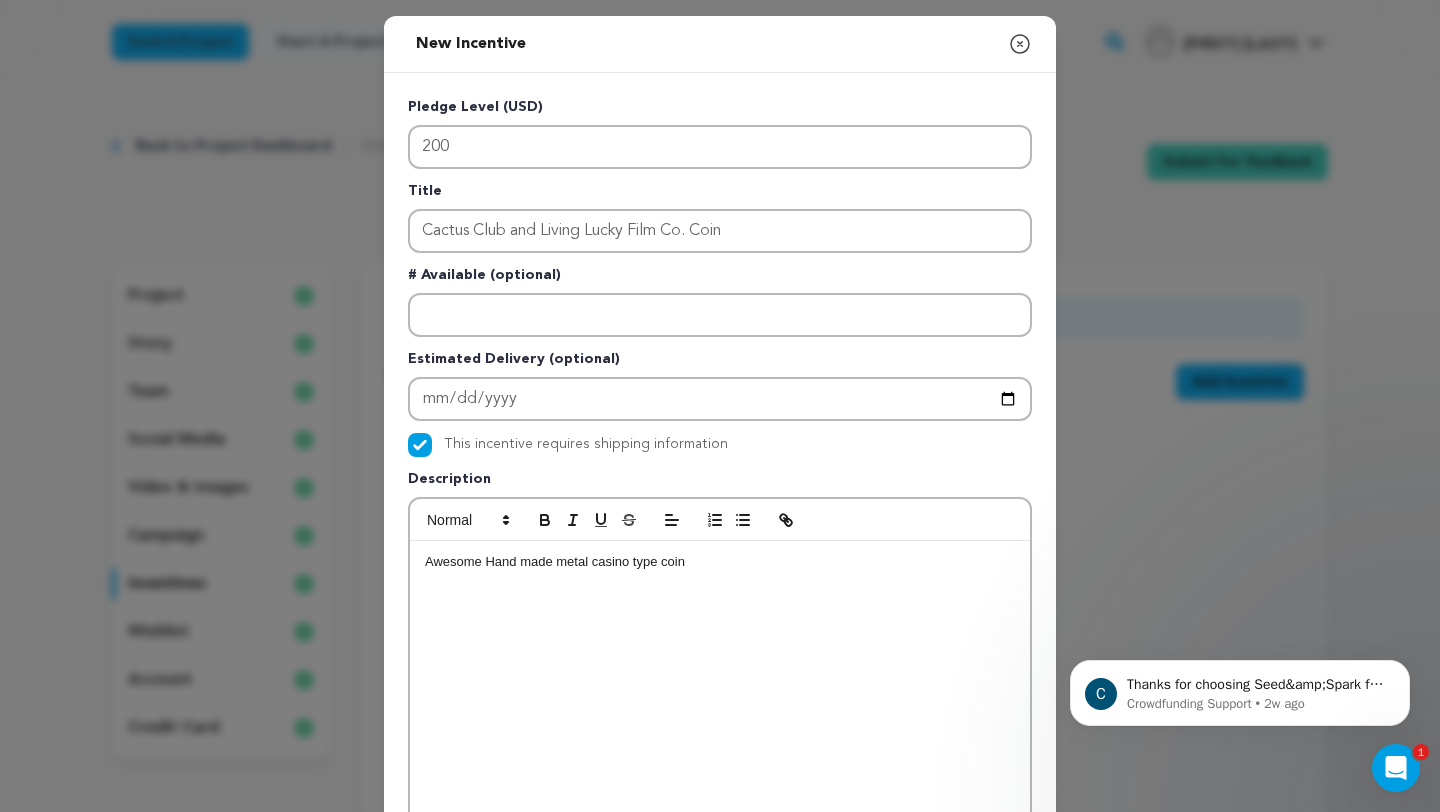 click on "Awesome Hand made metal casino type coin" at bounding box center (720, 562) 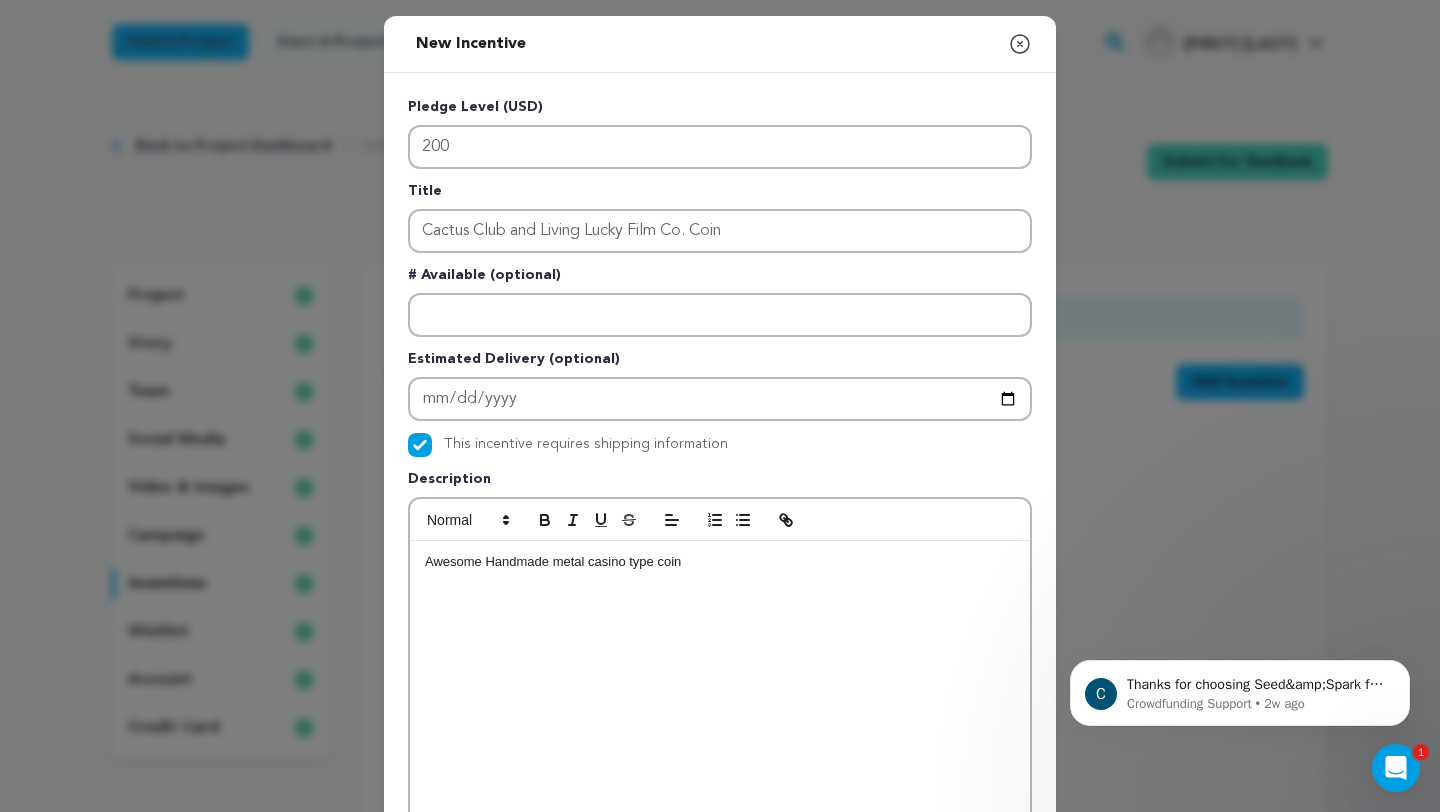 click on "Awesome Handmade metal casino type coin" at bounding box center [720, 562] 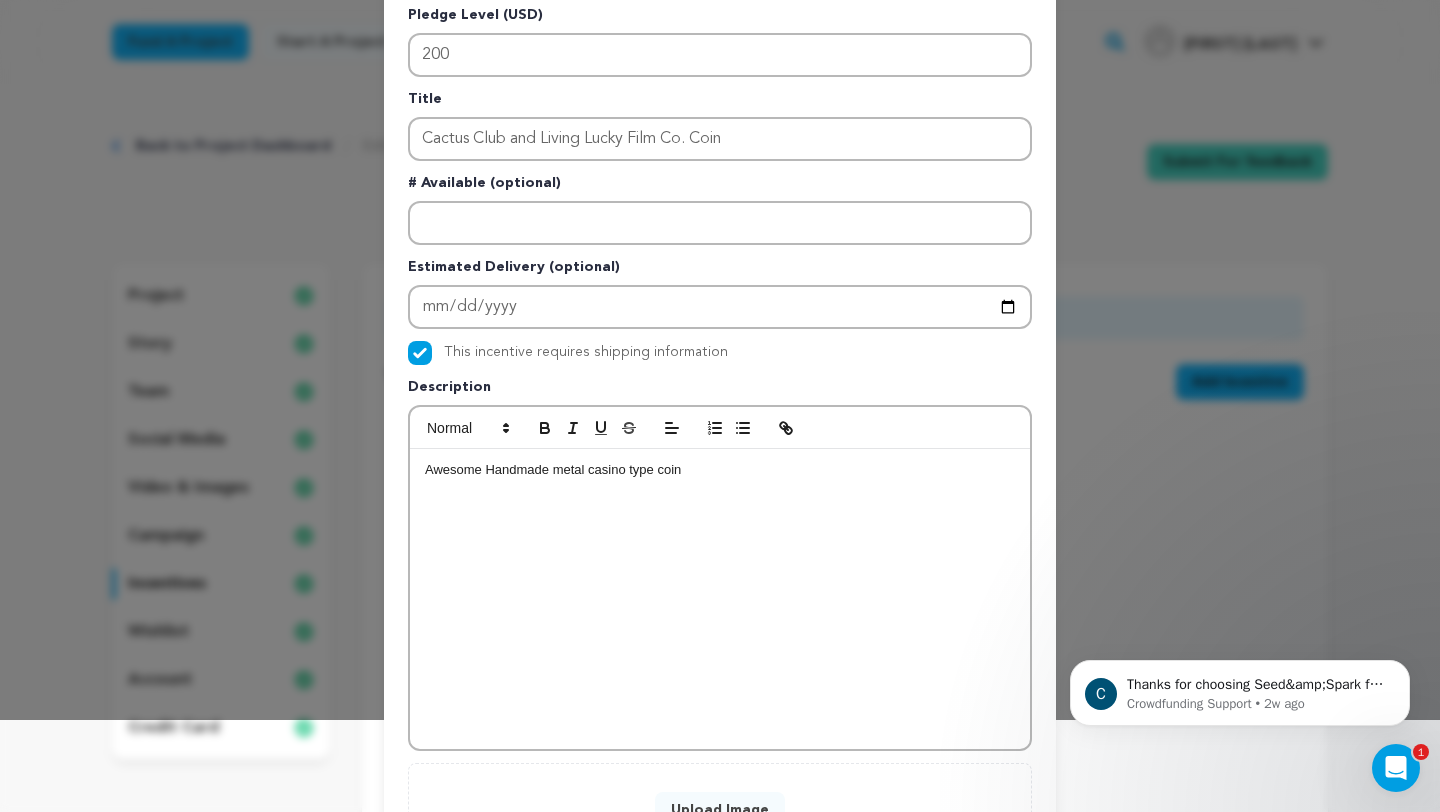 scroll, scrollTop: 261, scrollLeft: 0, axis: vertical 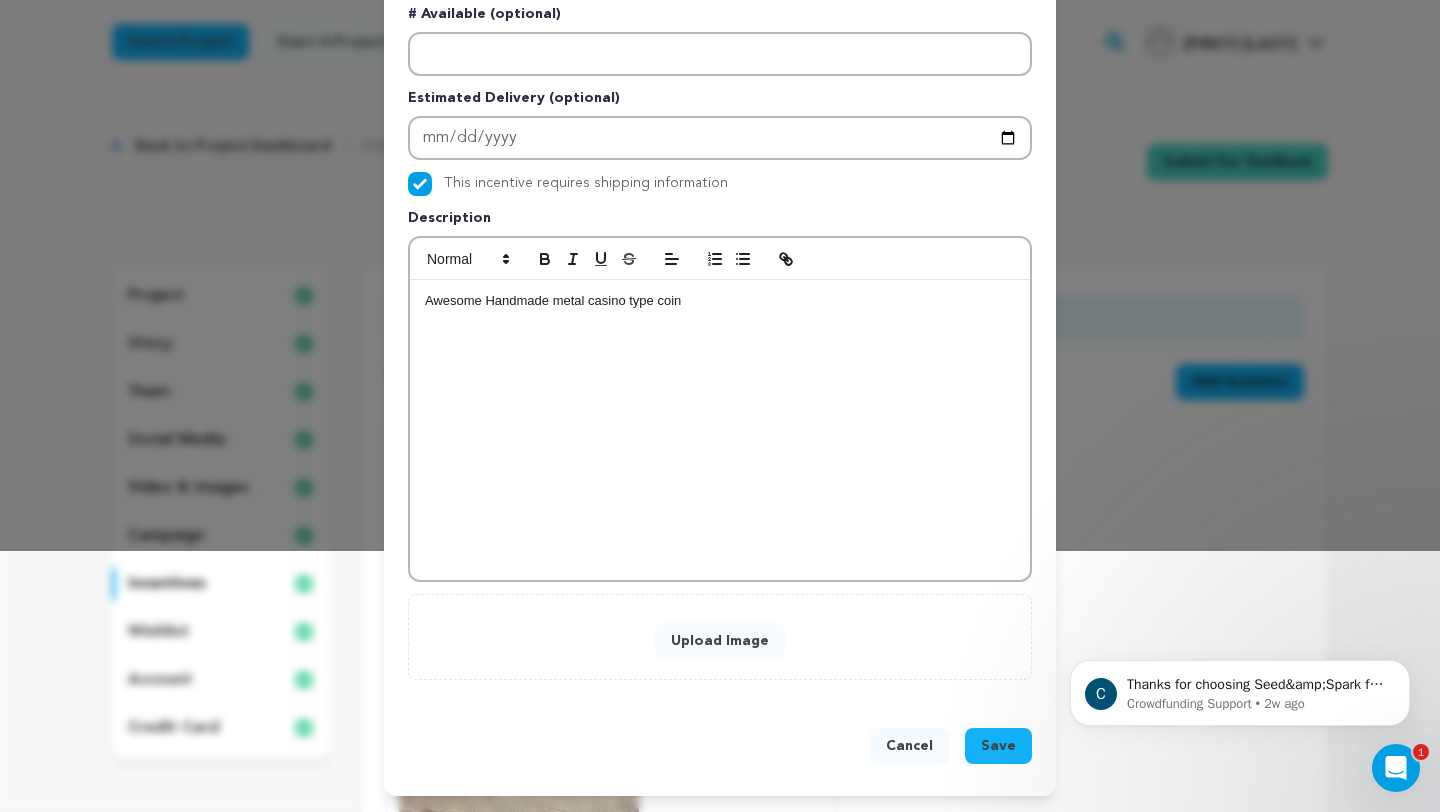 click on "Upload Image" at bounding box center [720, 641] 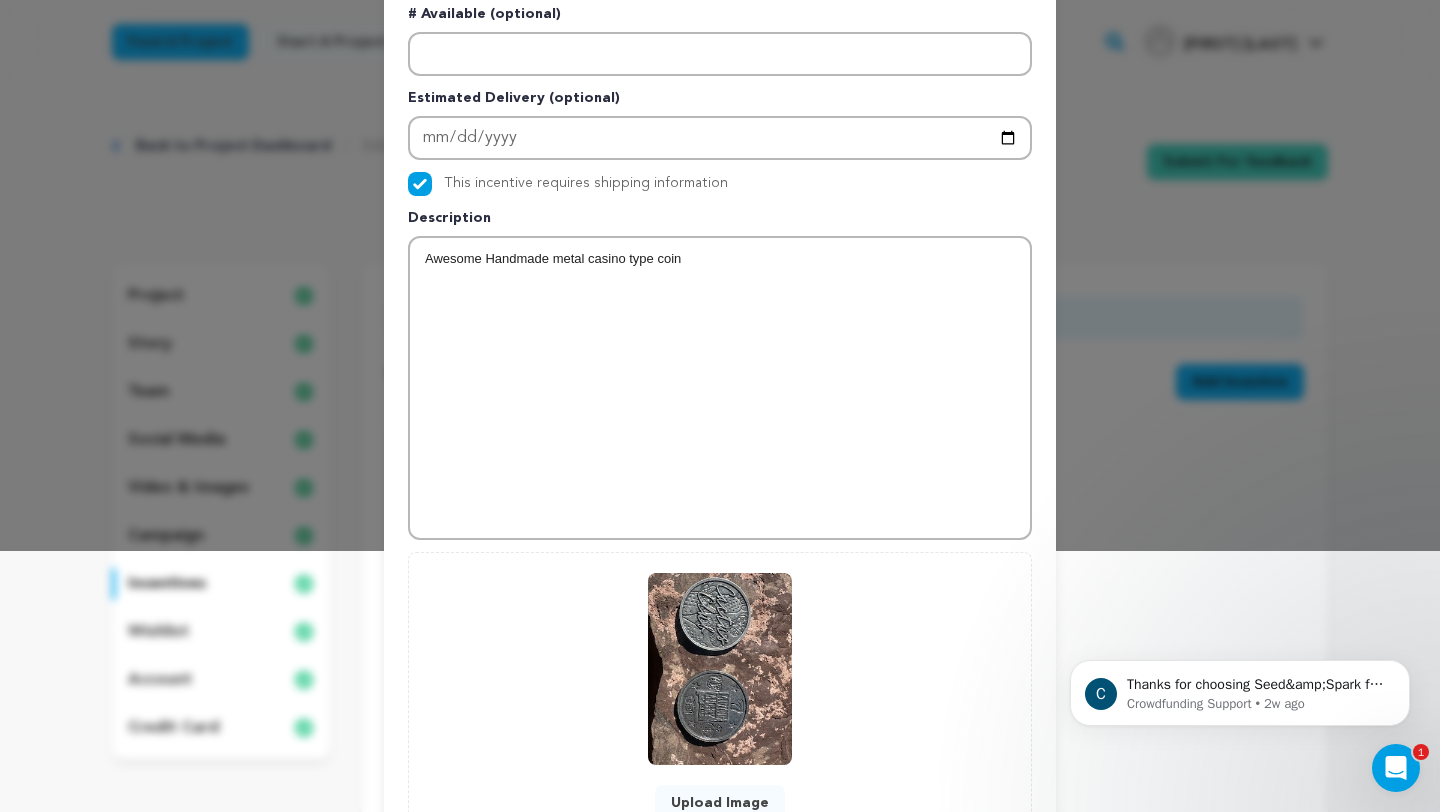 scroll, scrollTop: 423, scrollLeft: 0, axis: vertical 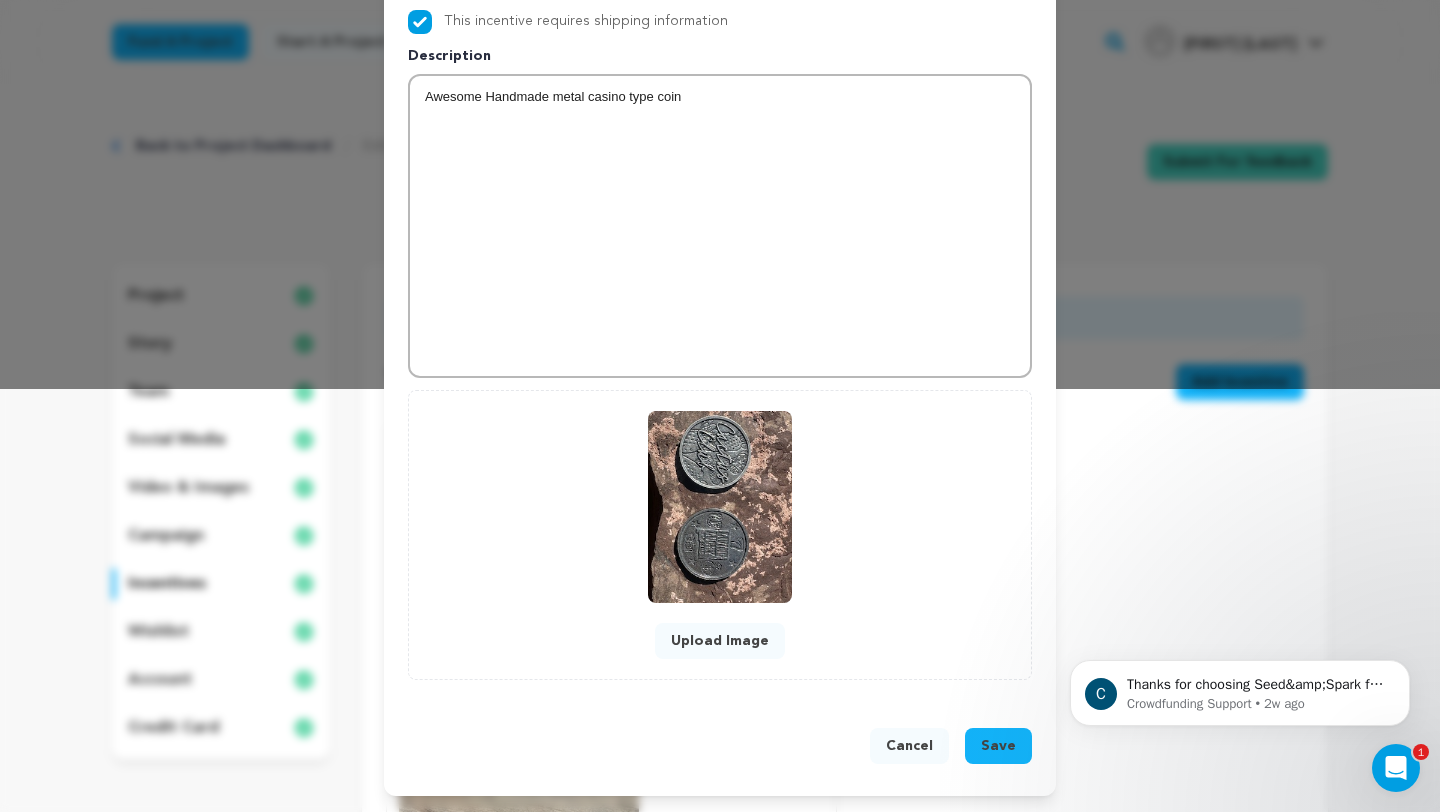 click on "Save" at bounding box center (998, 746) 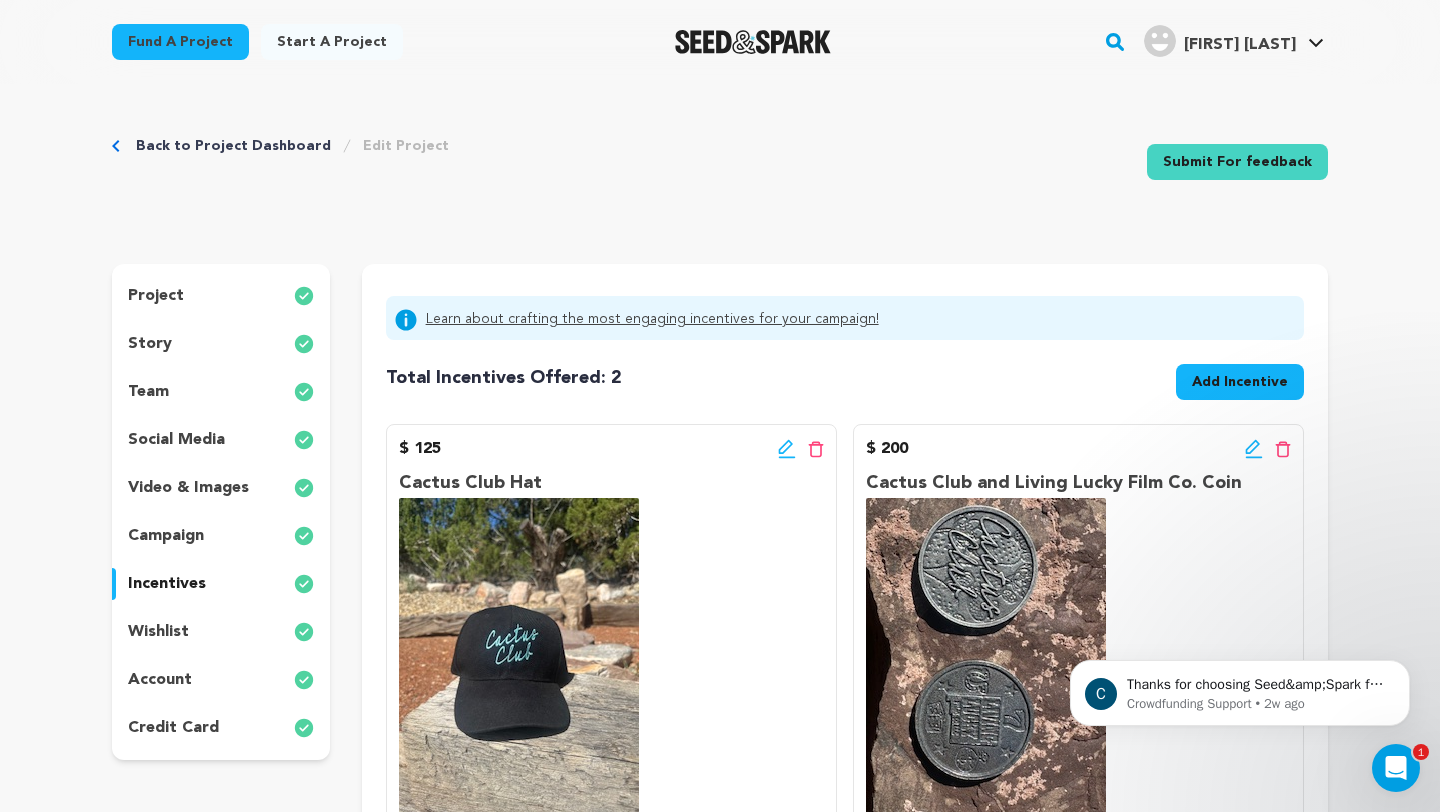 click on "Add Incentive" at bounding box center (1240, 382) 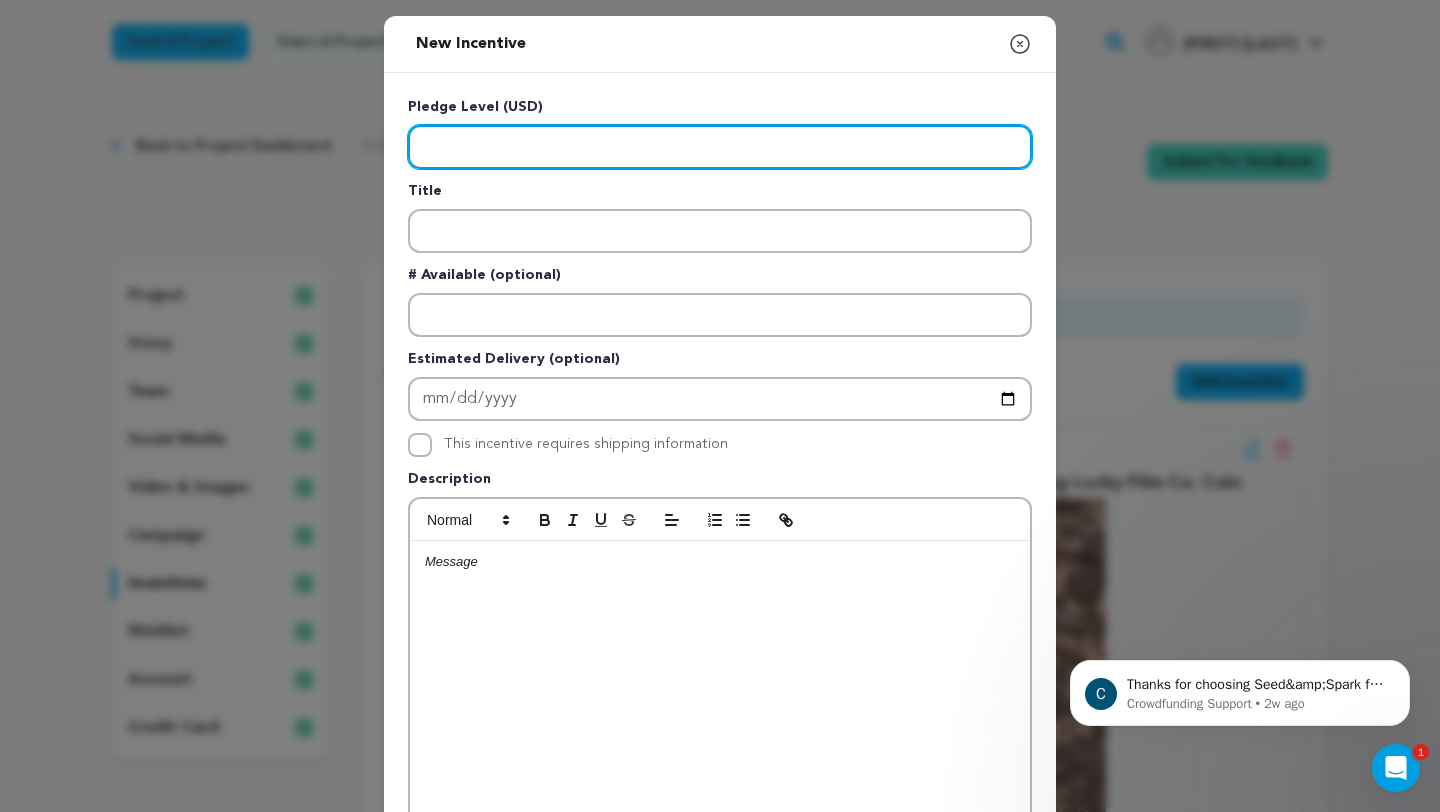 click at bounding box center [720, 147] 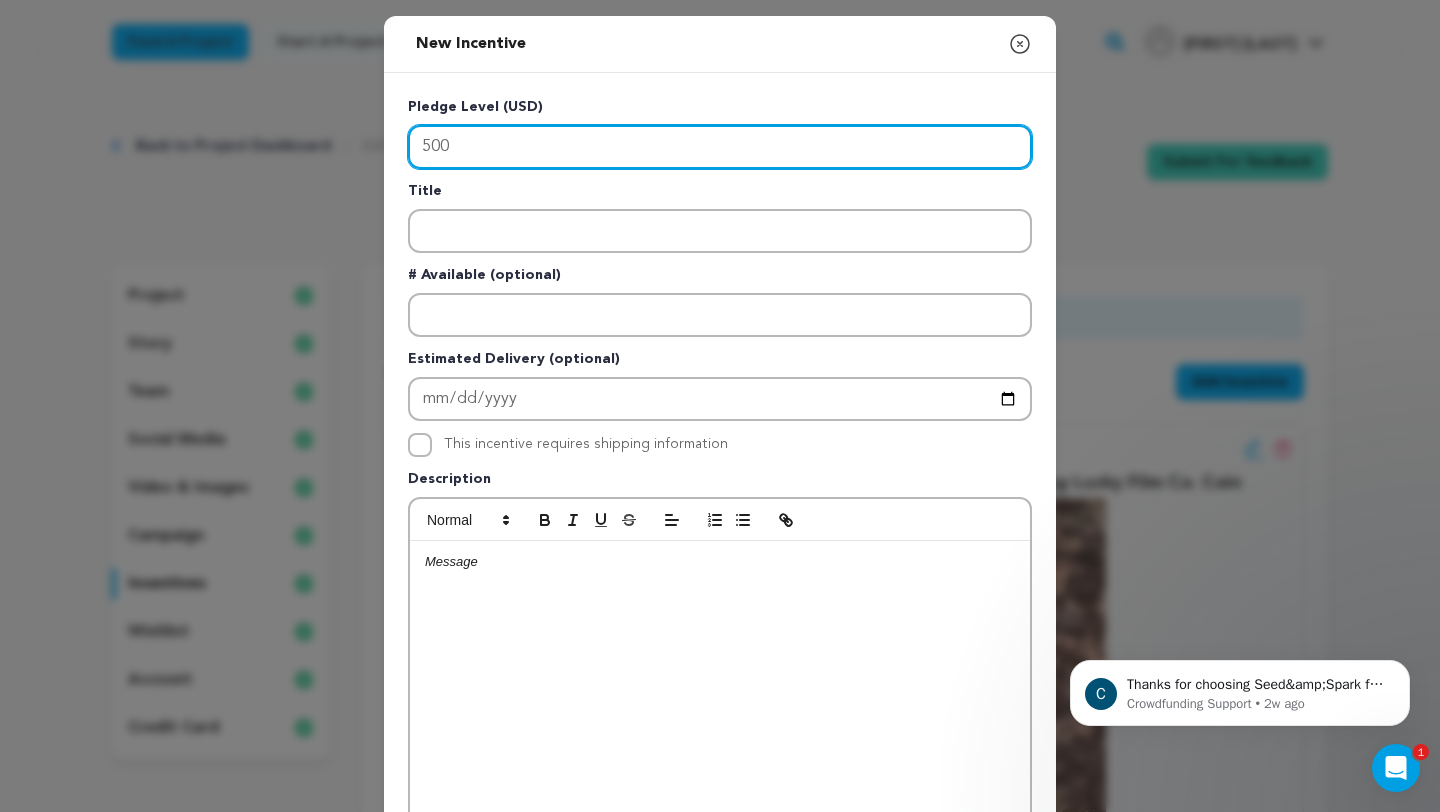 type on "500" 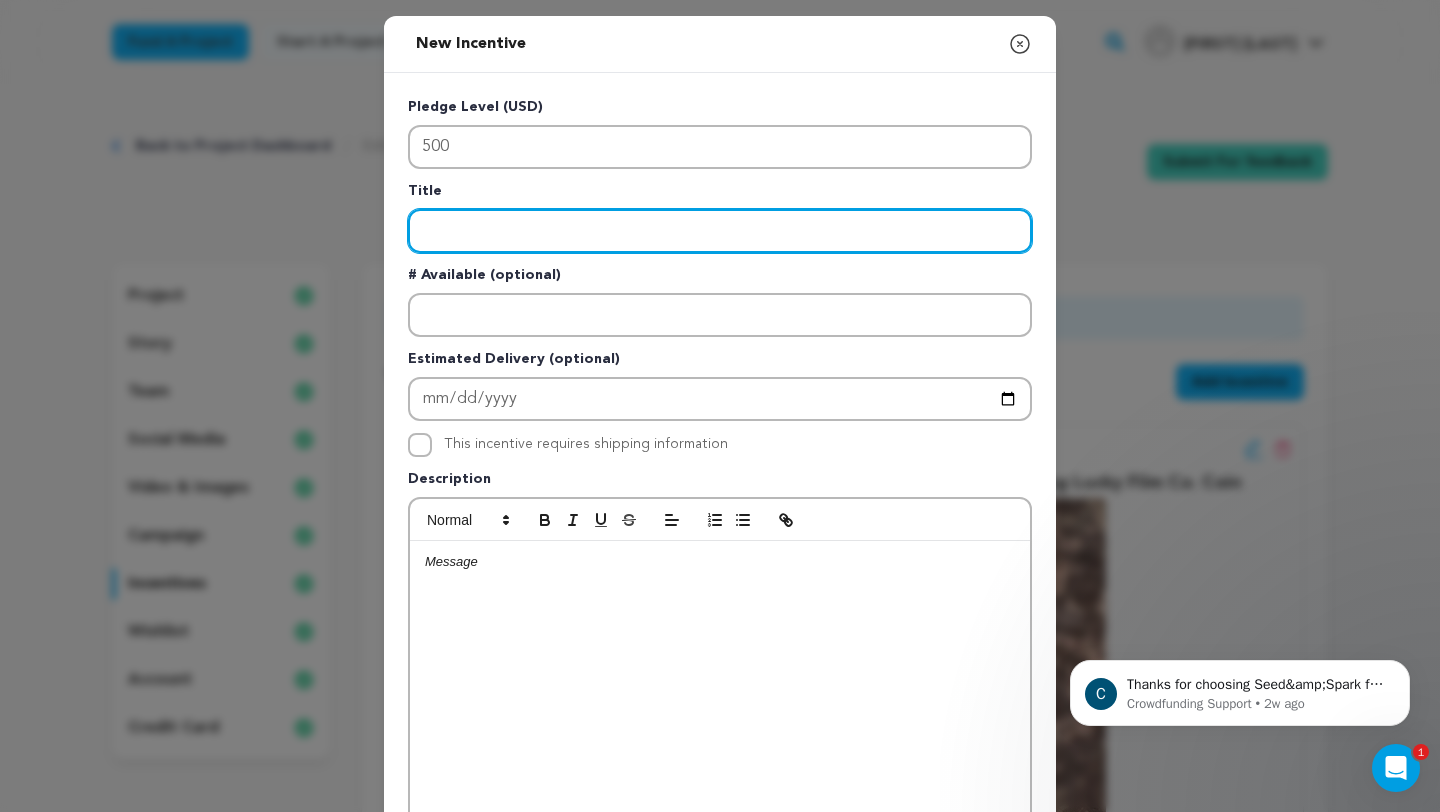 click at bounding box center [720, 231] 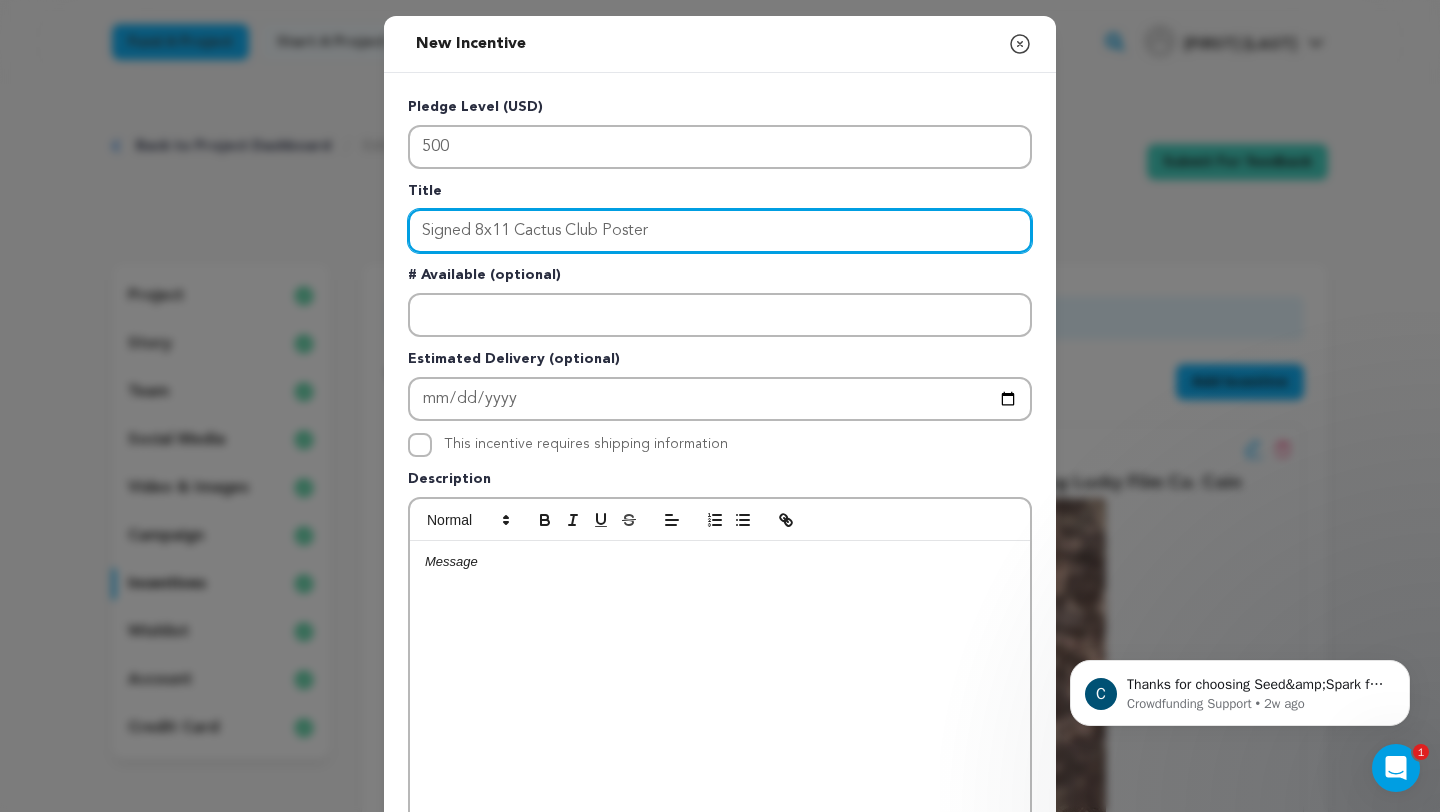 type on "Signed 8x11 Cactus Club Poster" 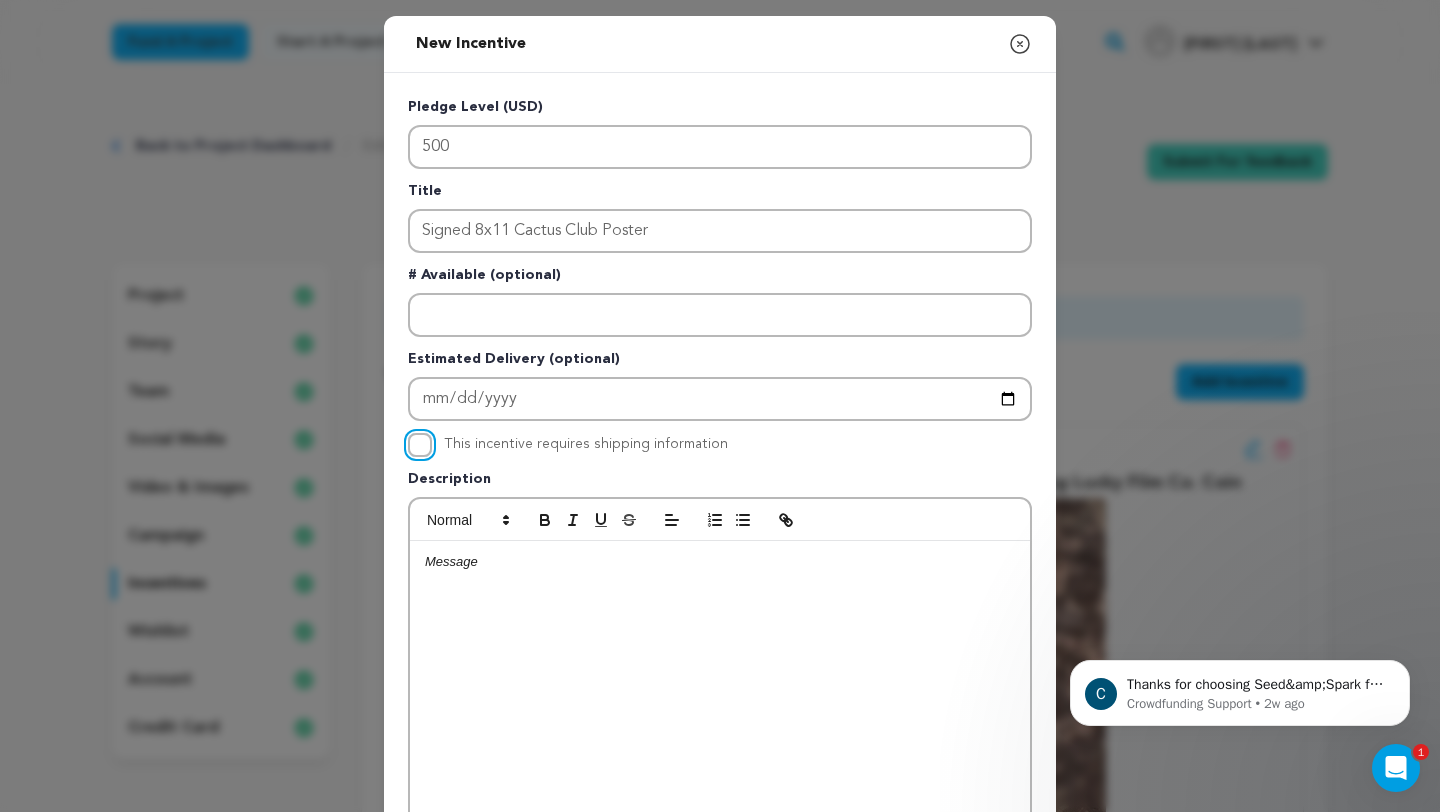 click on "This incentive requires shipping information" at bounding box center (420, 445) 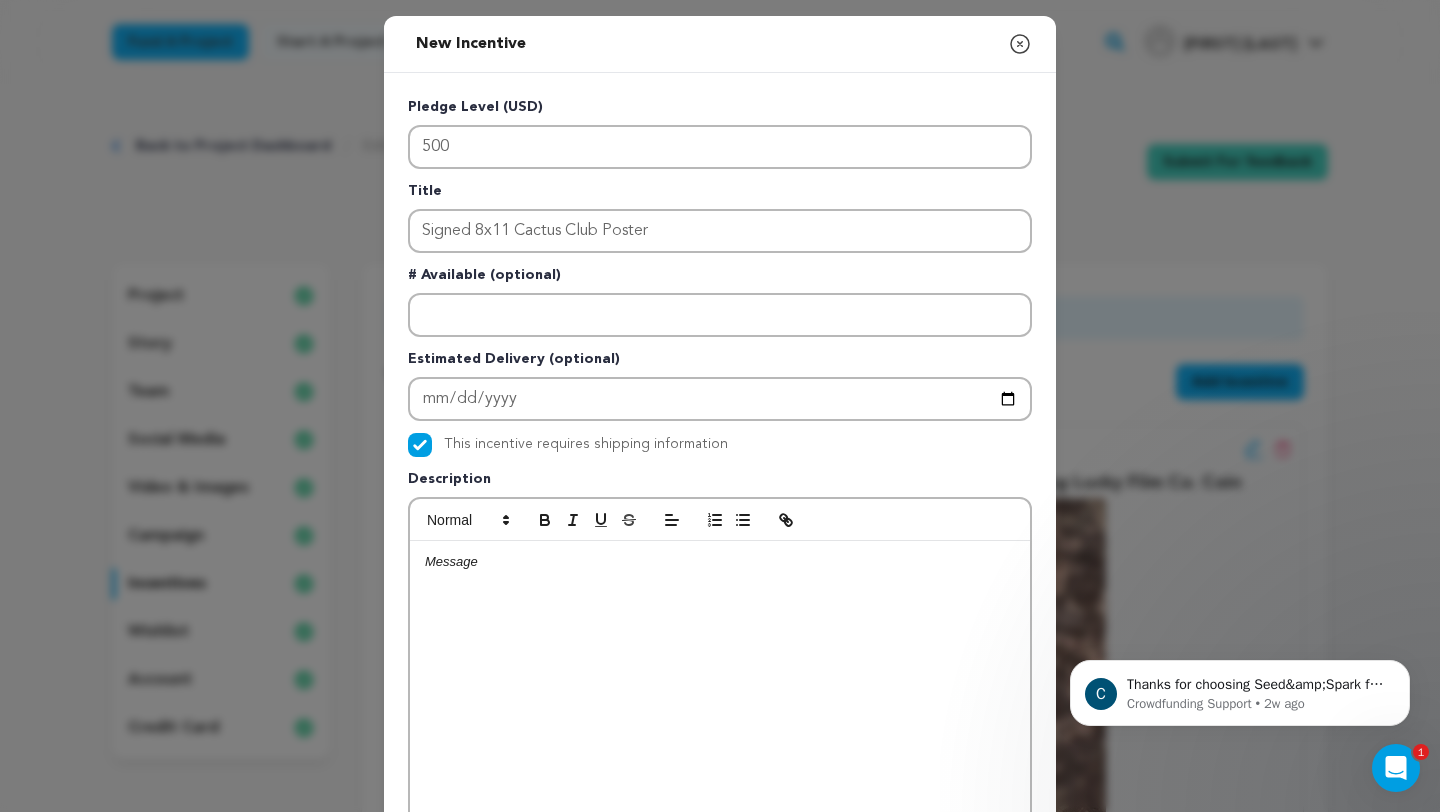 click at bounding box center [720, 562] 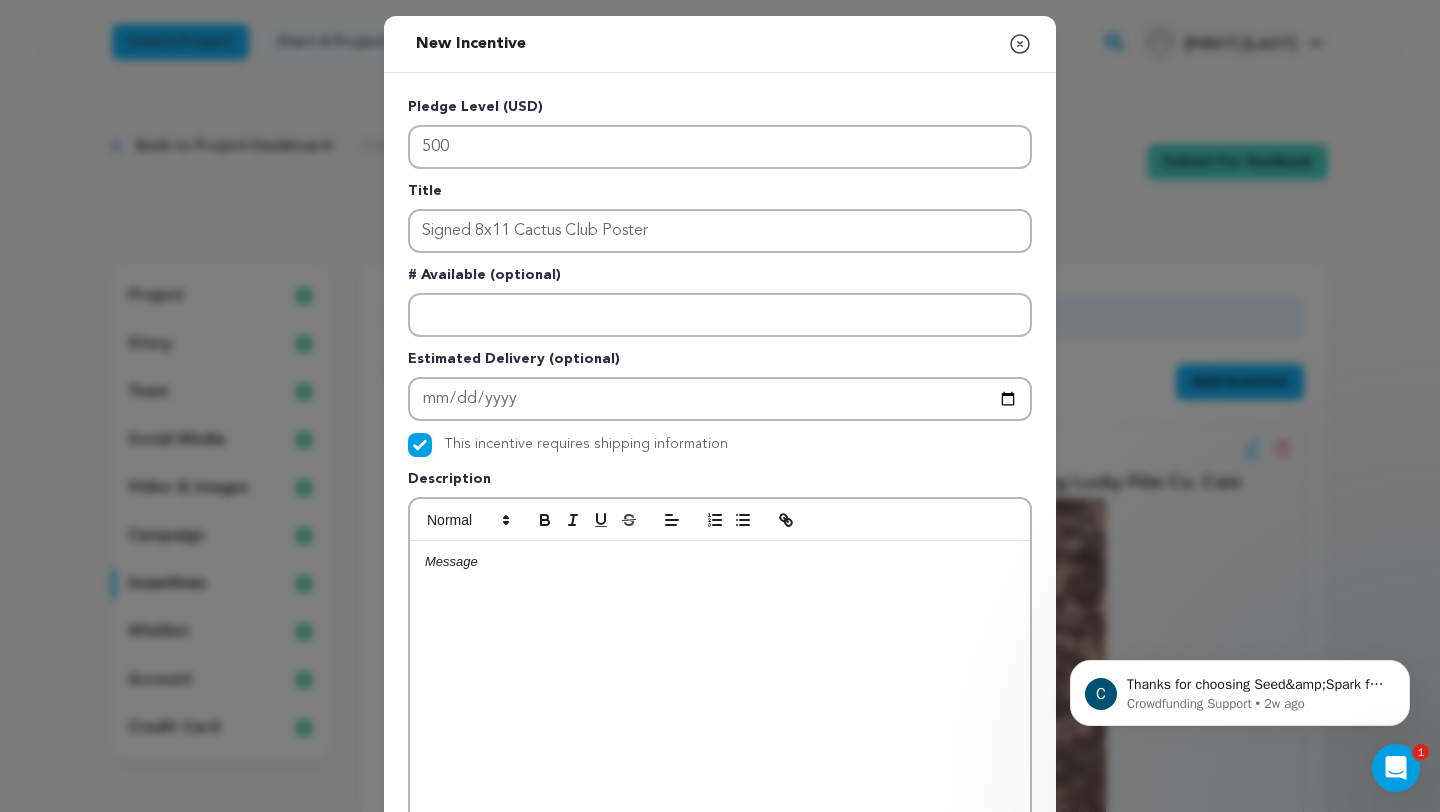 type 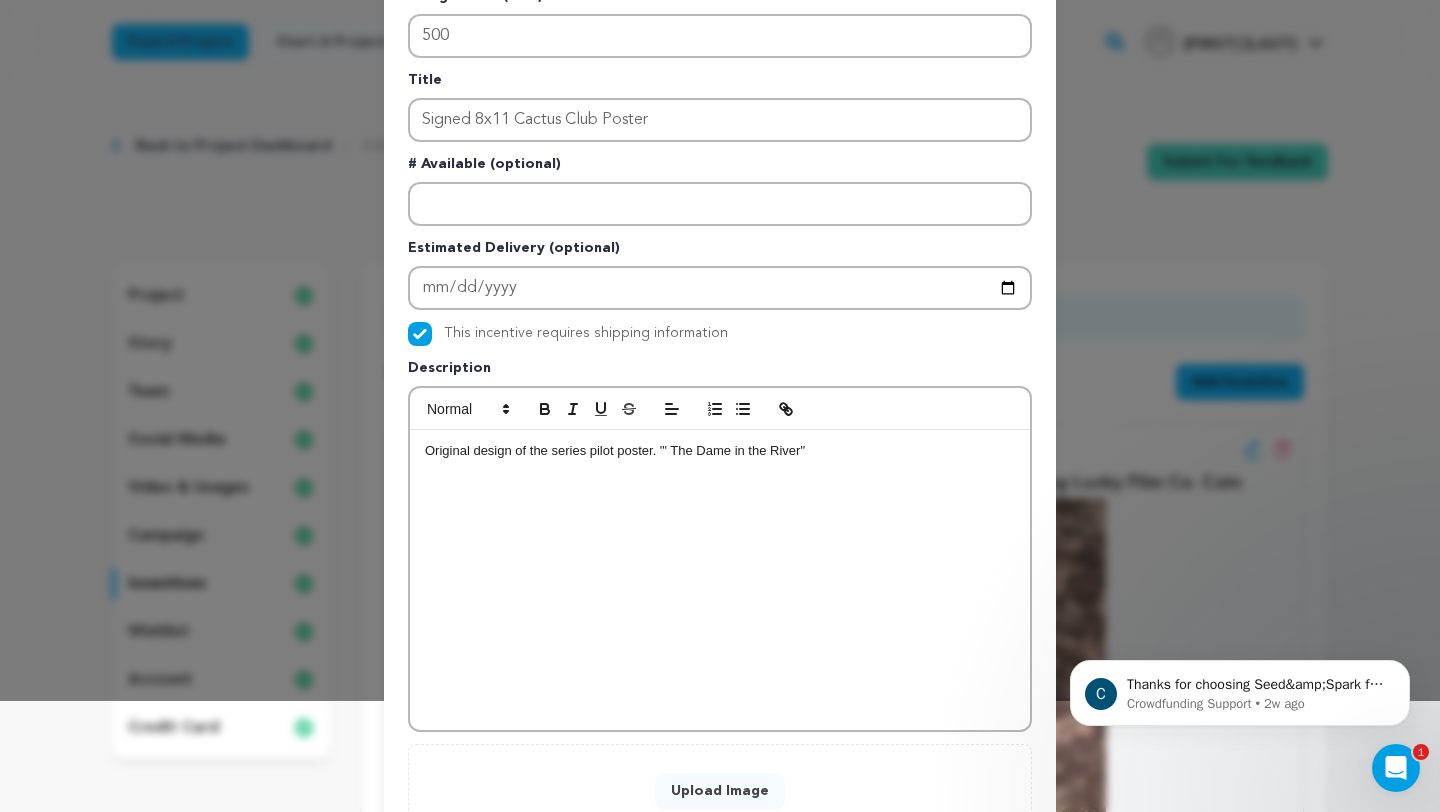 scroll, scrollTop: 261, scrollLeft: 0, axis: vertical 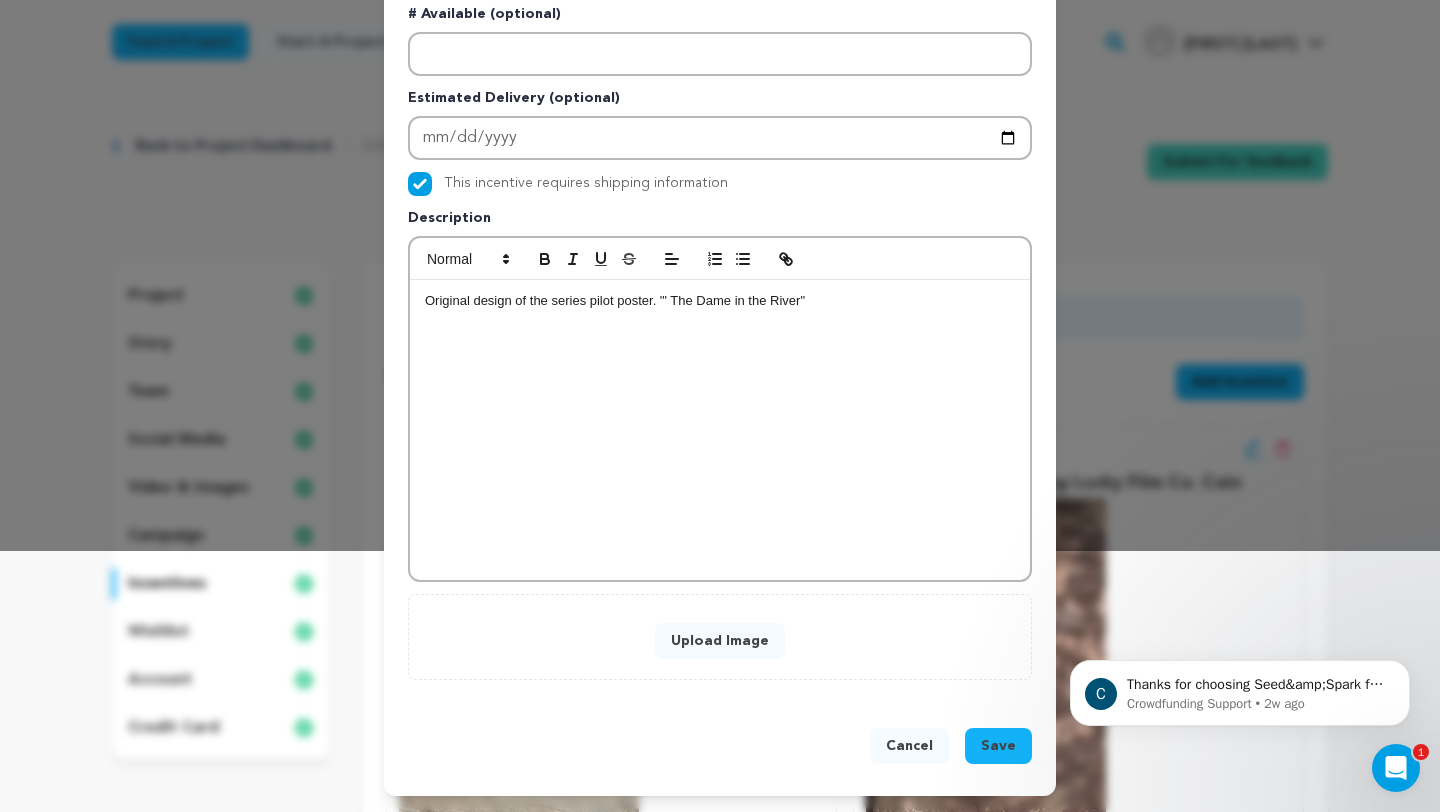 click on "Upload Image" at bounding box center (720, 641) 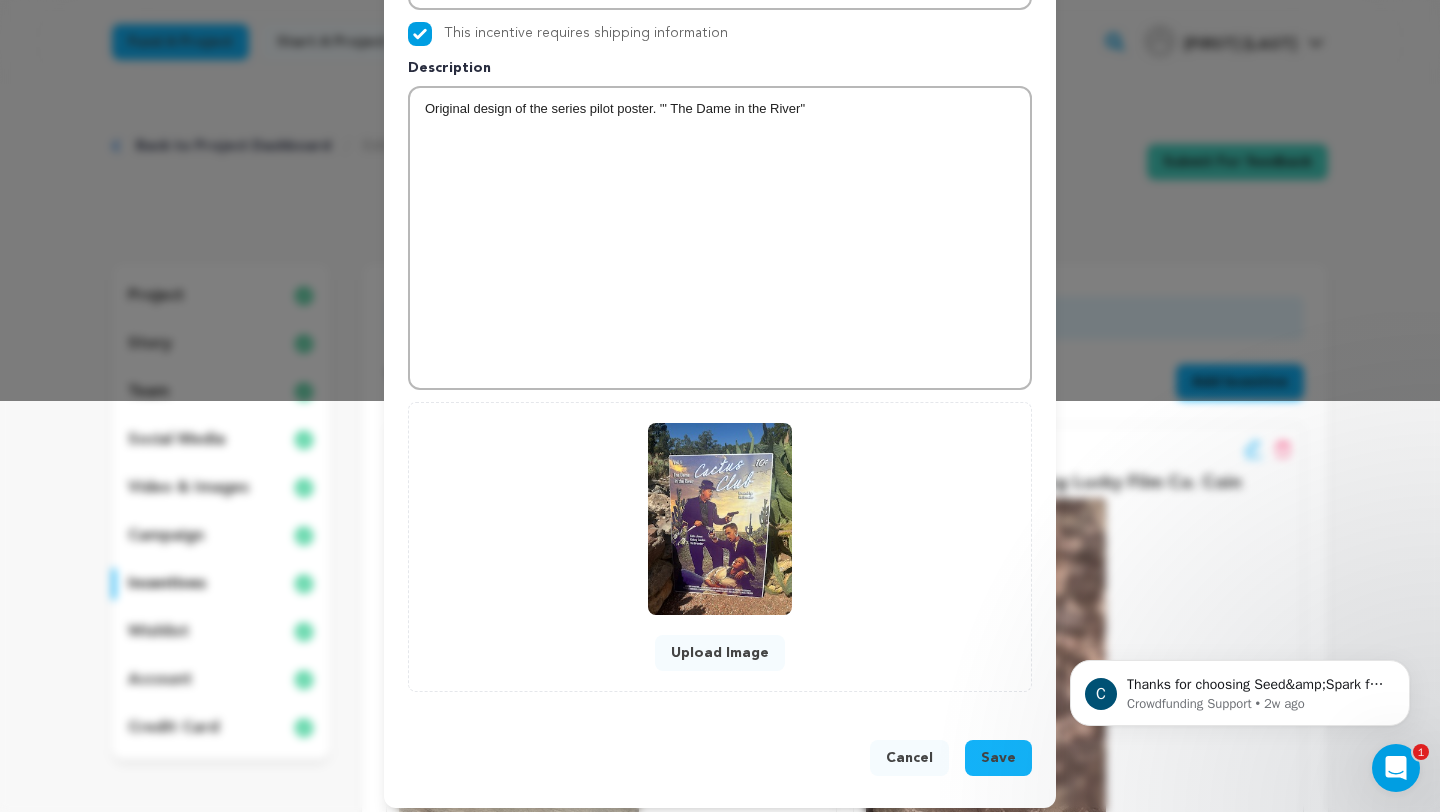 scroll, scrollTop: 417, scrollLeft: 0, axis: vertical 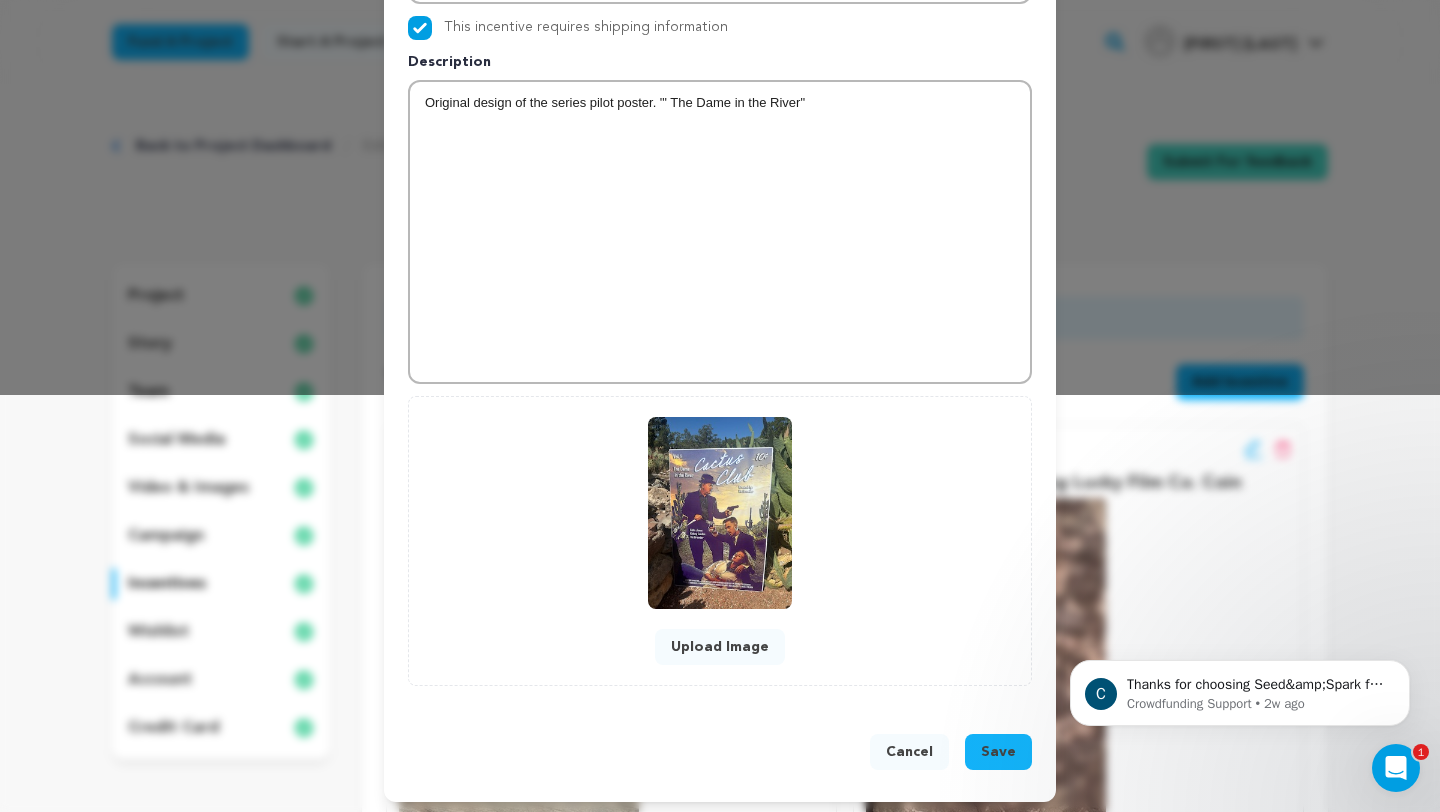 click on "Save" at bounding box center [998, 752] 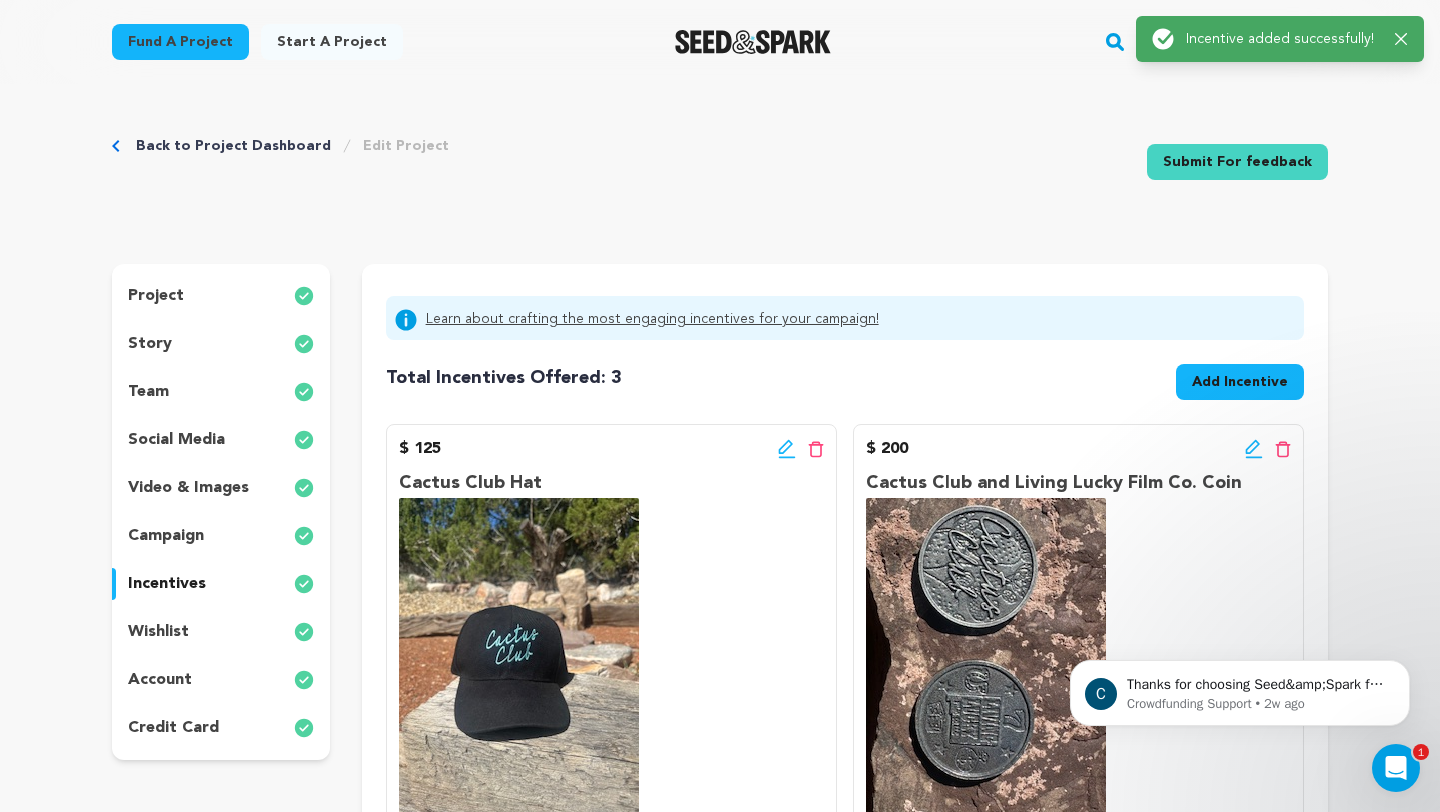 click on "Add Incentive" at bounding box center [1240, 382] 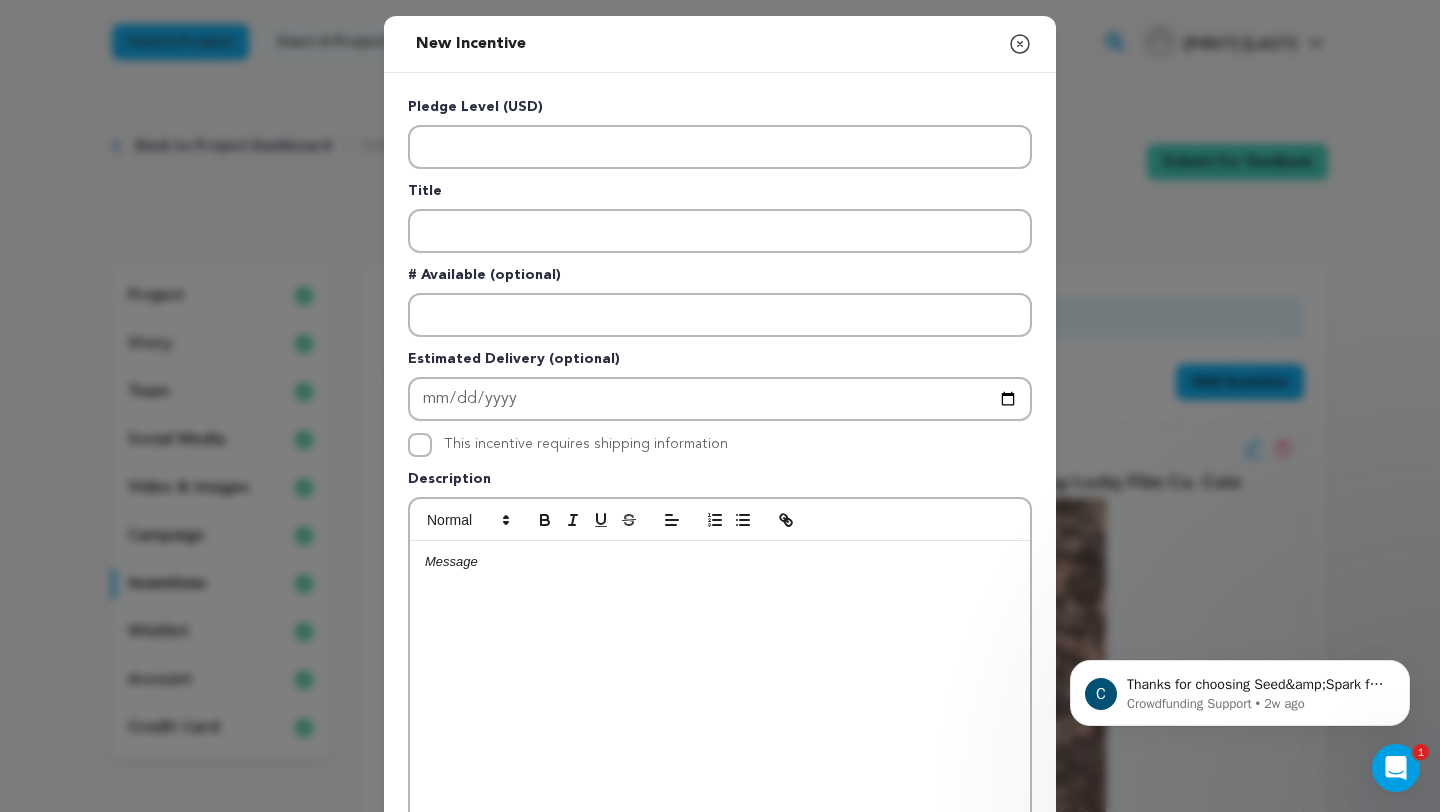 click 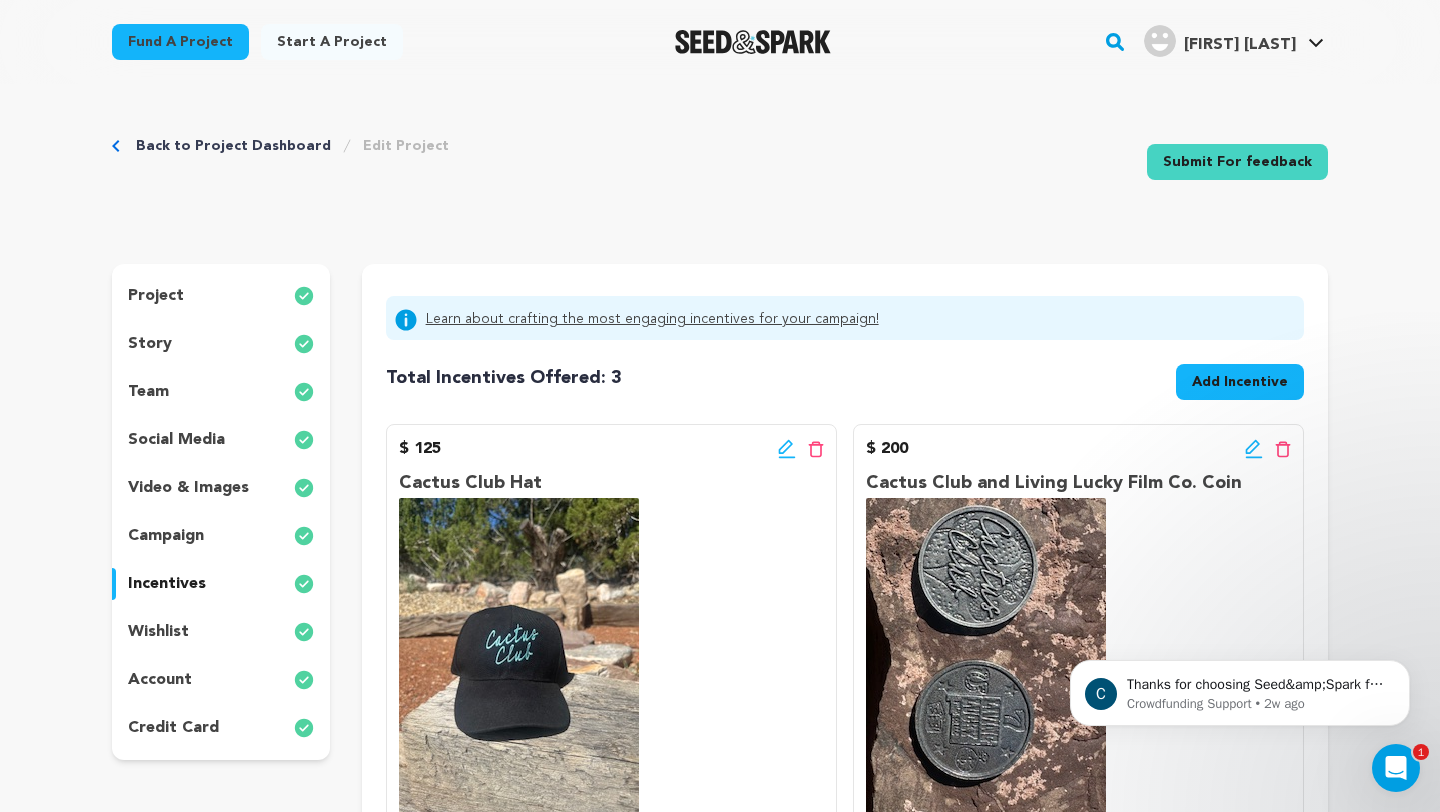 click on "Total Incentives Offered:
Incentives:
3
Add Incentive" at bounding box center (845, 378) 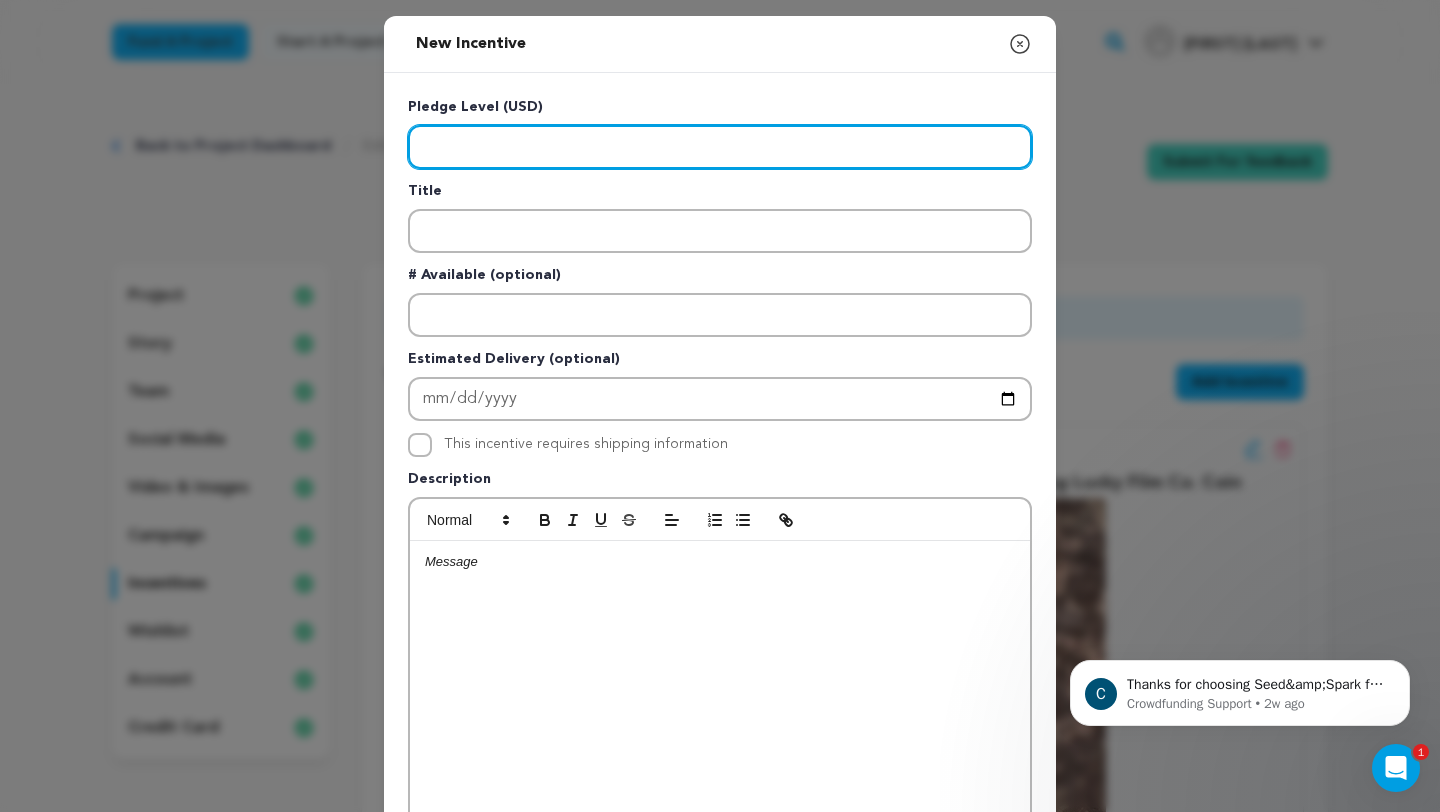 click at bounding box center (720, 147) 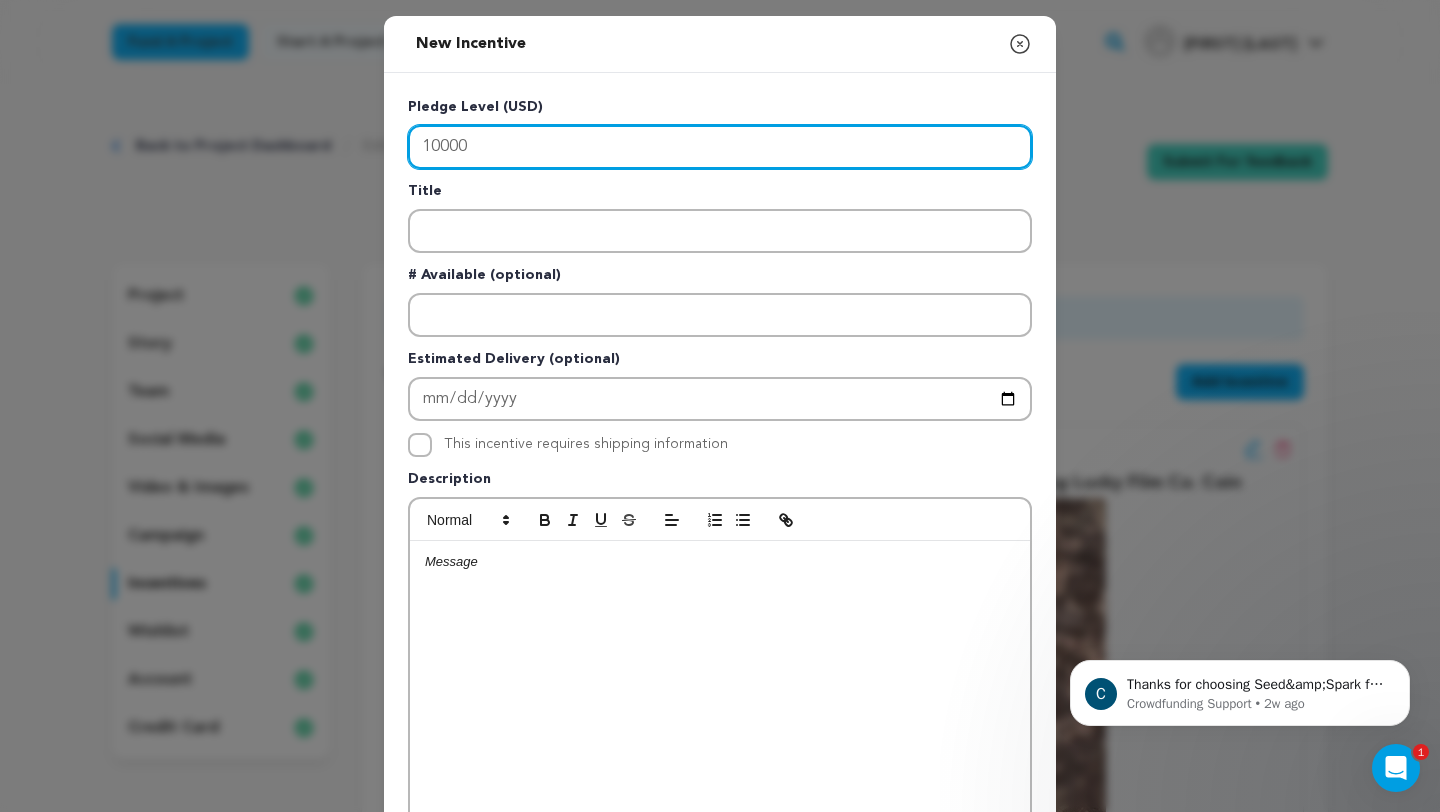 type on "10000" 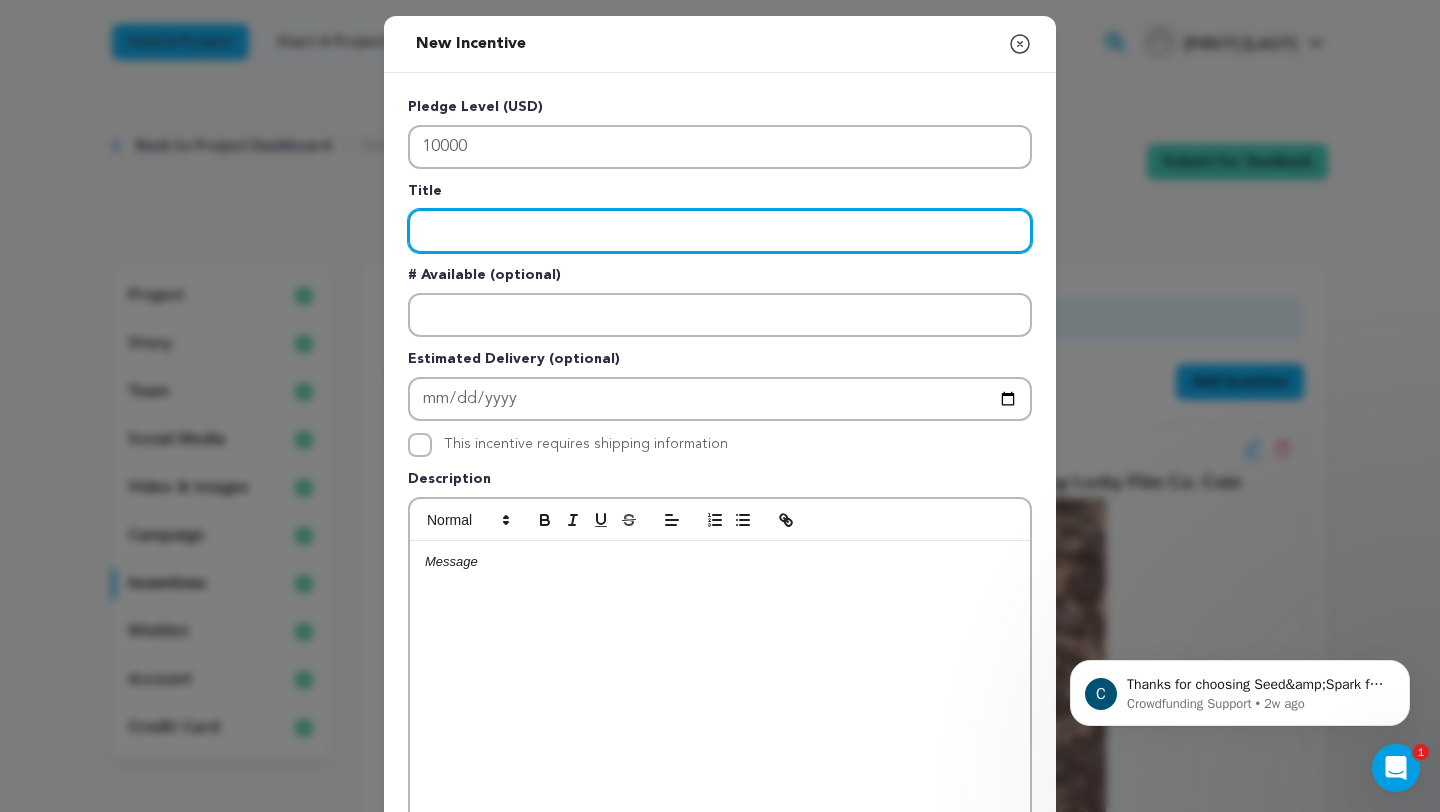 click at bounding box center [720, 231] 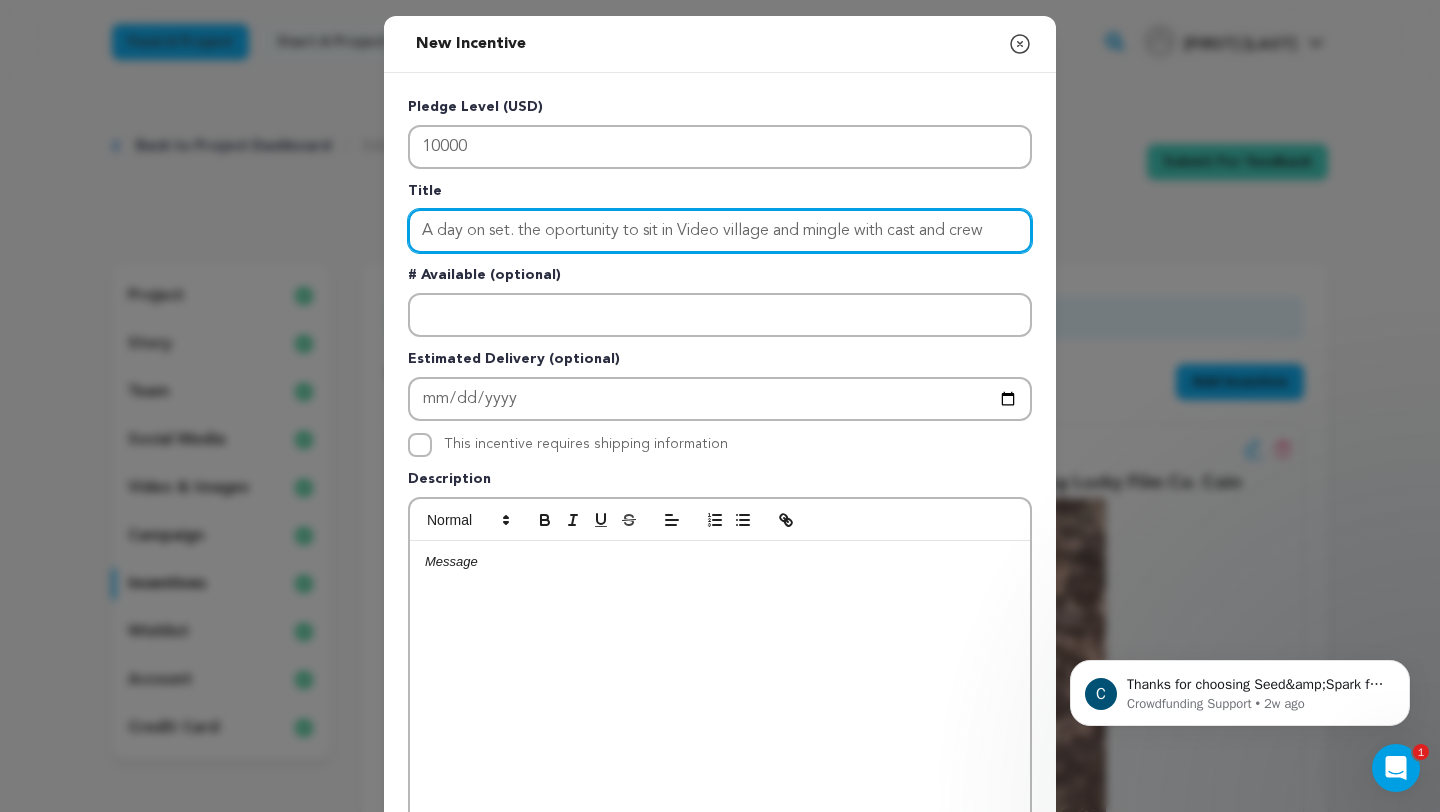 scroll, scrollTop: 0, scrollLeft: 0, axis: both 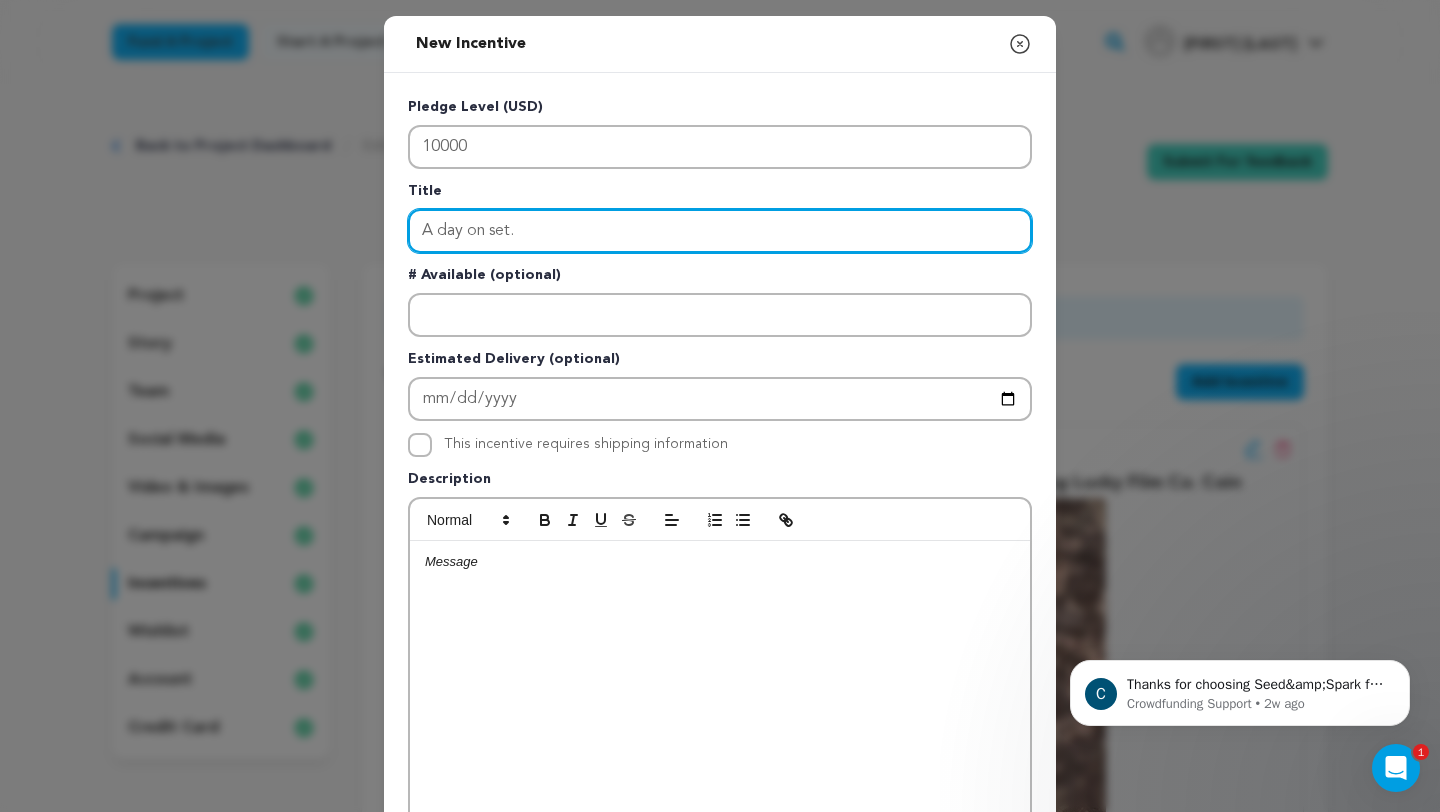 type on "A day on set." 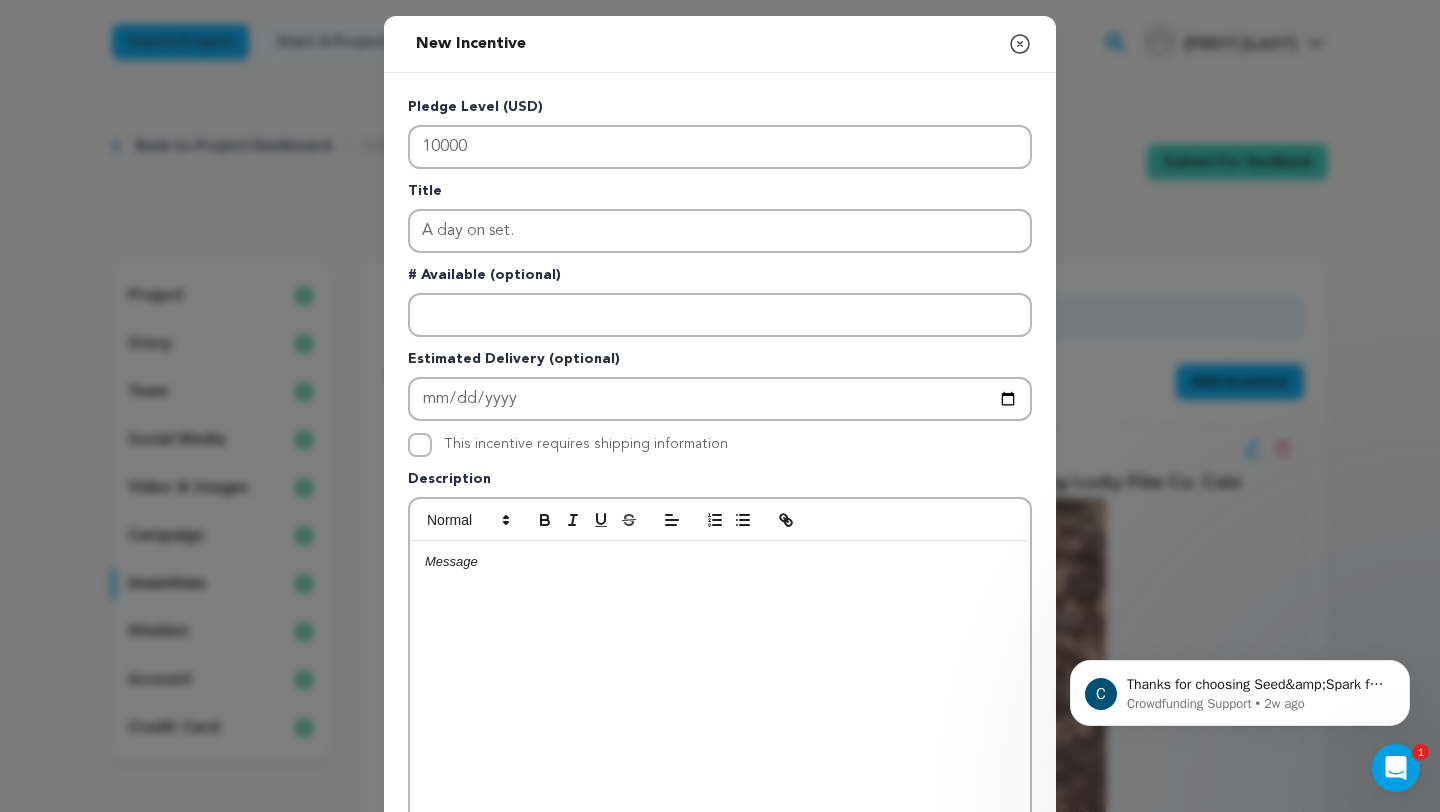 click at bounding box center [720, 562] 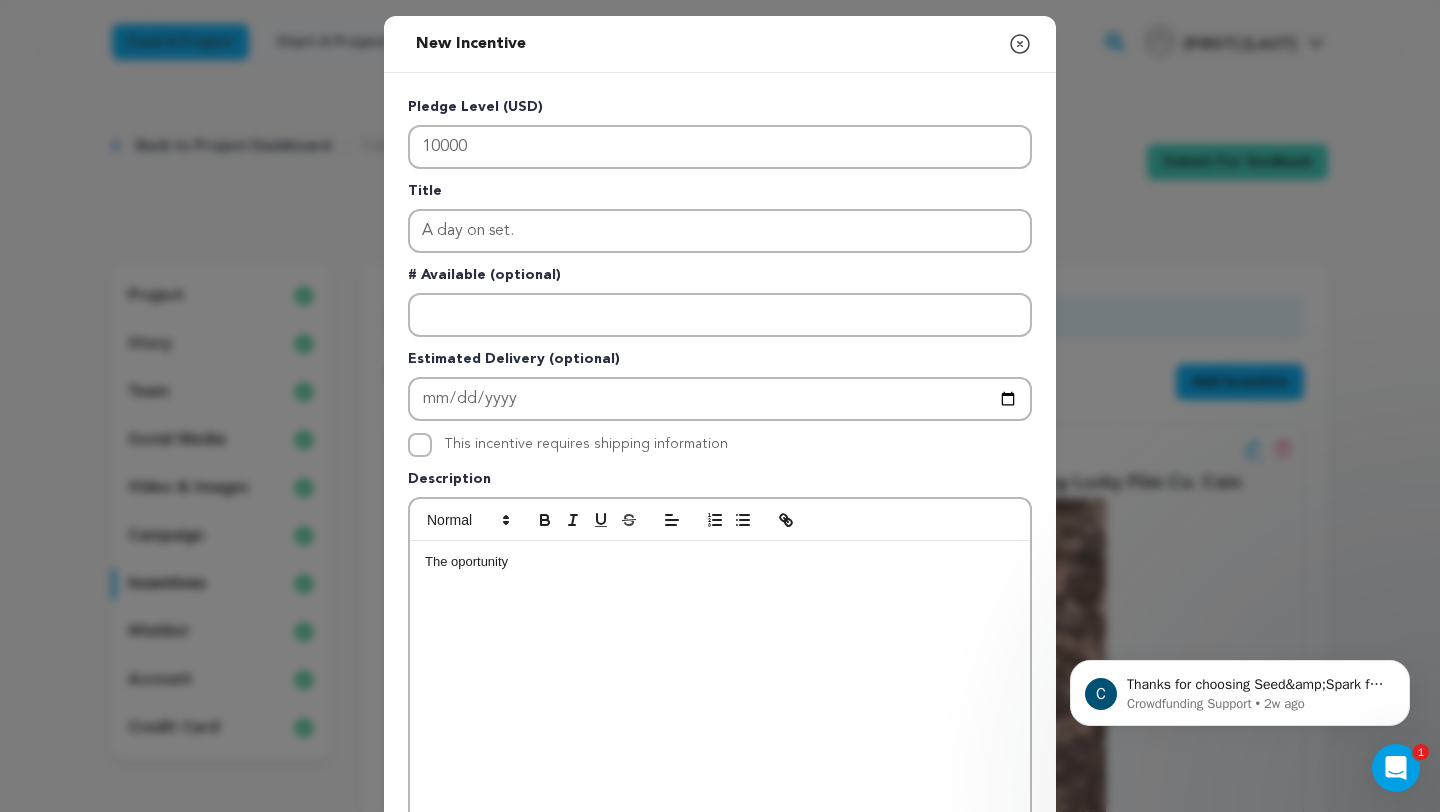 click on "The oportunity" at bounding box center [720, 562] 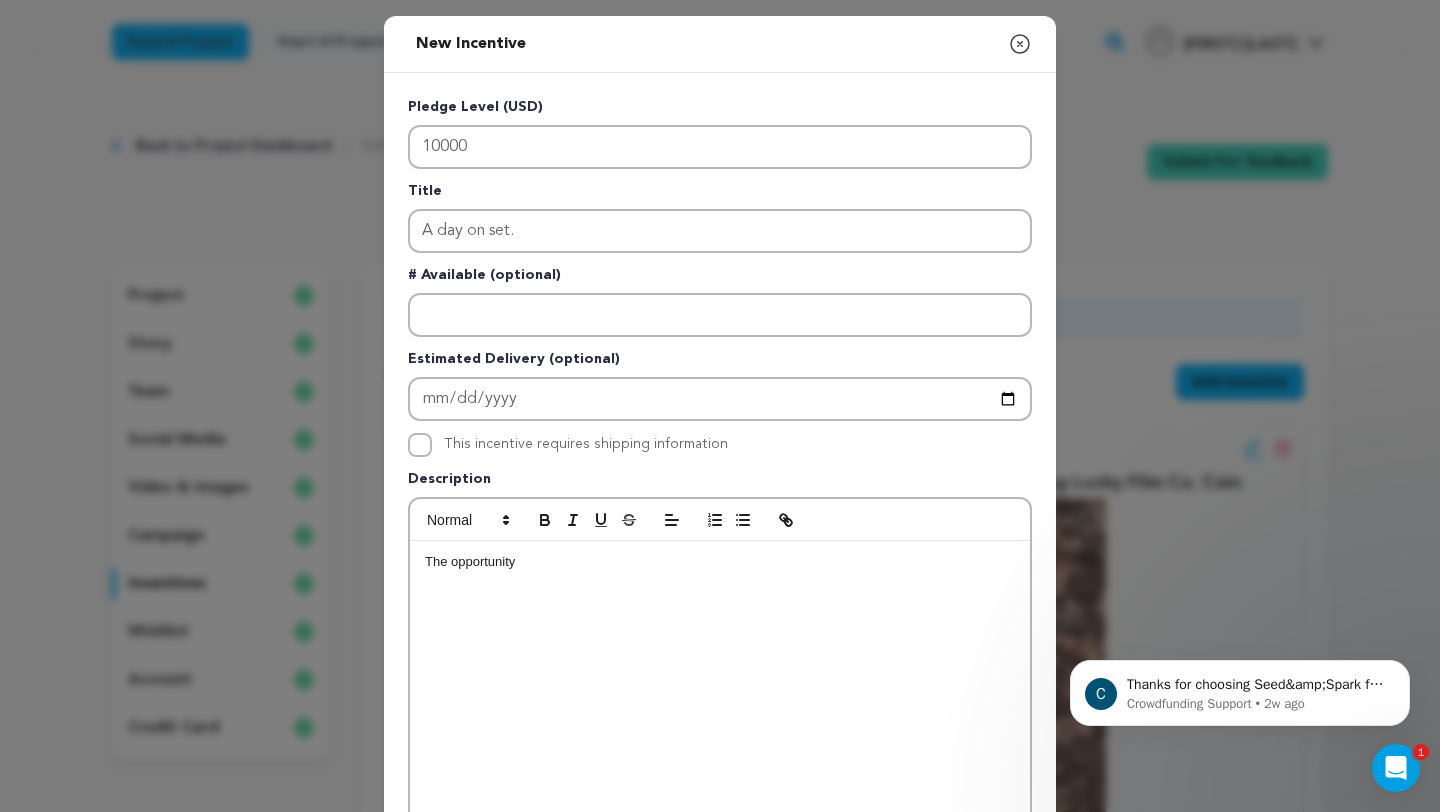 click on "The opportunity" at bounding box center [720, 562] 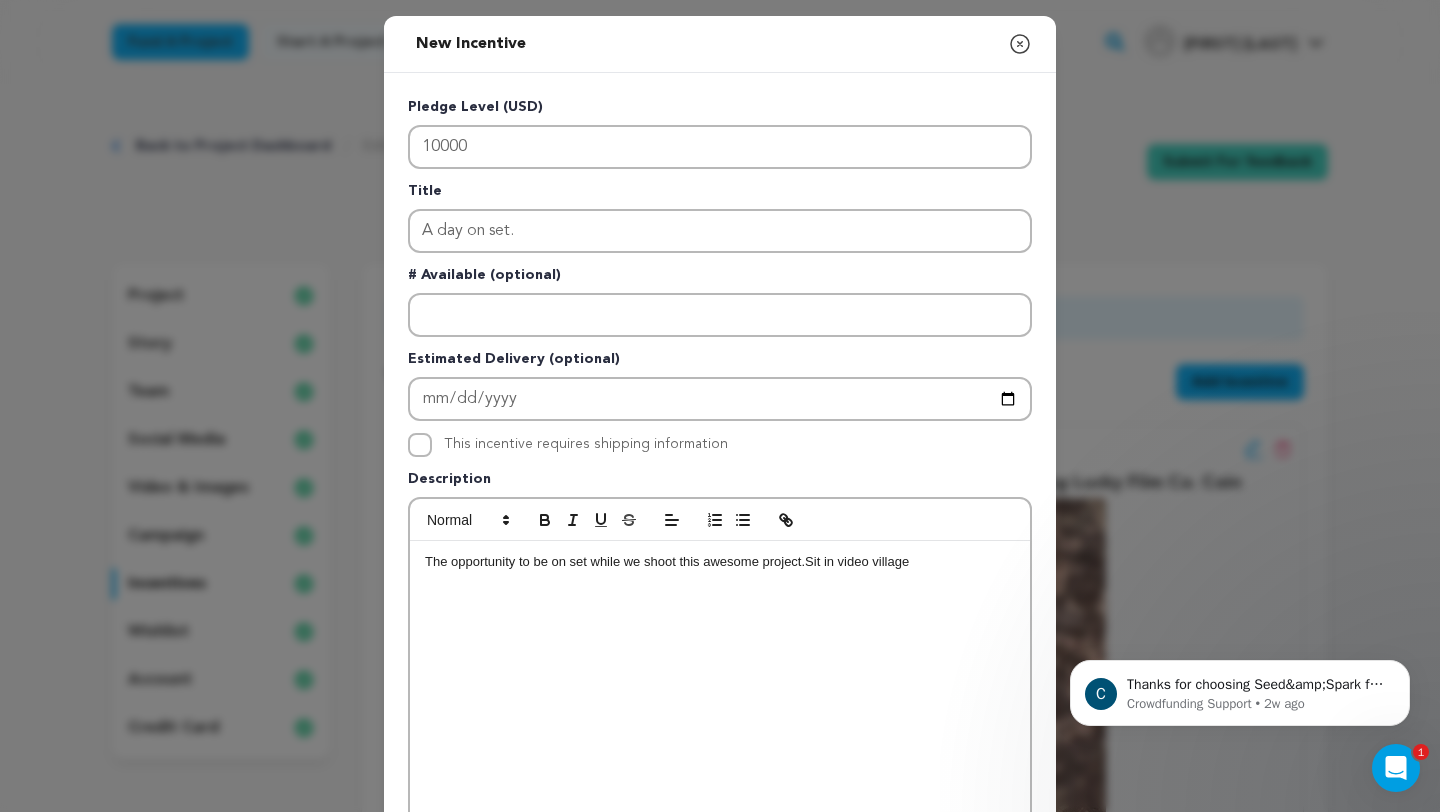 click on "The opportunity to be on set while we shoot this awesome project.Sit in video village" at bounding box center (720, 562) 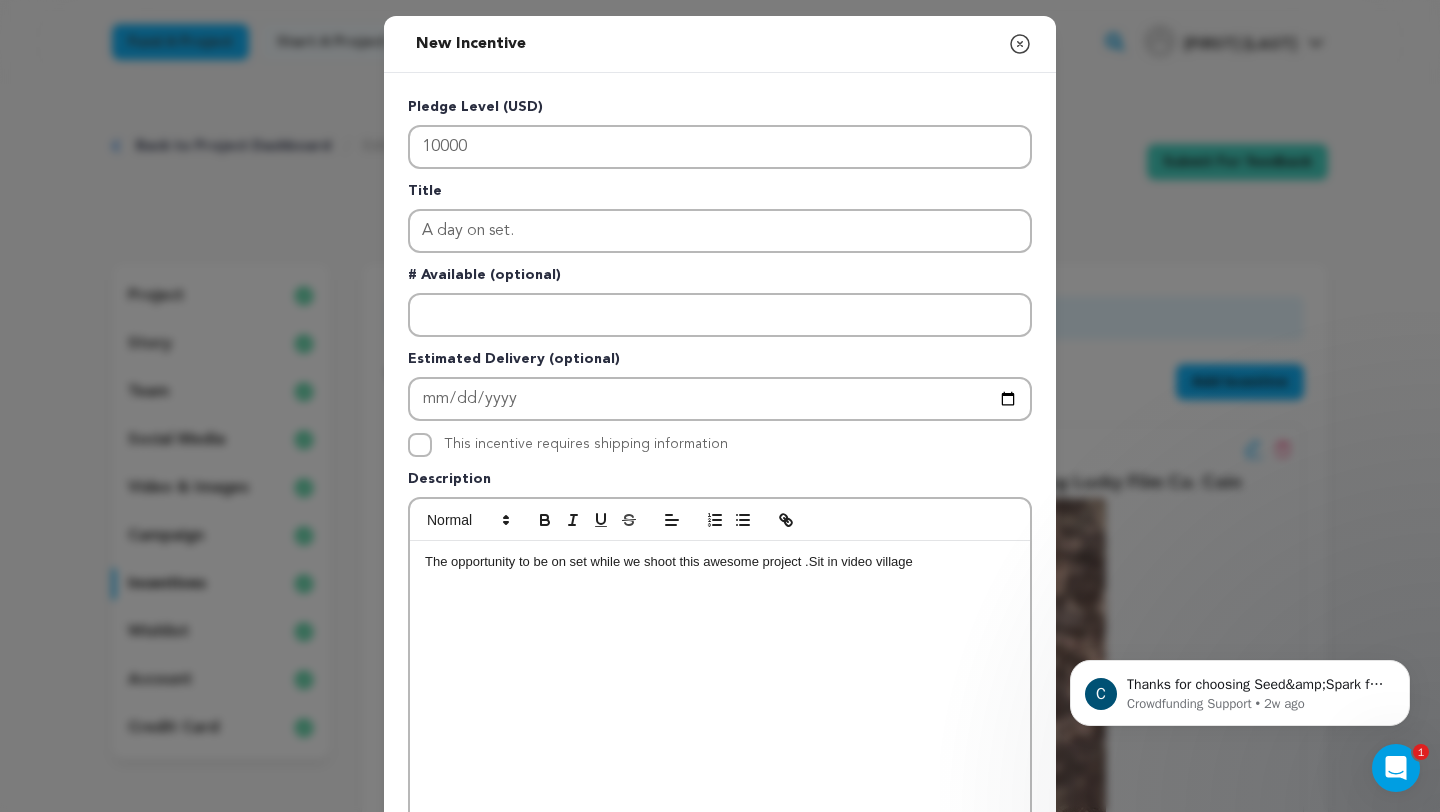 click on "The opportunity to be on set while we shoot this awesome project .Sit in video village" at bounding box center (720, 562) 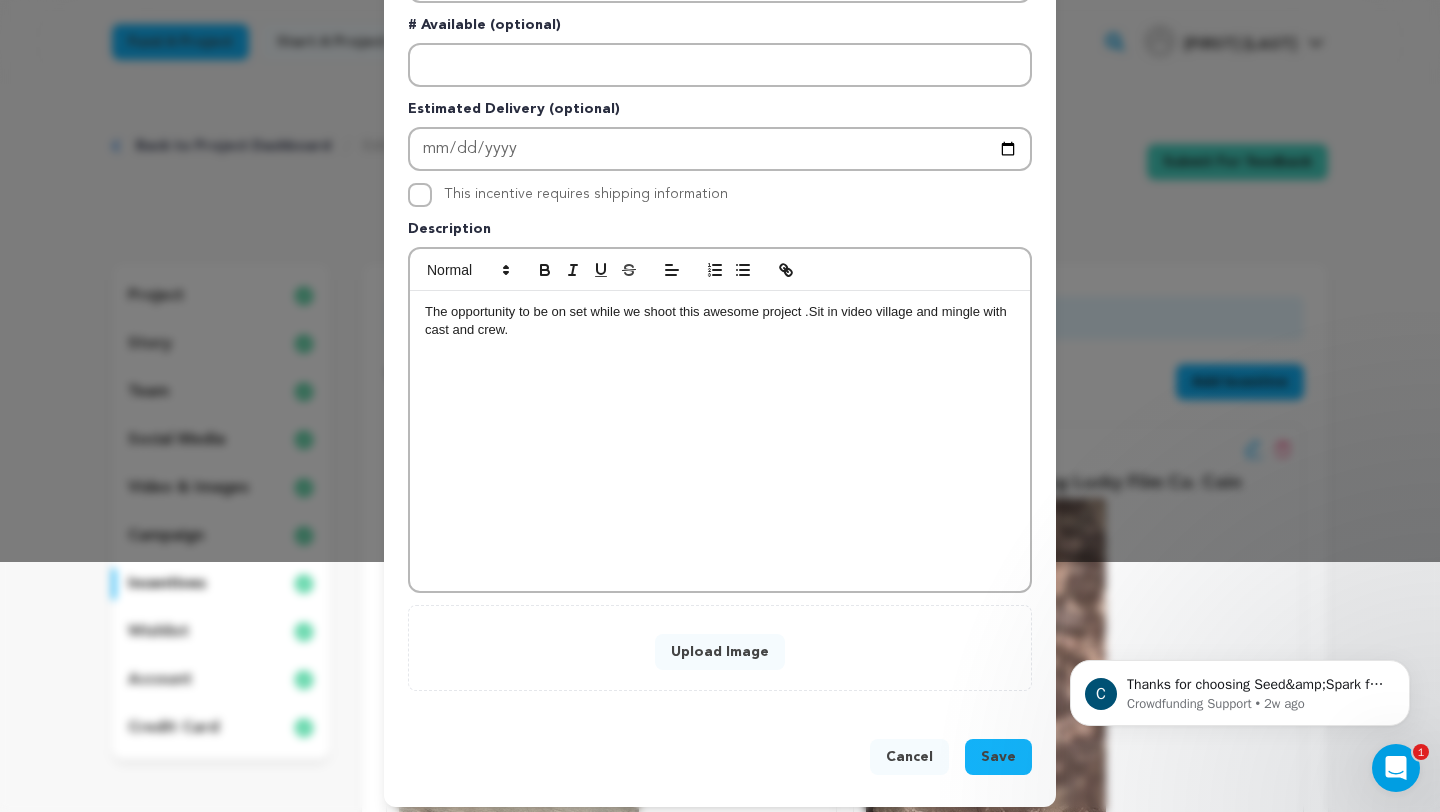 scroll, scrollTop: 256, scrollLeft: 0, axis: vertical 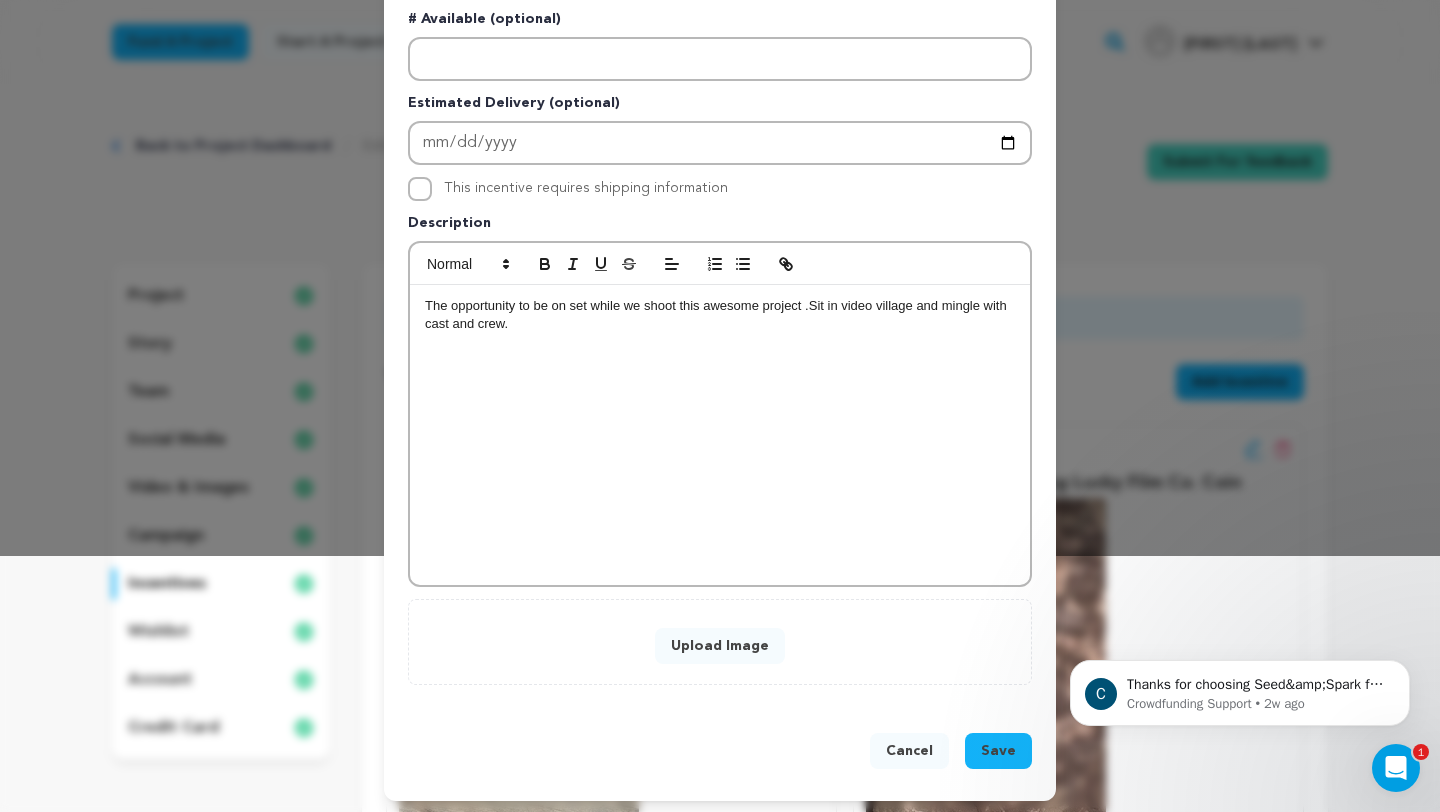 click on "Upload Image" at bounding box center (720, 646) 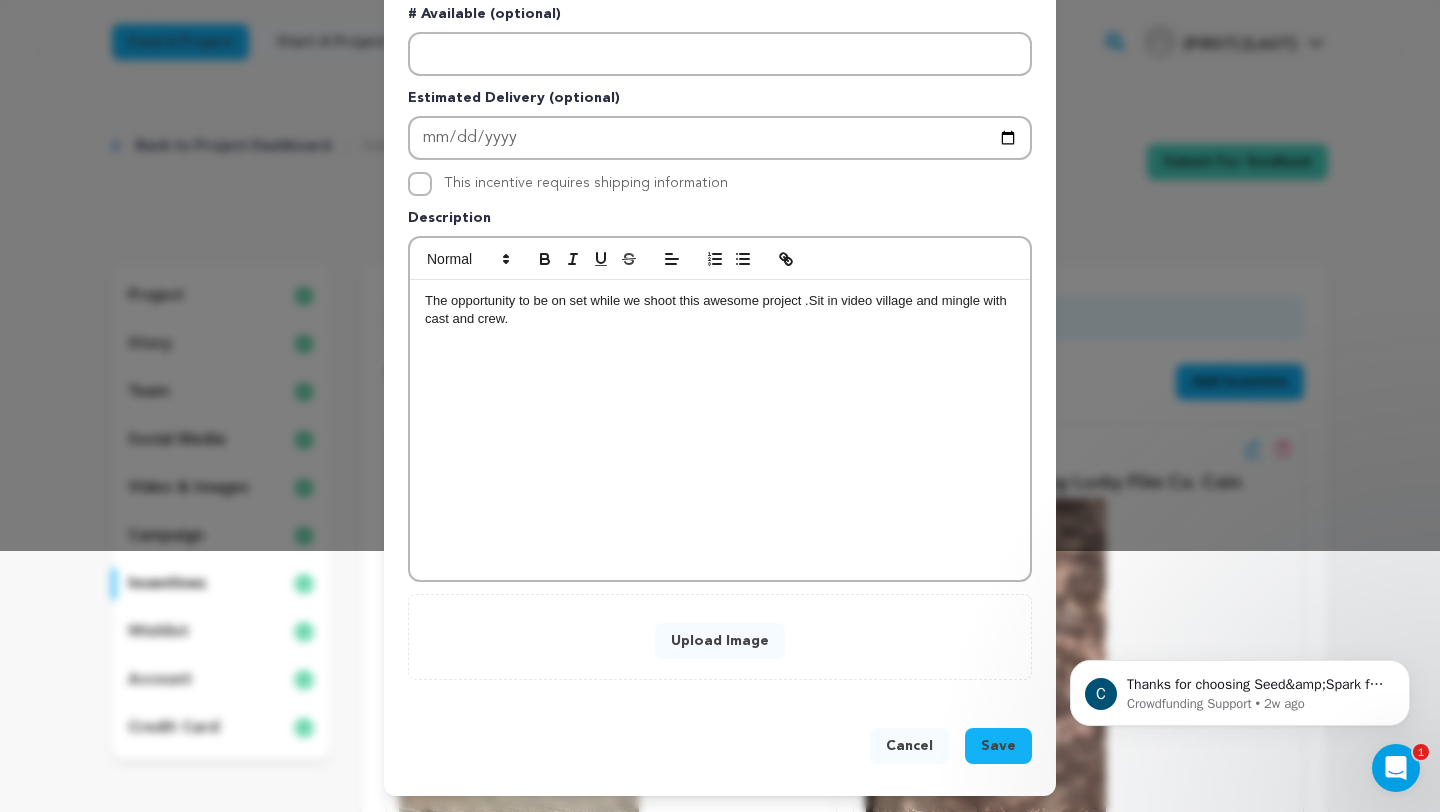 click on "The opportunity to be on set while we shoot this awesome project .Sit in video village and mingle with cast and crew." at bounding box center (720, 430) 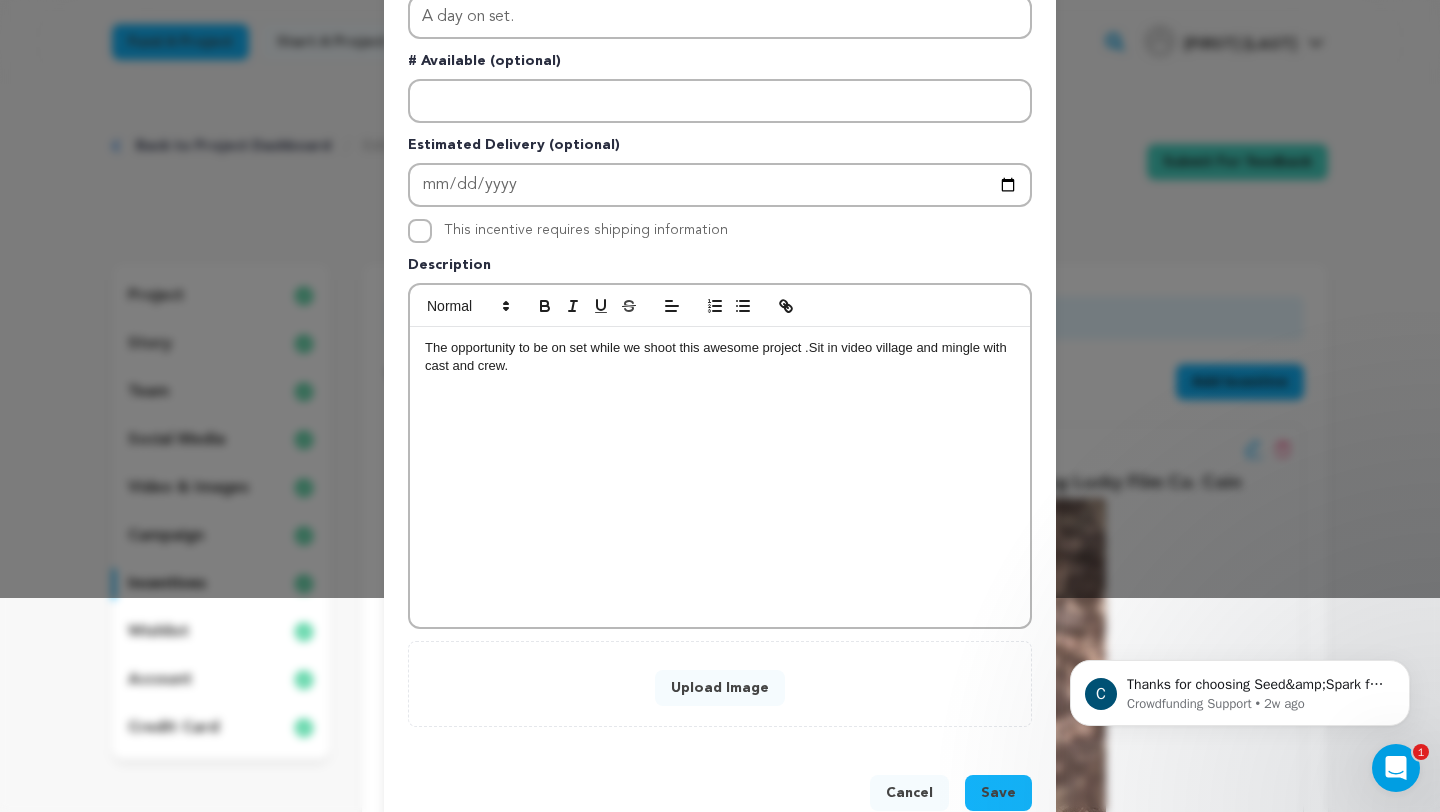 scroll, scrollTop: 261, scrollLeft: 0, axis: vertical 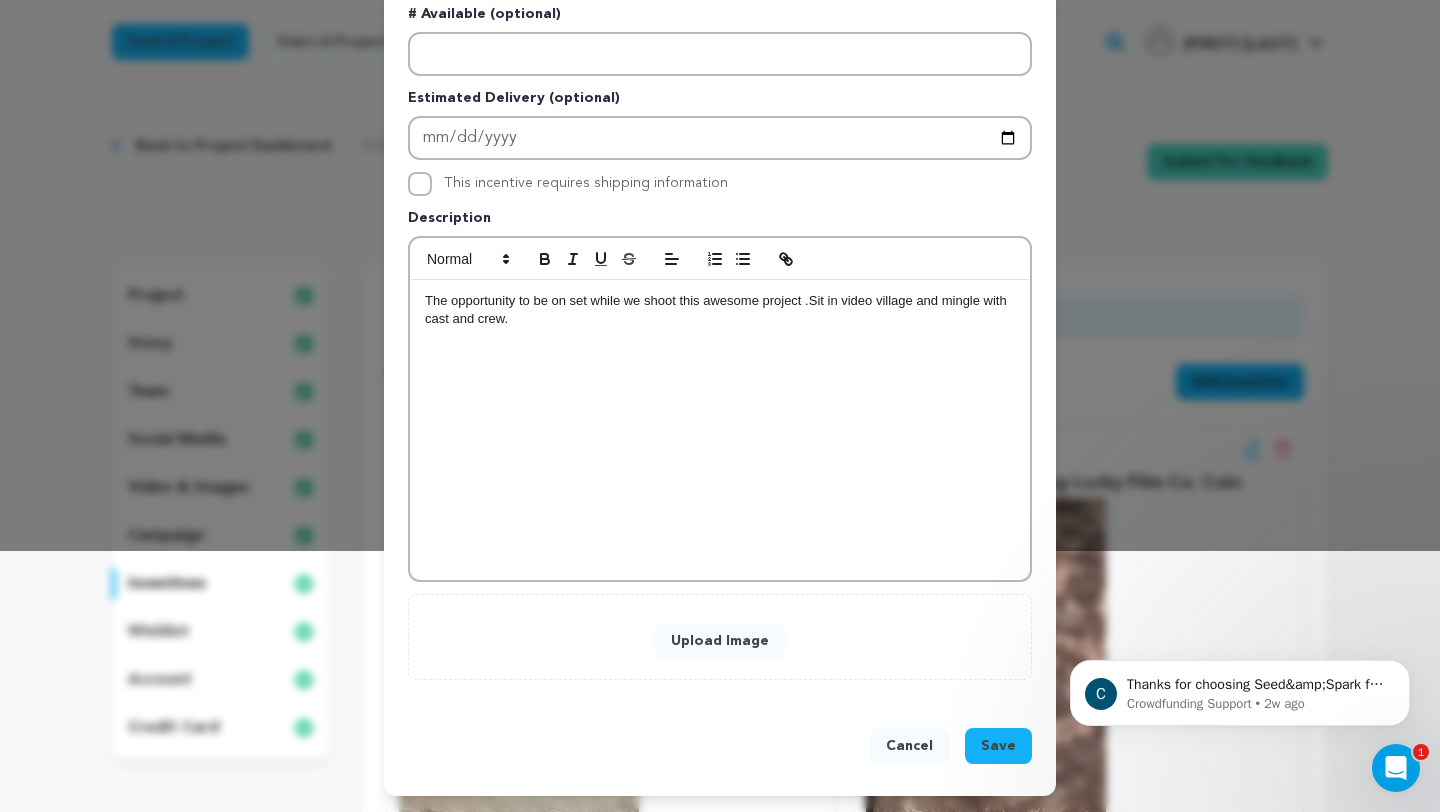 click on "Upload Image" at bounding box center (720, 641) 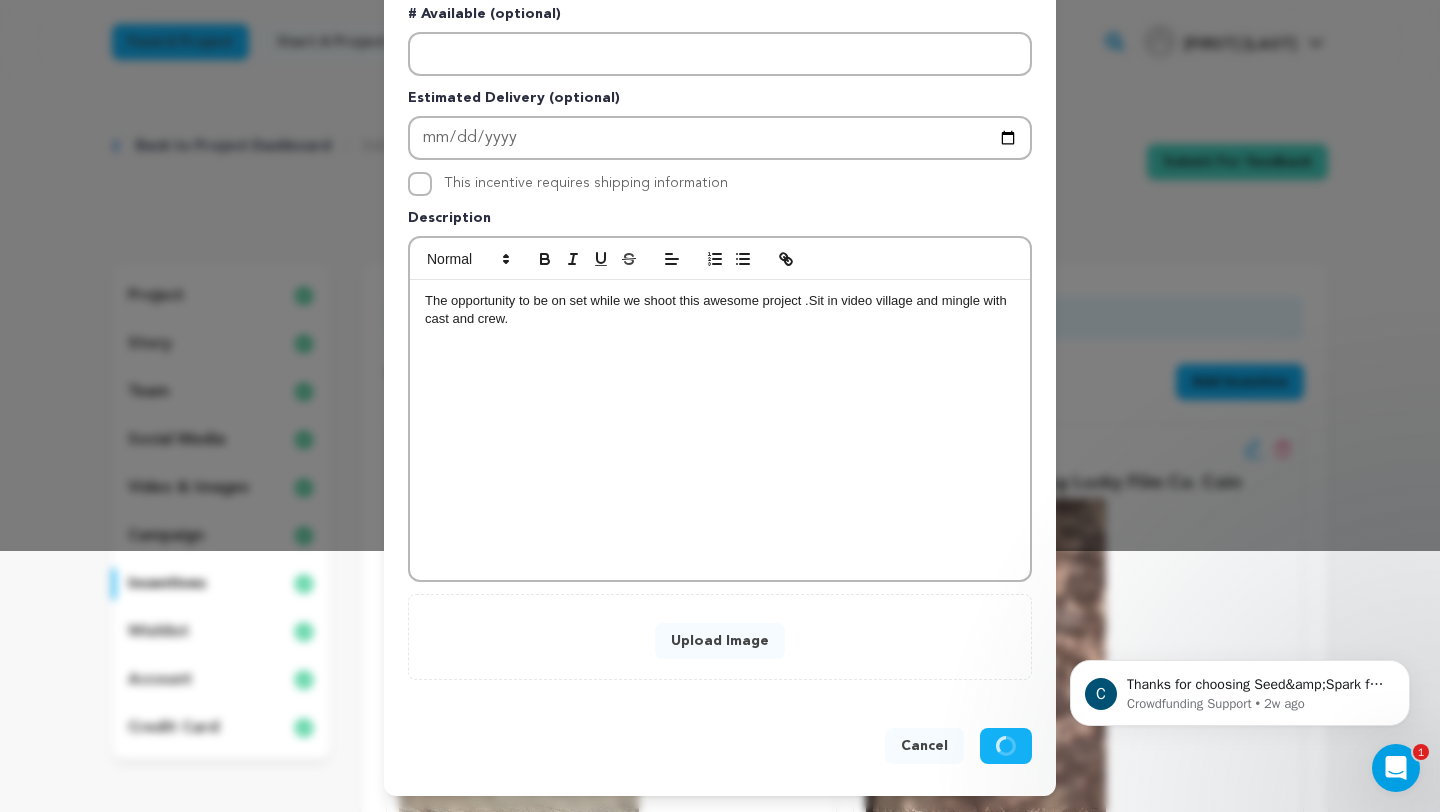 scroll, scrollTop: 219, scrollLeft: 0, axis: vertical 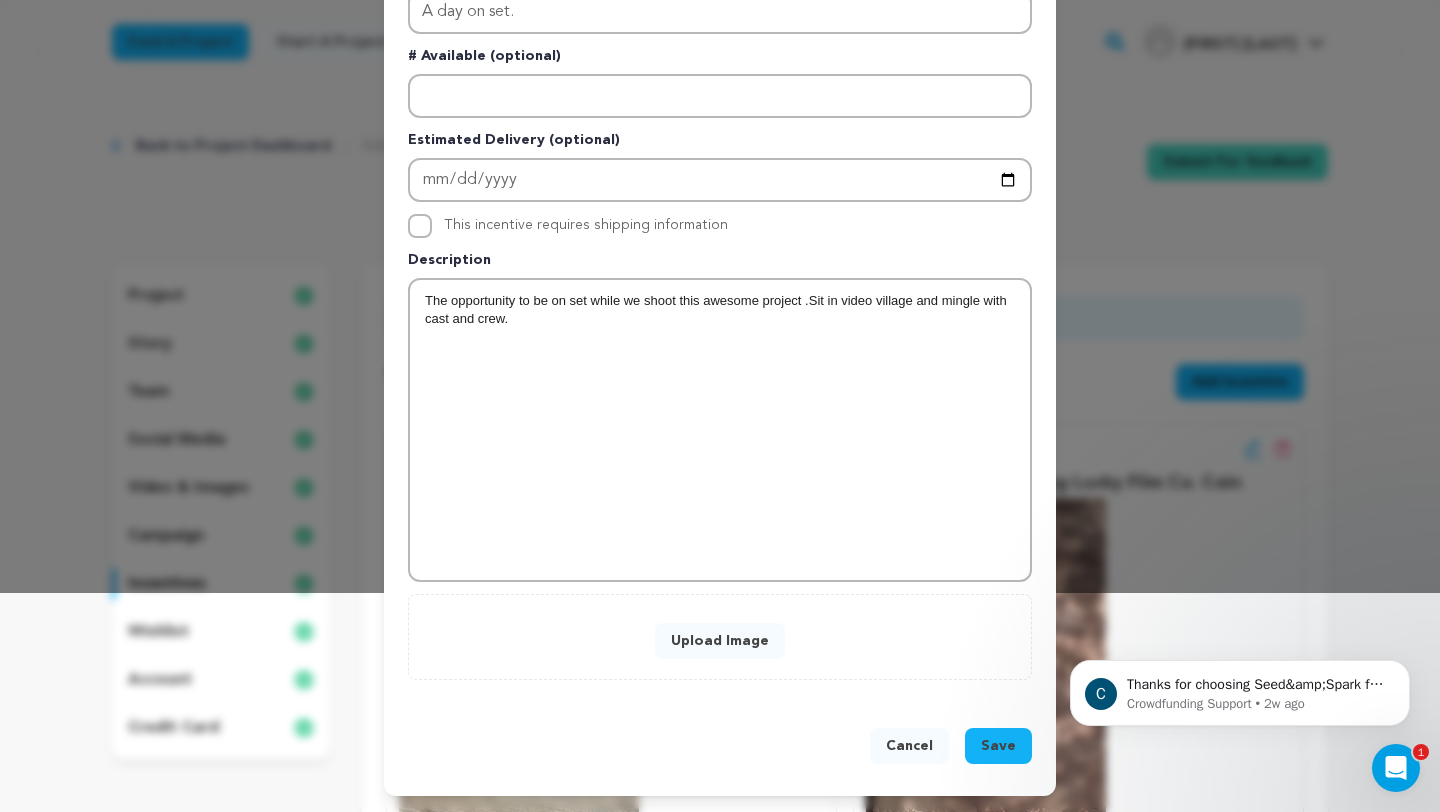 click on "Upload Image" at bounding box center (720, 641) 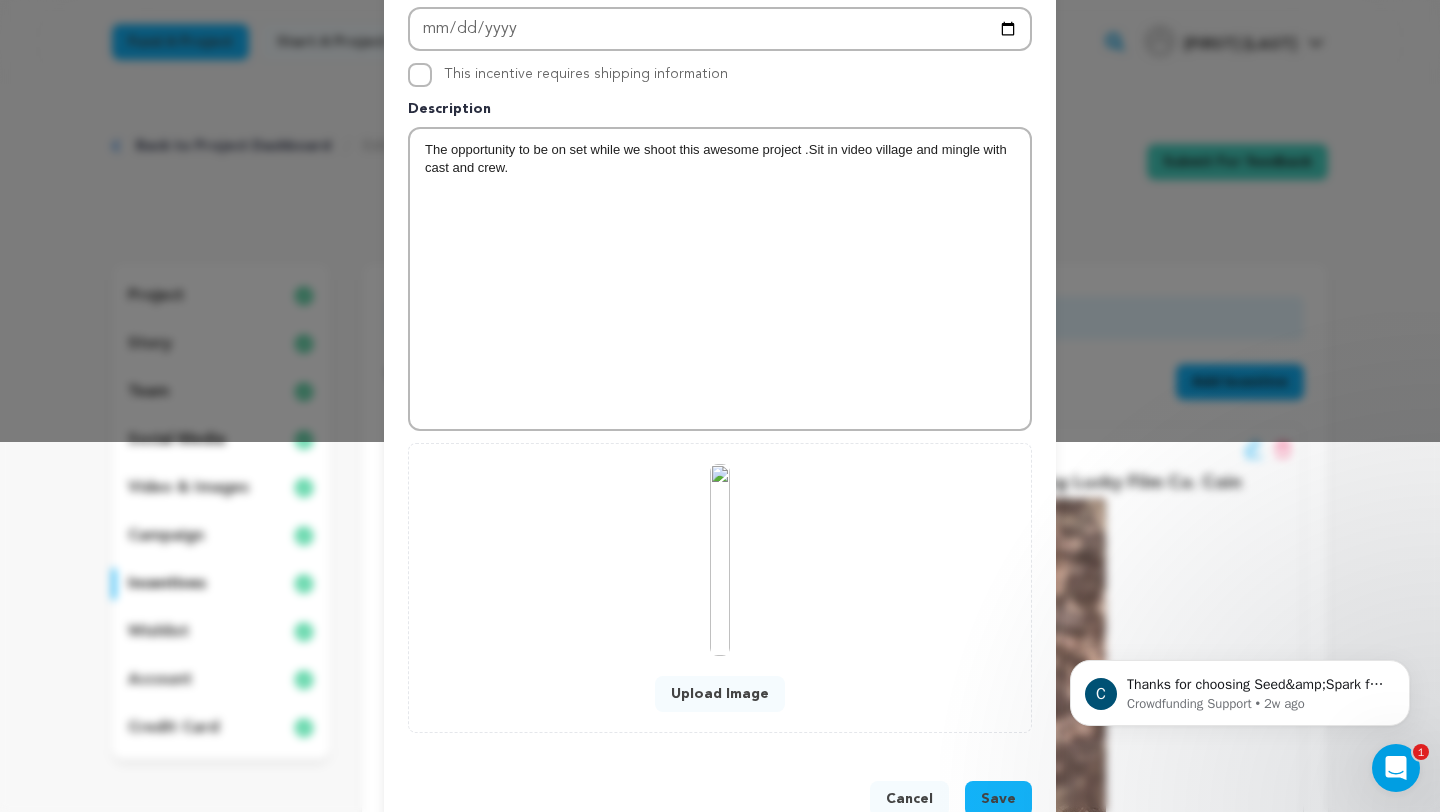 scroll, scrollTop: 423, scrollLeft: 0, axis: vertical 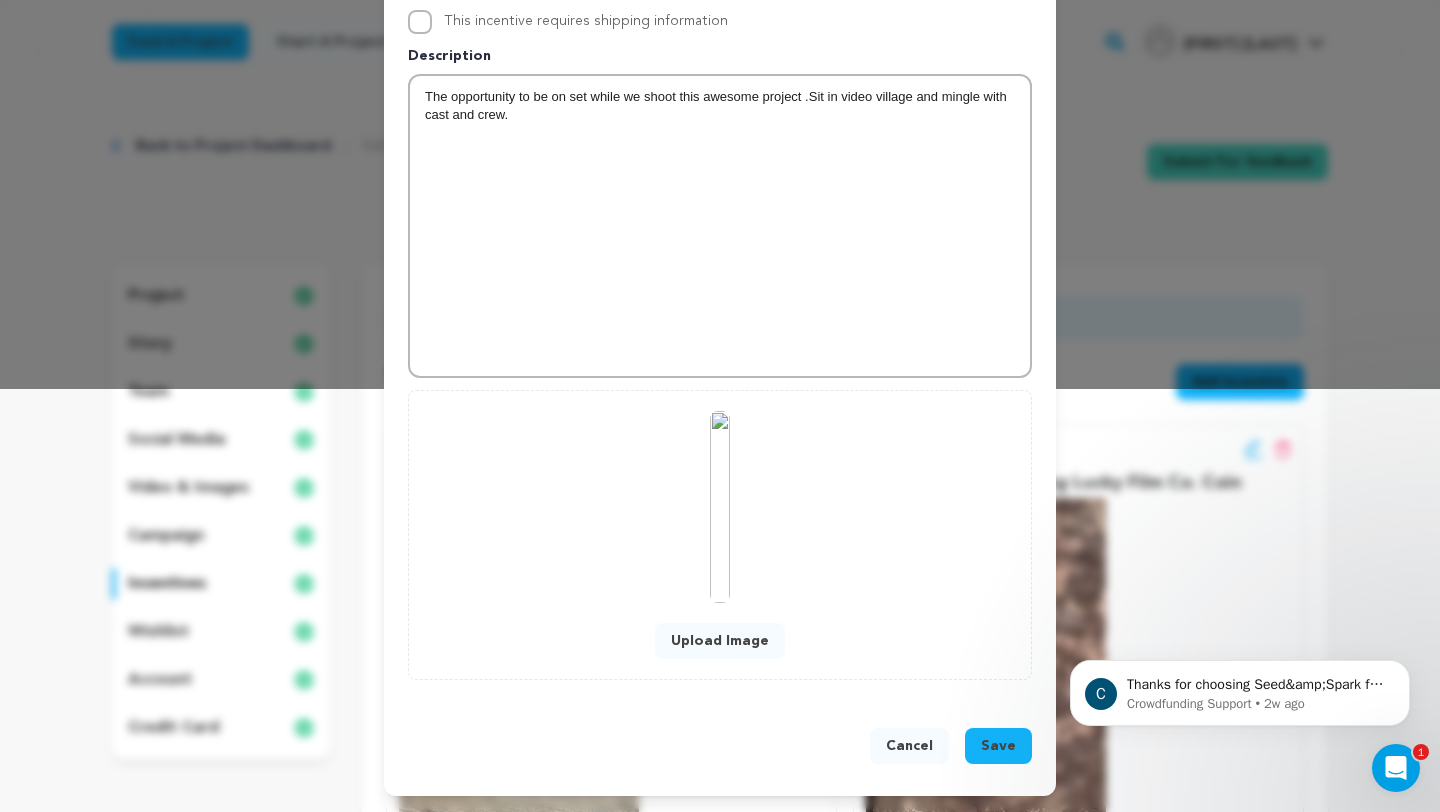 click at bounding box center [720, 507] 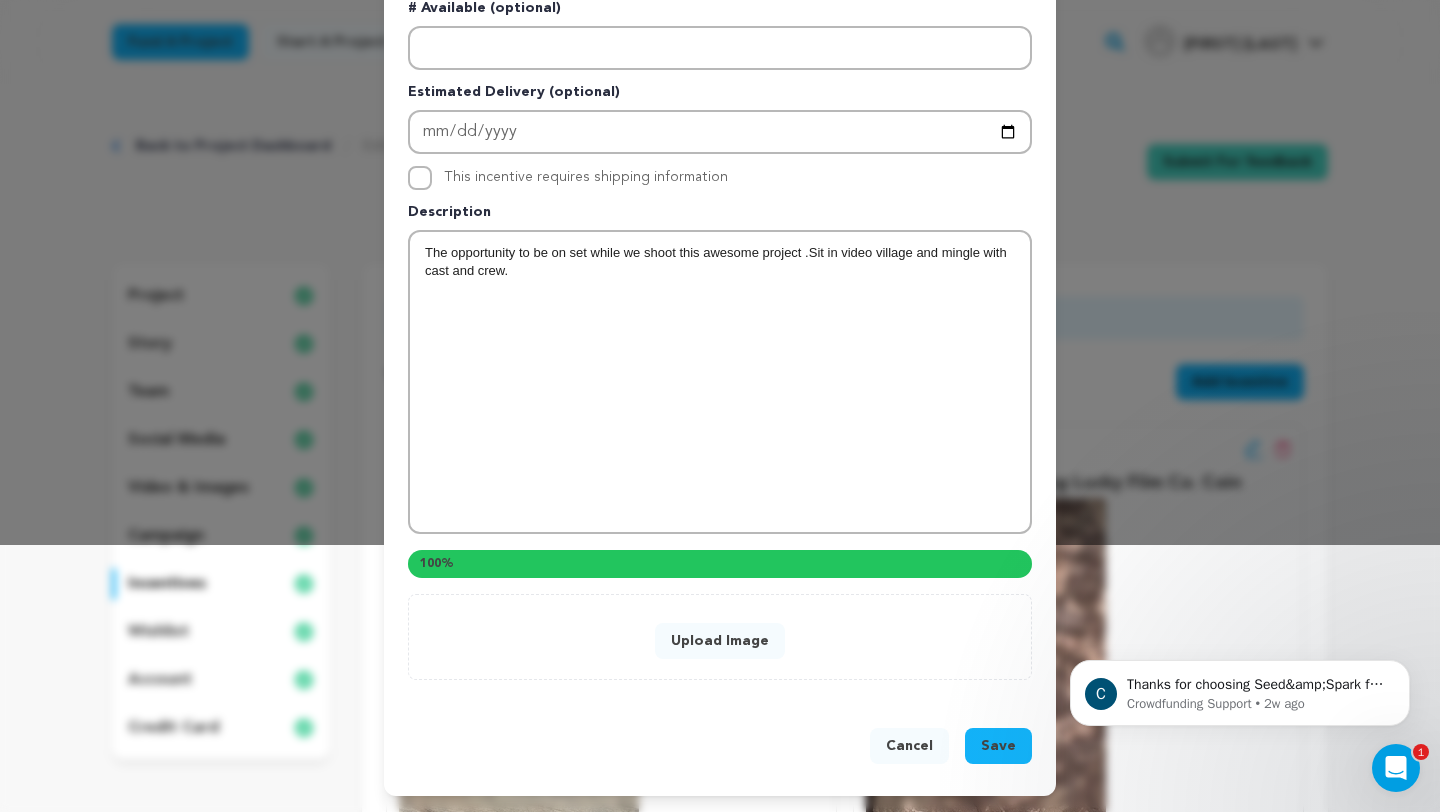 scroll, scrollTop: 423, scrollLeft: 0, axis: vertical 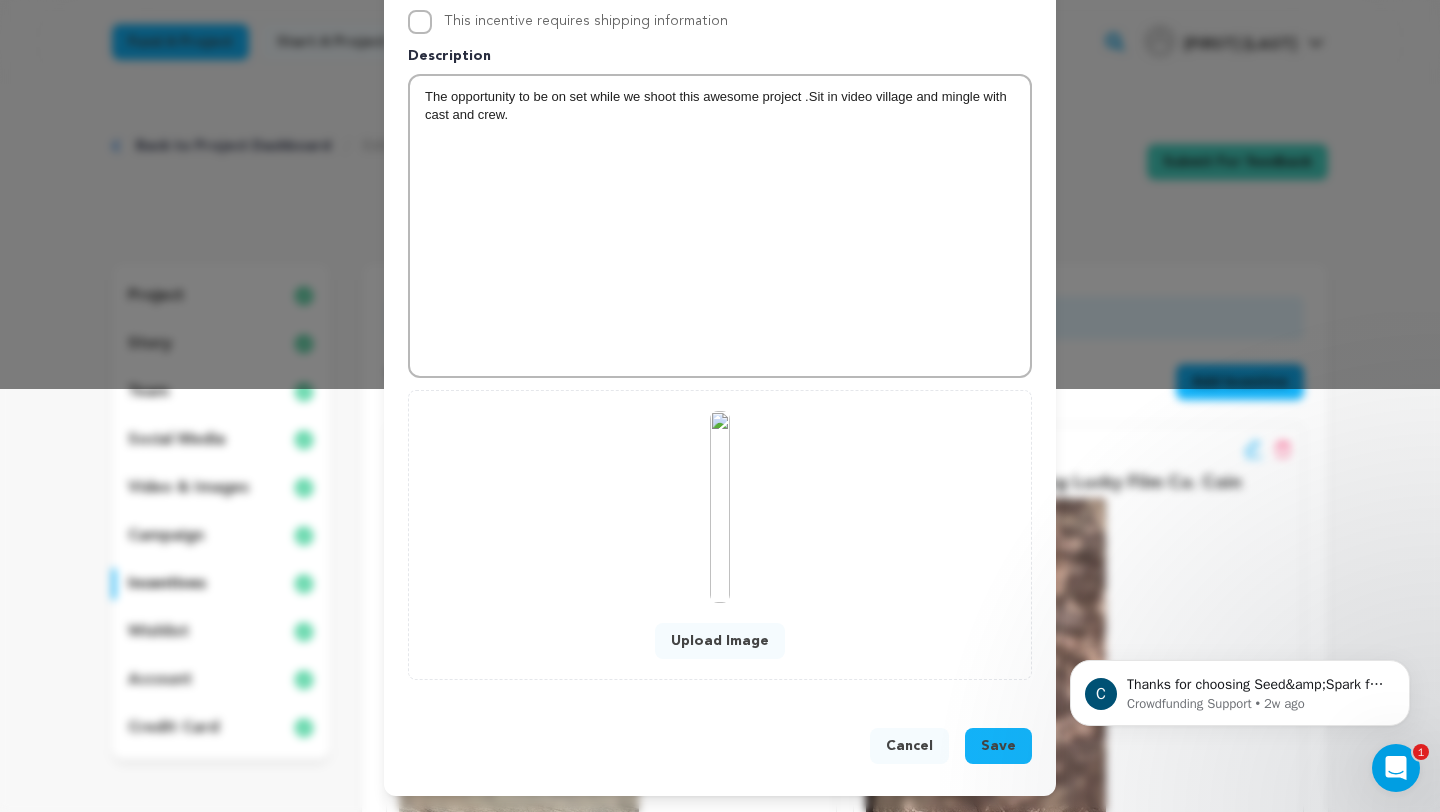 click on "Save" at bounding box center [998, 746] 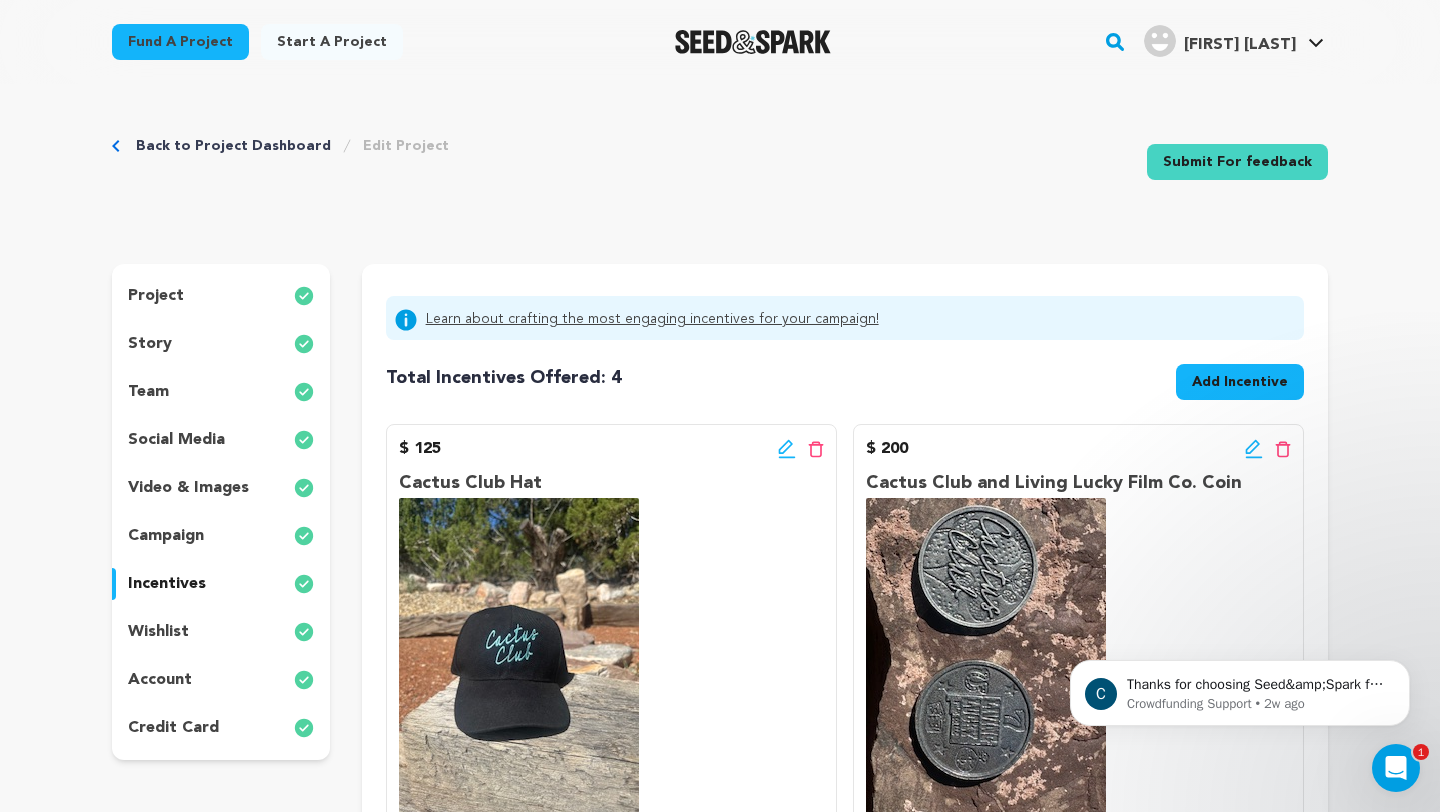 click on "Add Incentive" at bounding box center (1240, 382) 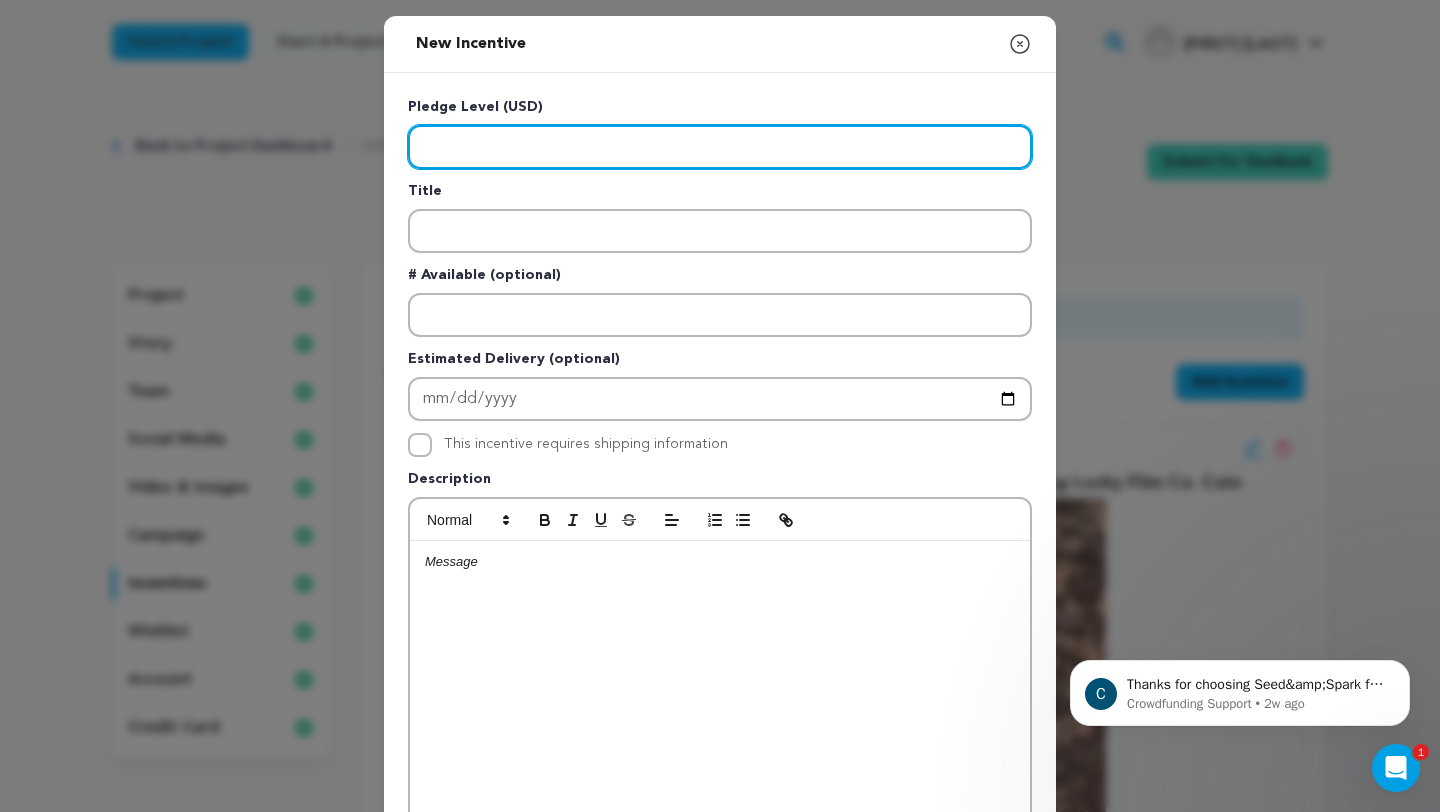 click at bounding box center (720, 147) 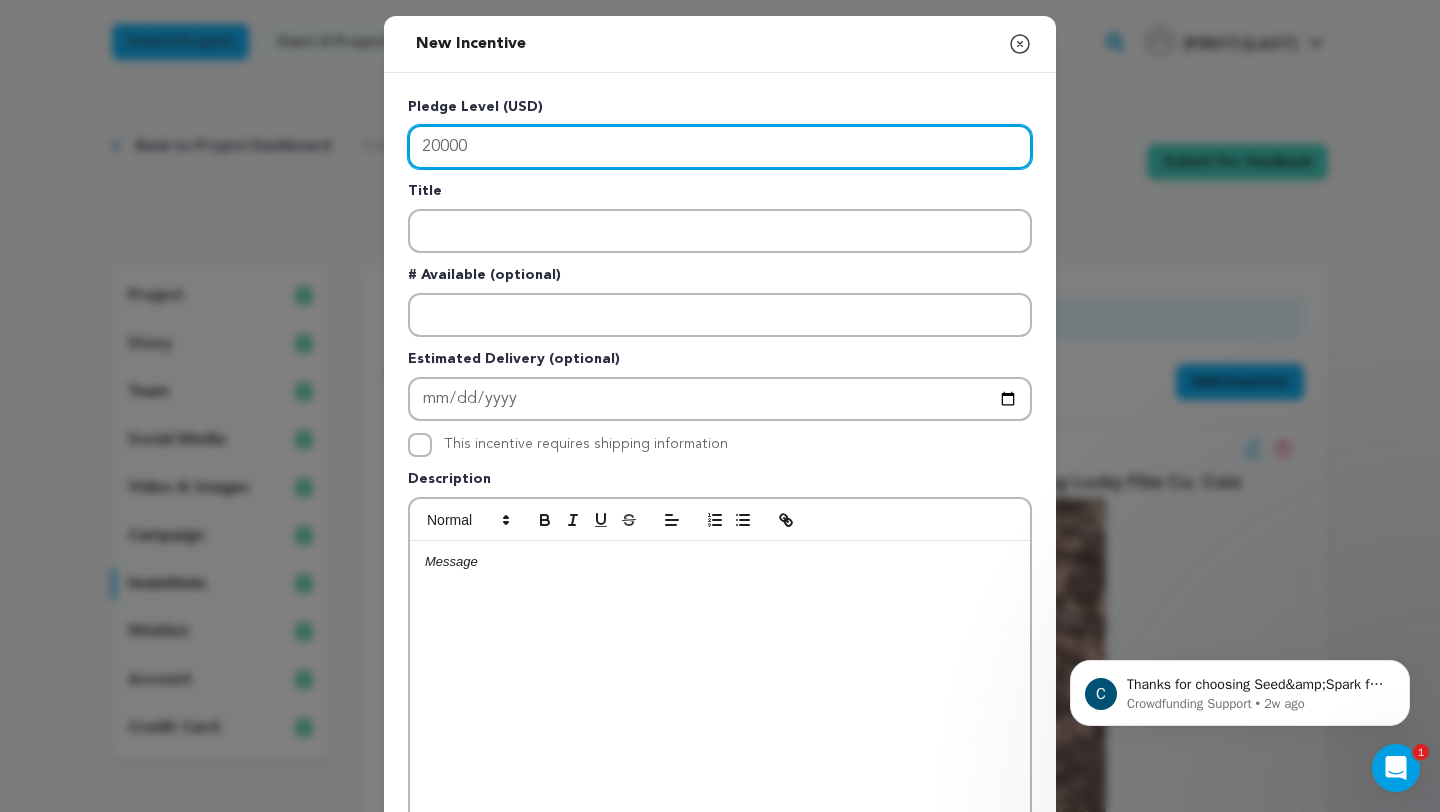 type on "20000" 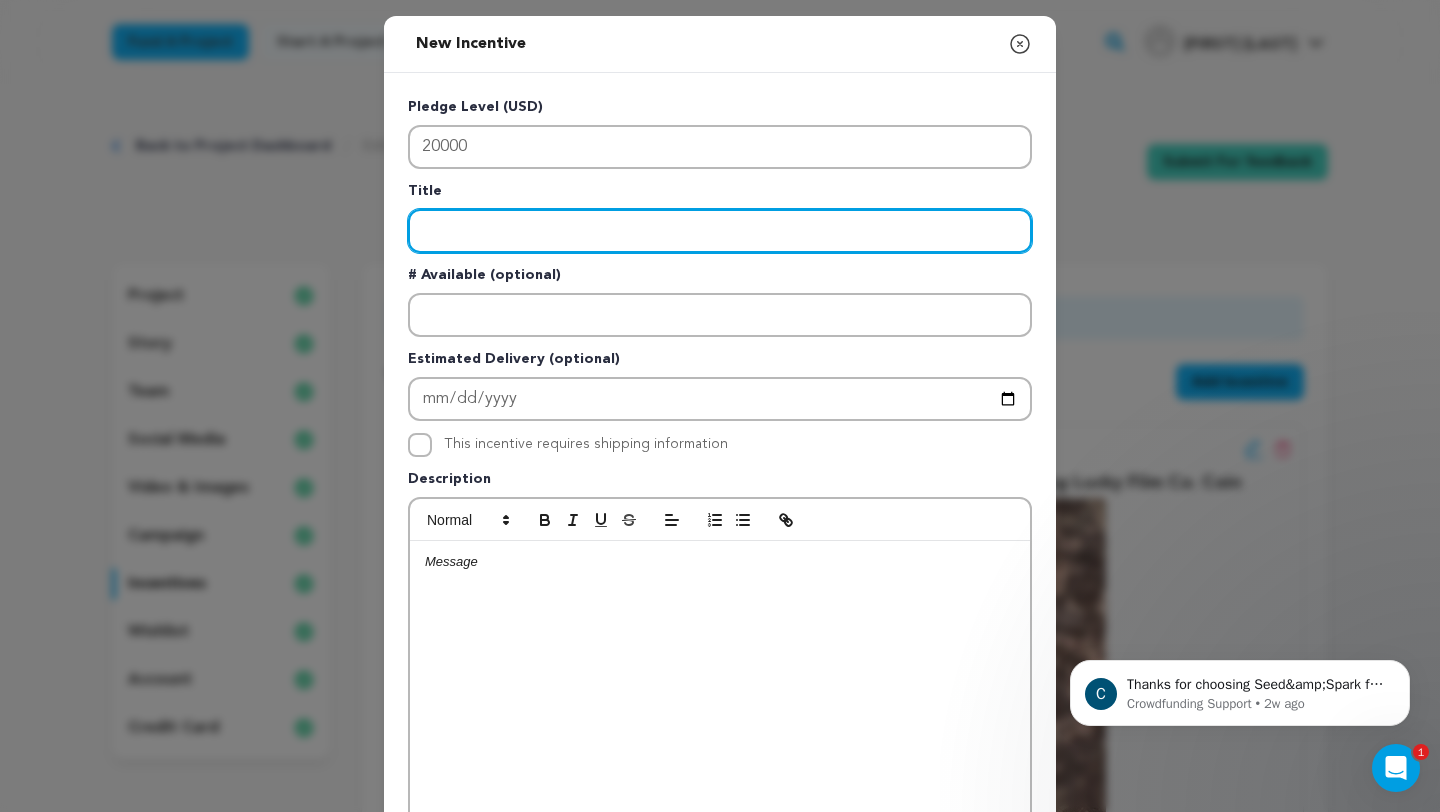 click at bounding box center (720, 231) 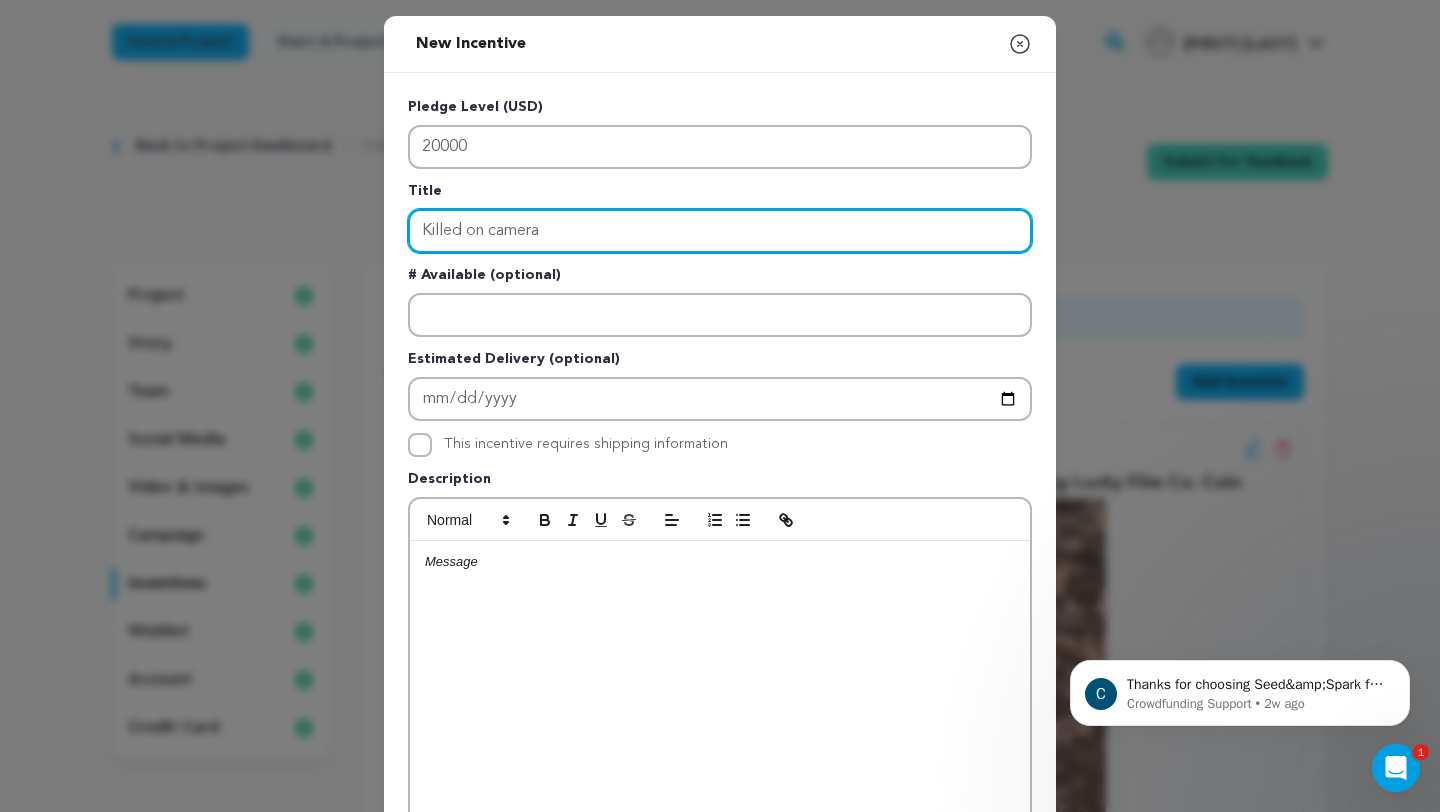 type on "Killed on camera" 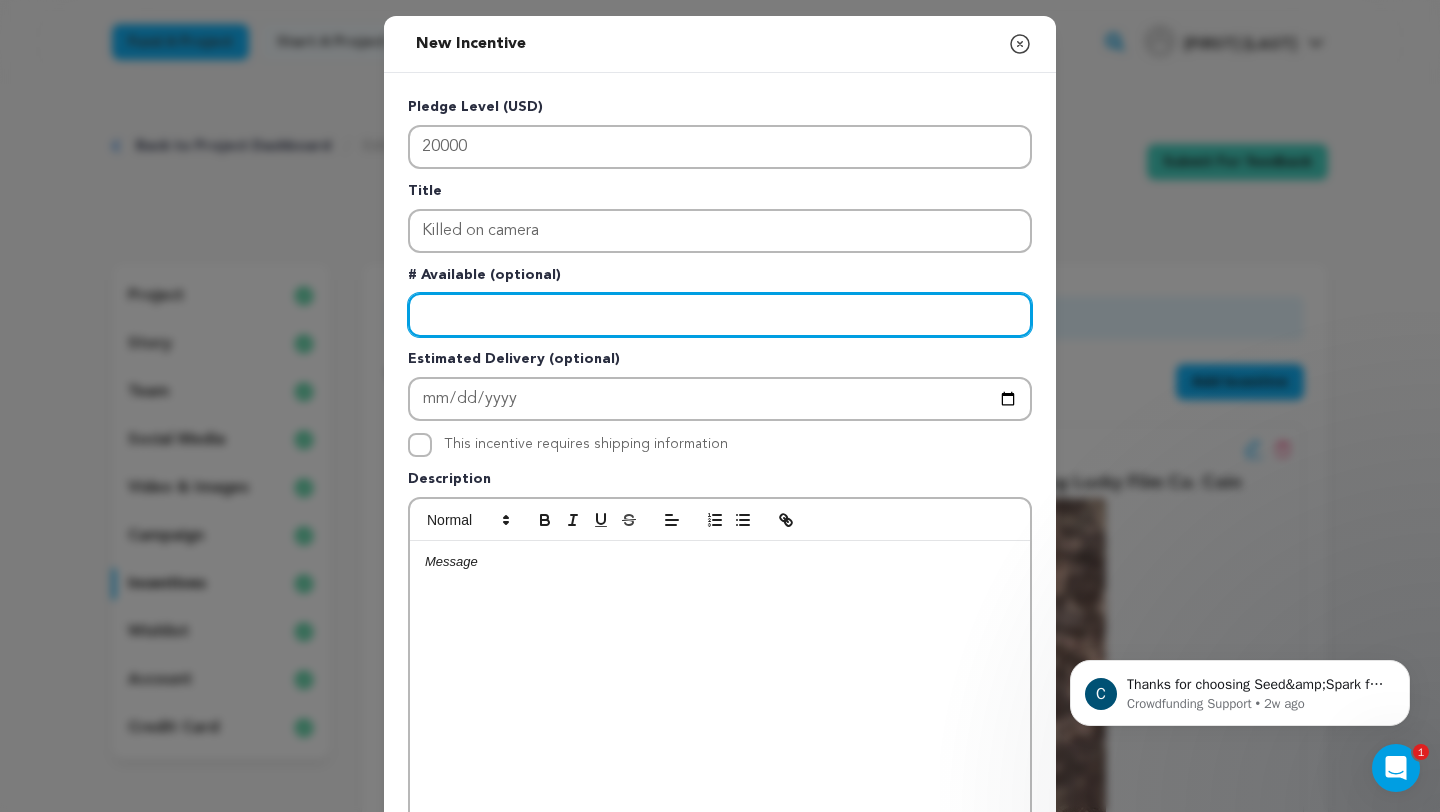 click at bounding box center [720, 315] 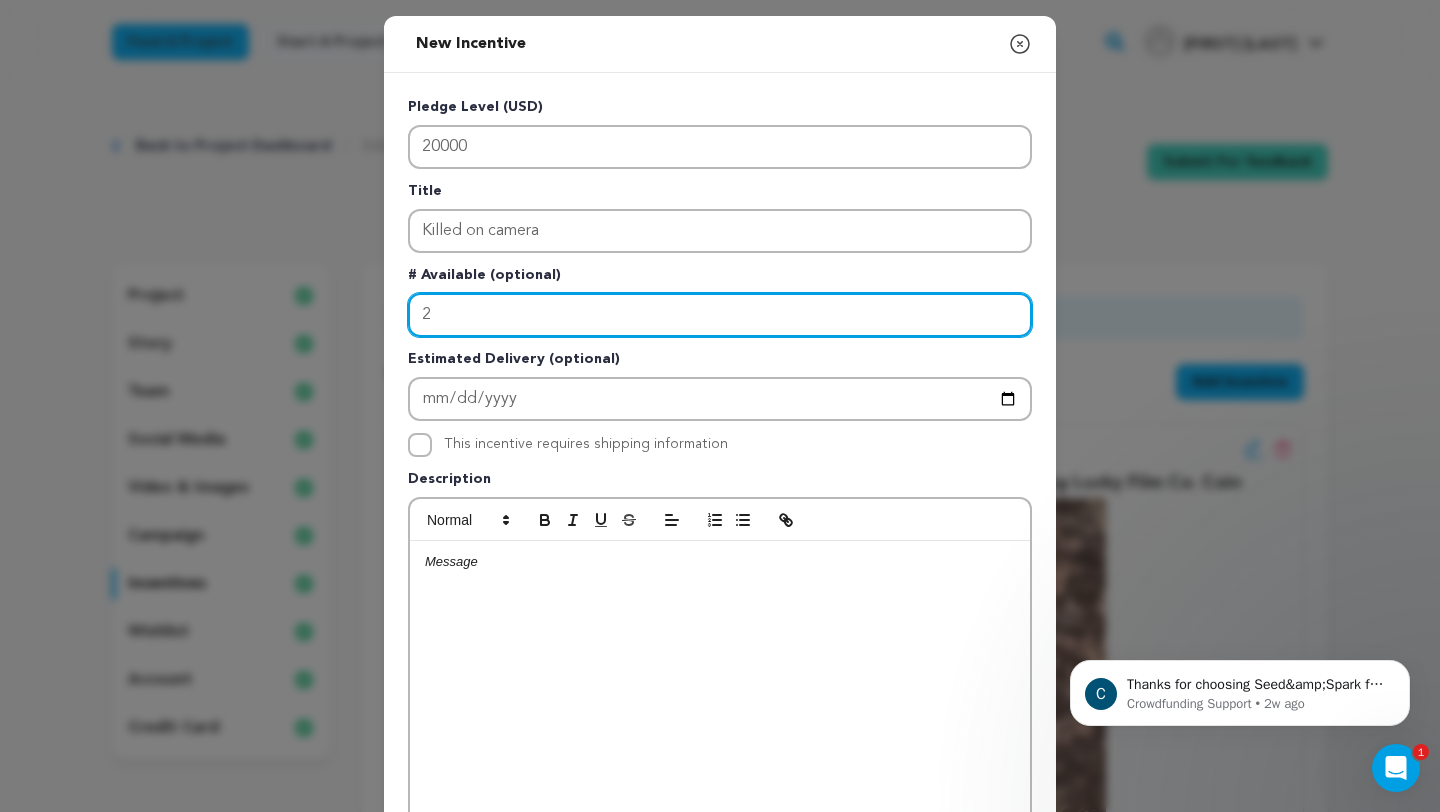 type on "2" 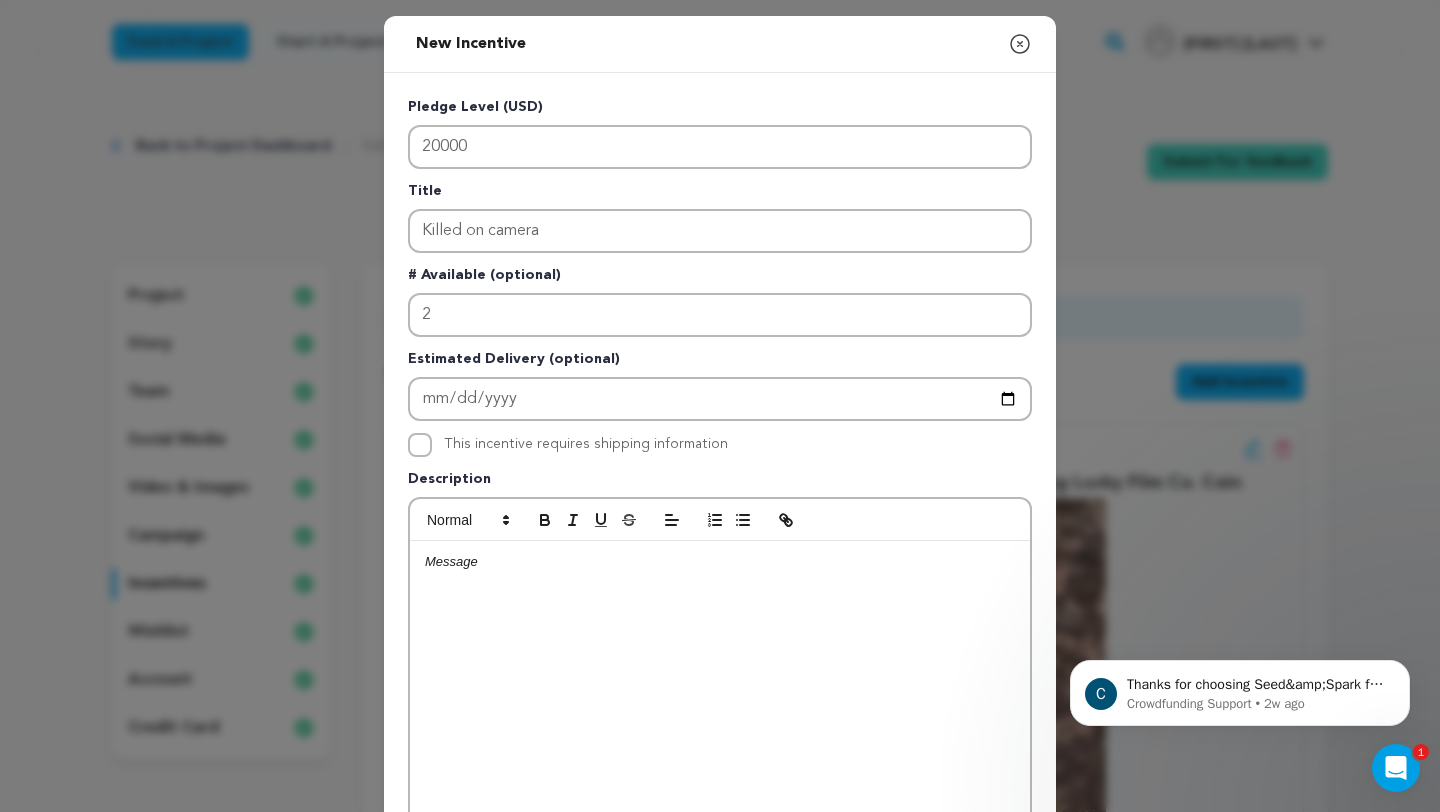 click at bounding box center (720, 562) 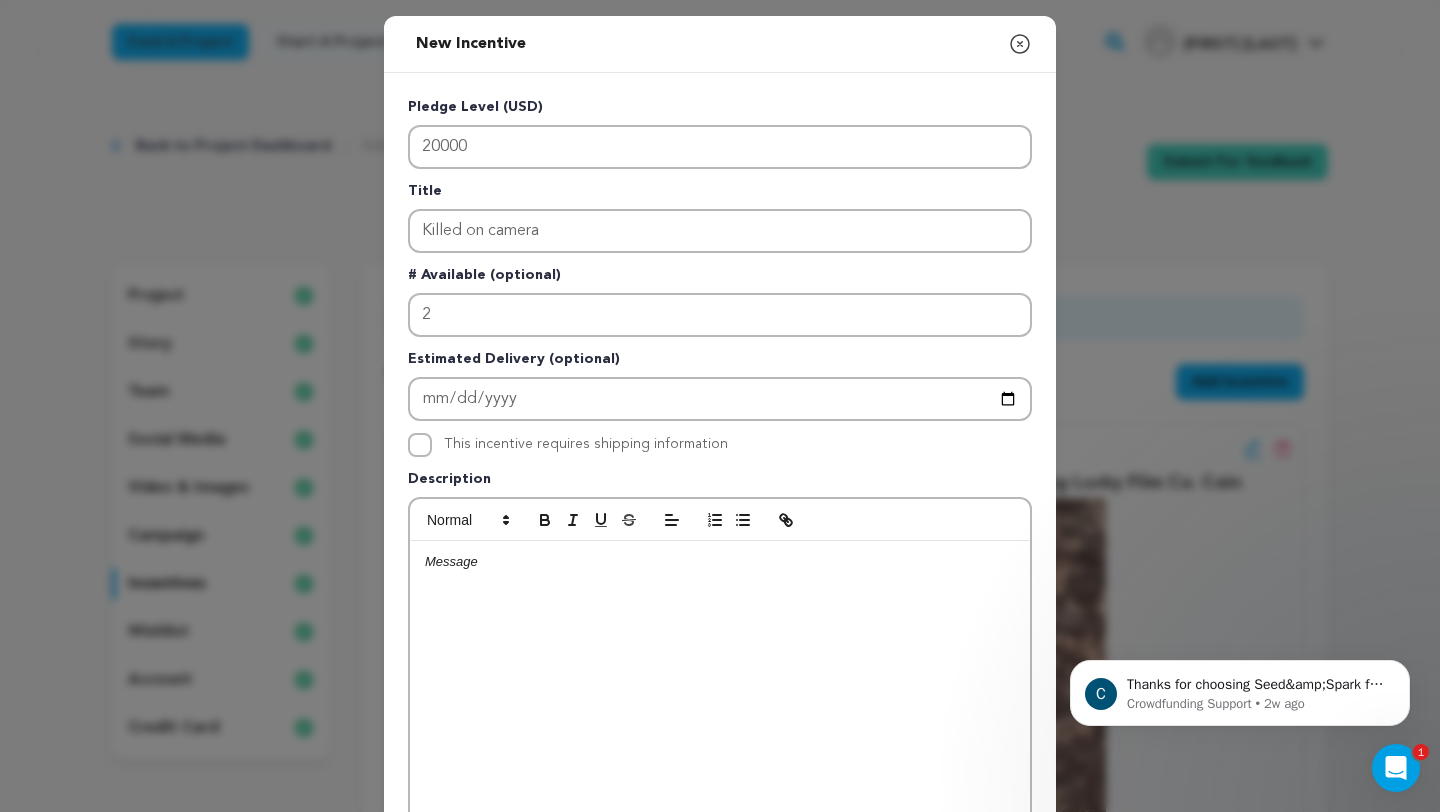 type 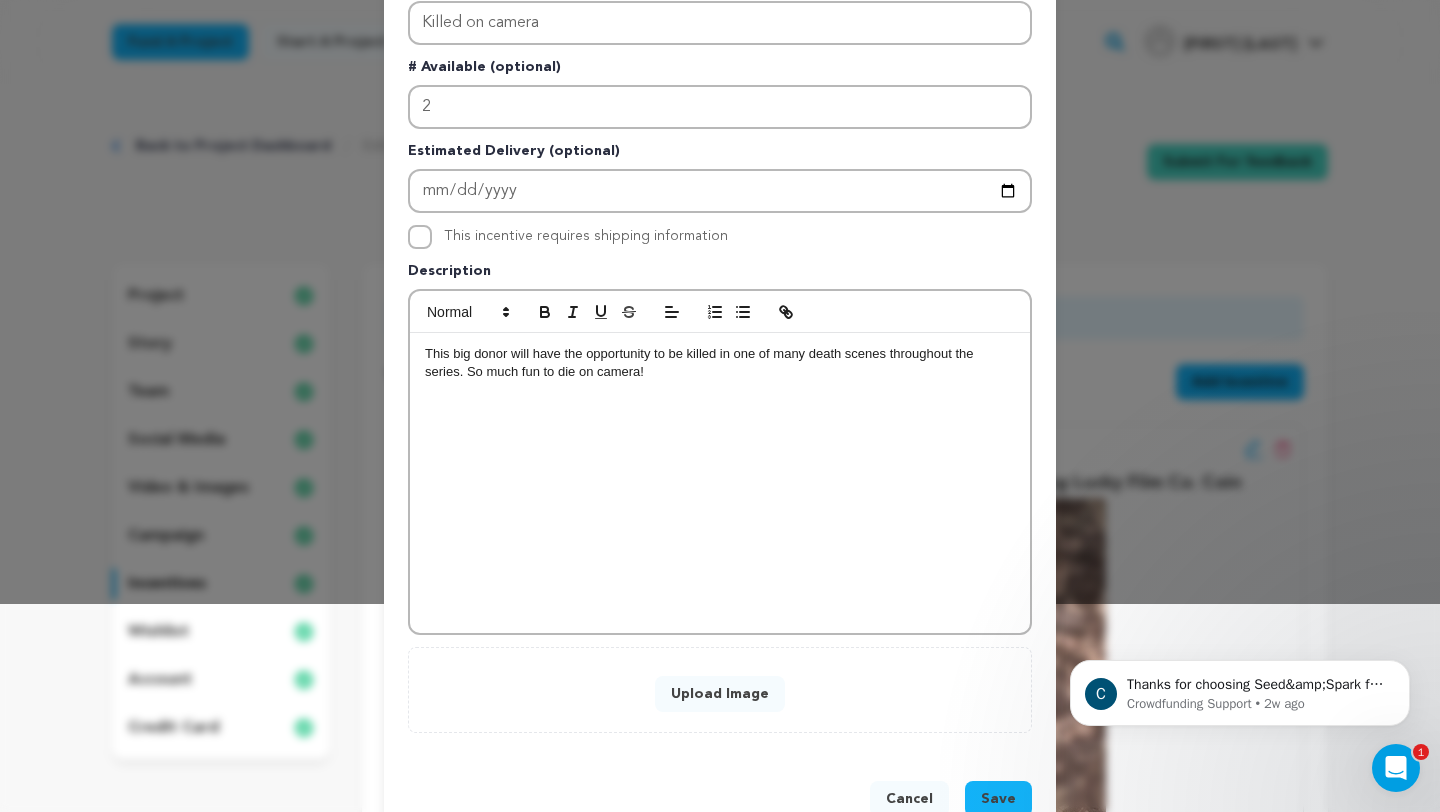 scroll, scrollTop: 261, scrollLeft: 0, axis: vertical 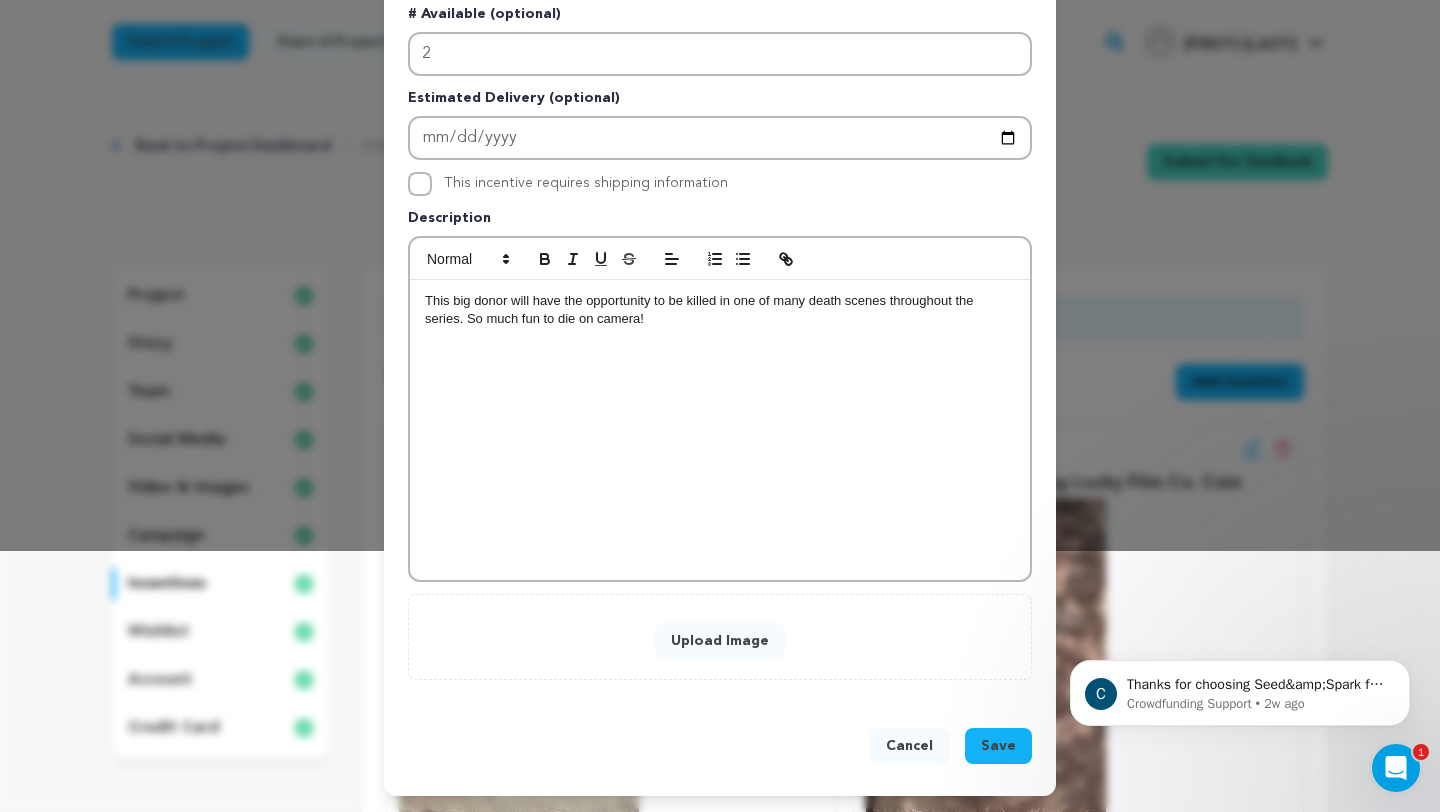 click on "Upload Image" at bounding box center (720, 641) 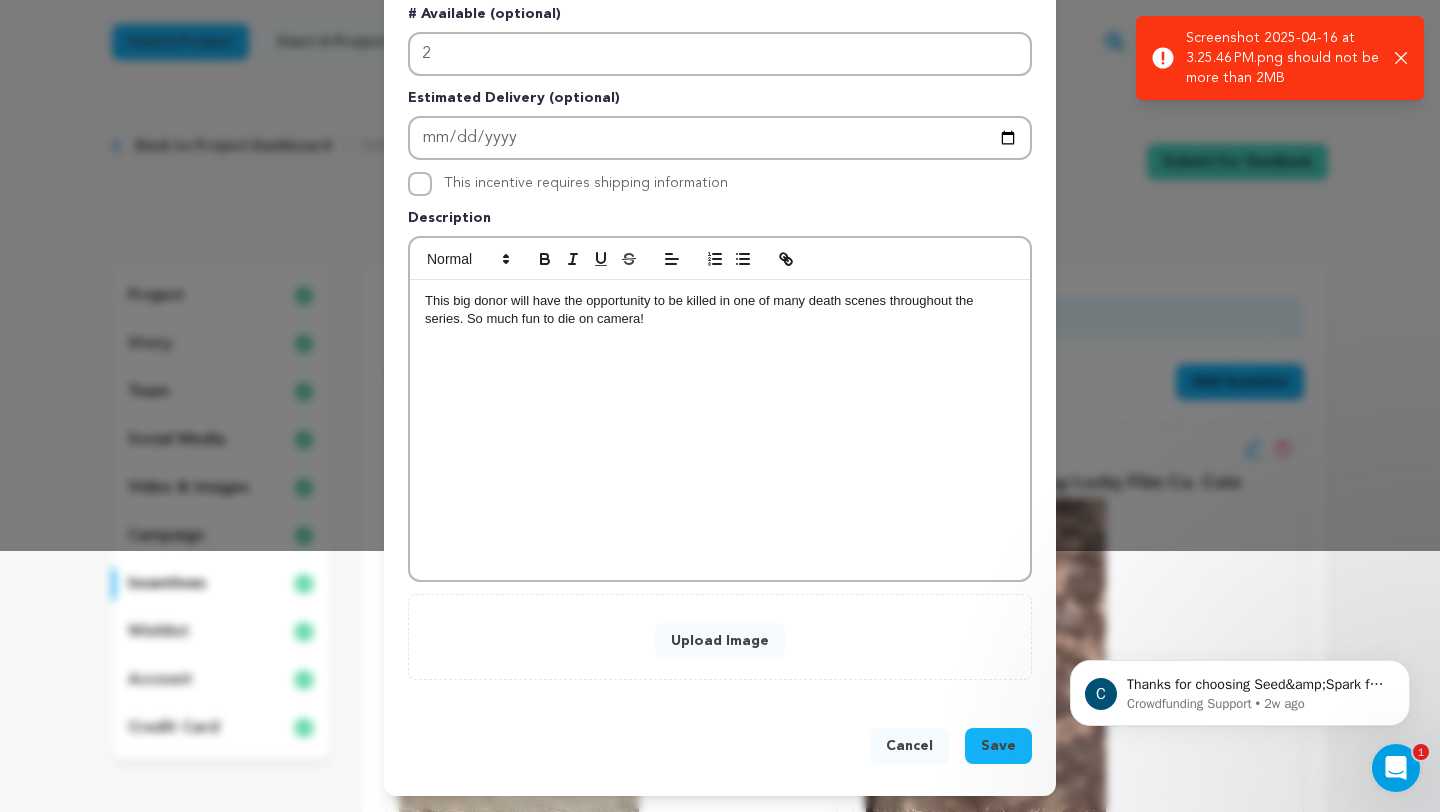 click 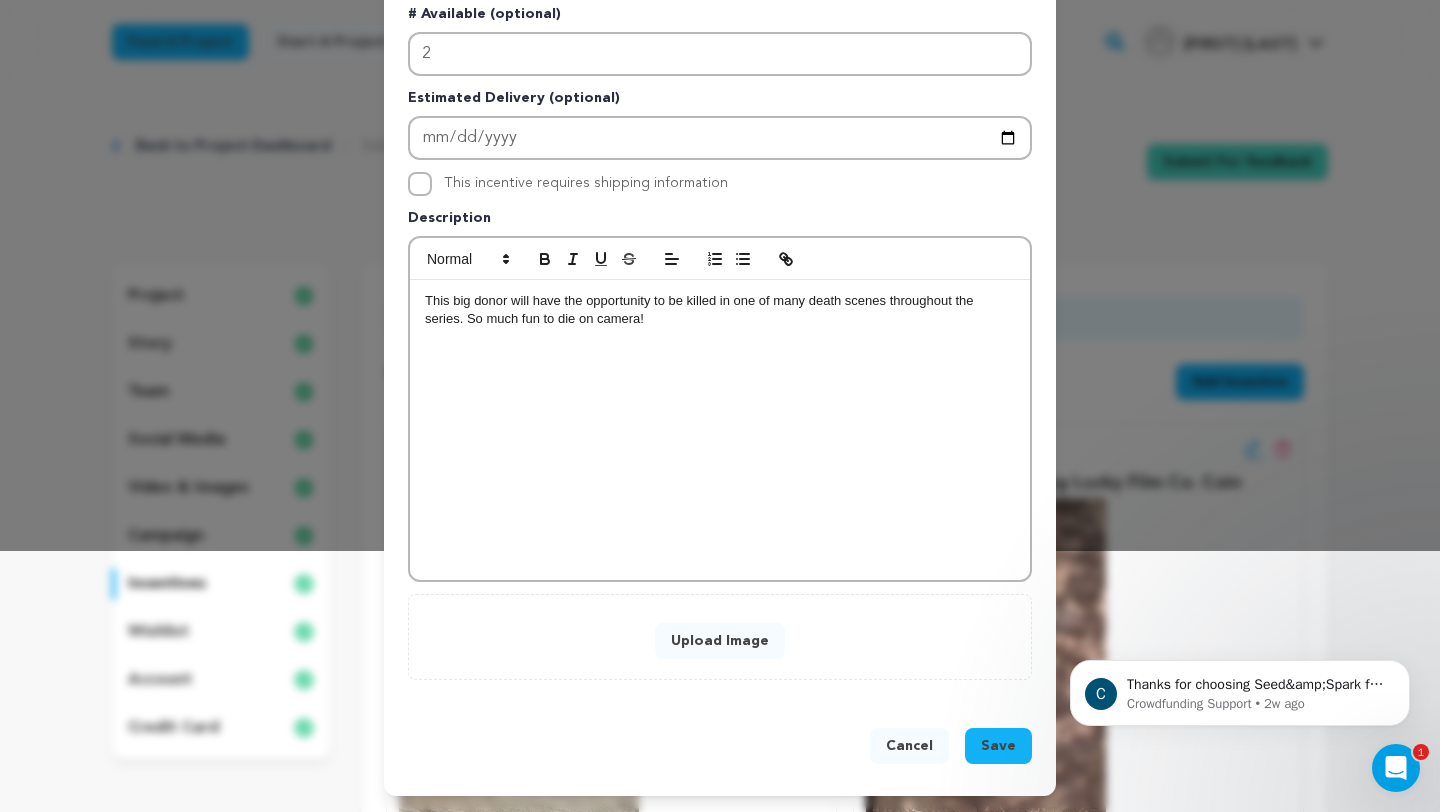 click on "Upload Image" at bounding box center [720, 641] 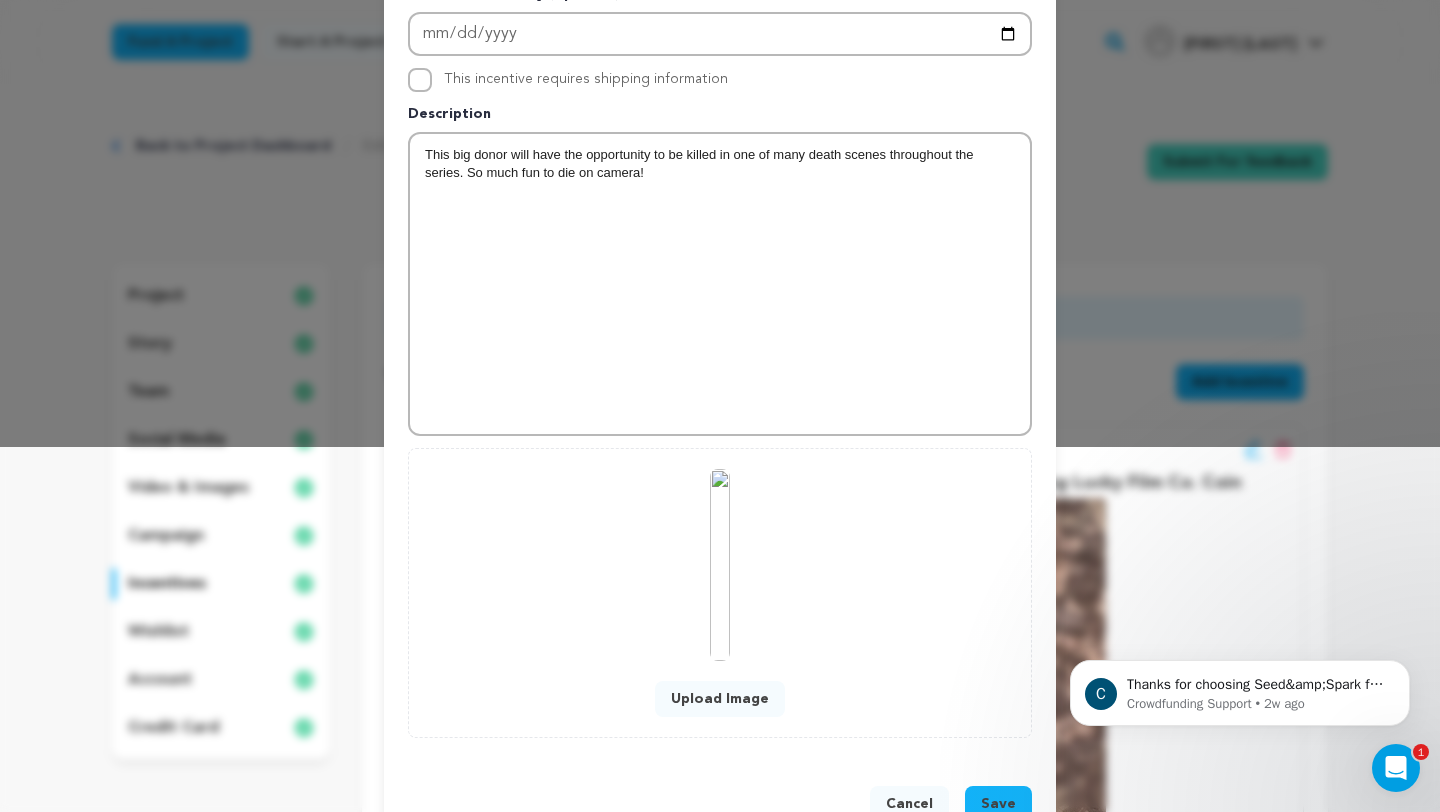 scroll, scrollTop: 423, scrollLeft: 0, axis: vertical 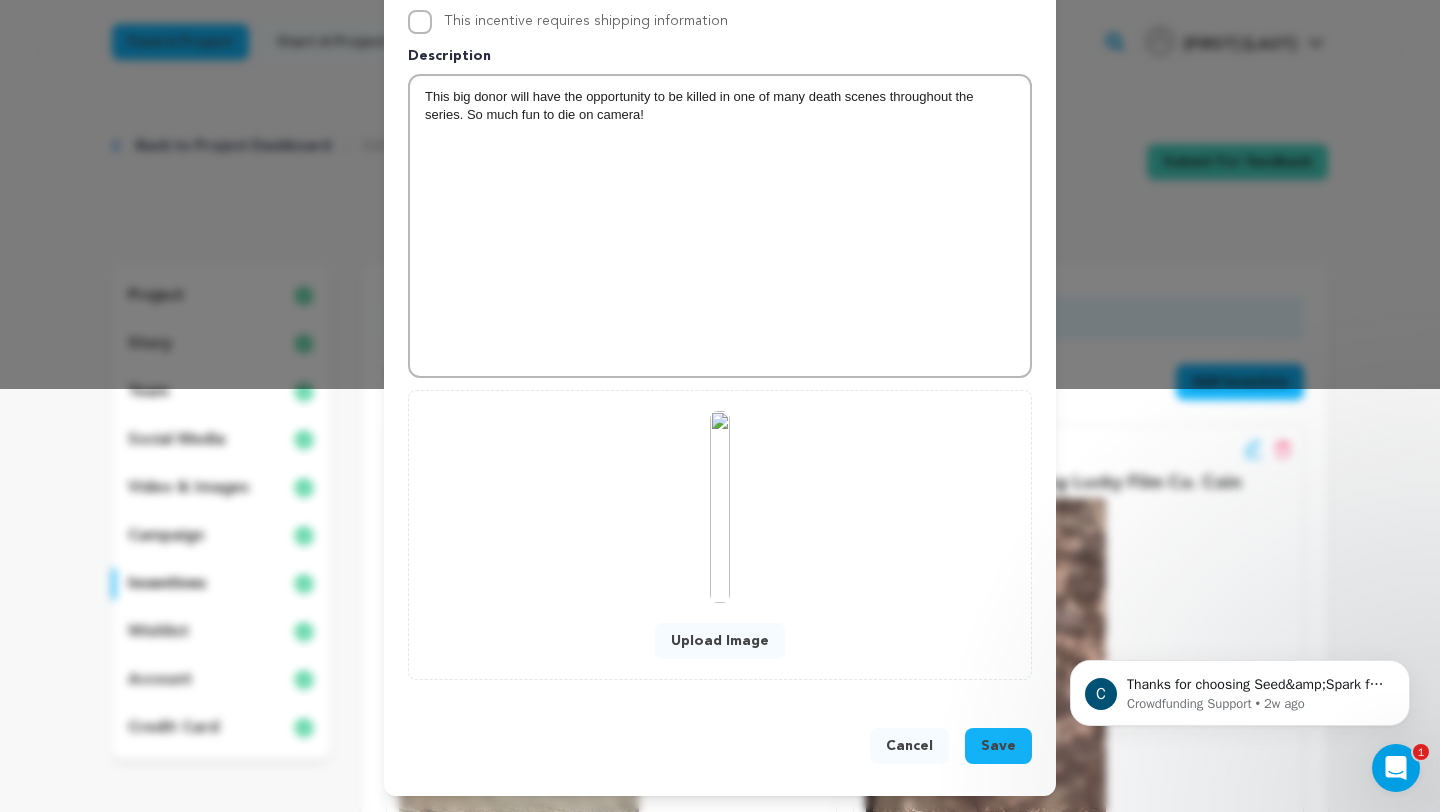 click on "Save" at bounding box center (998, 746) 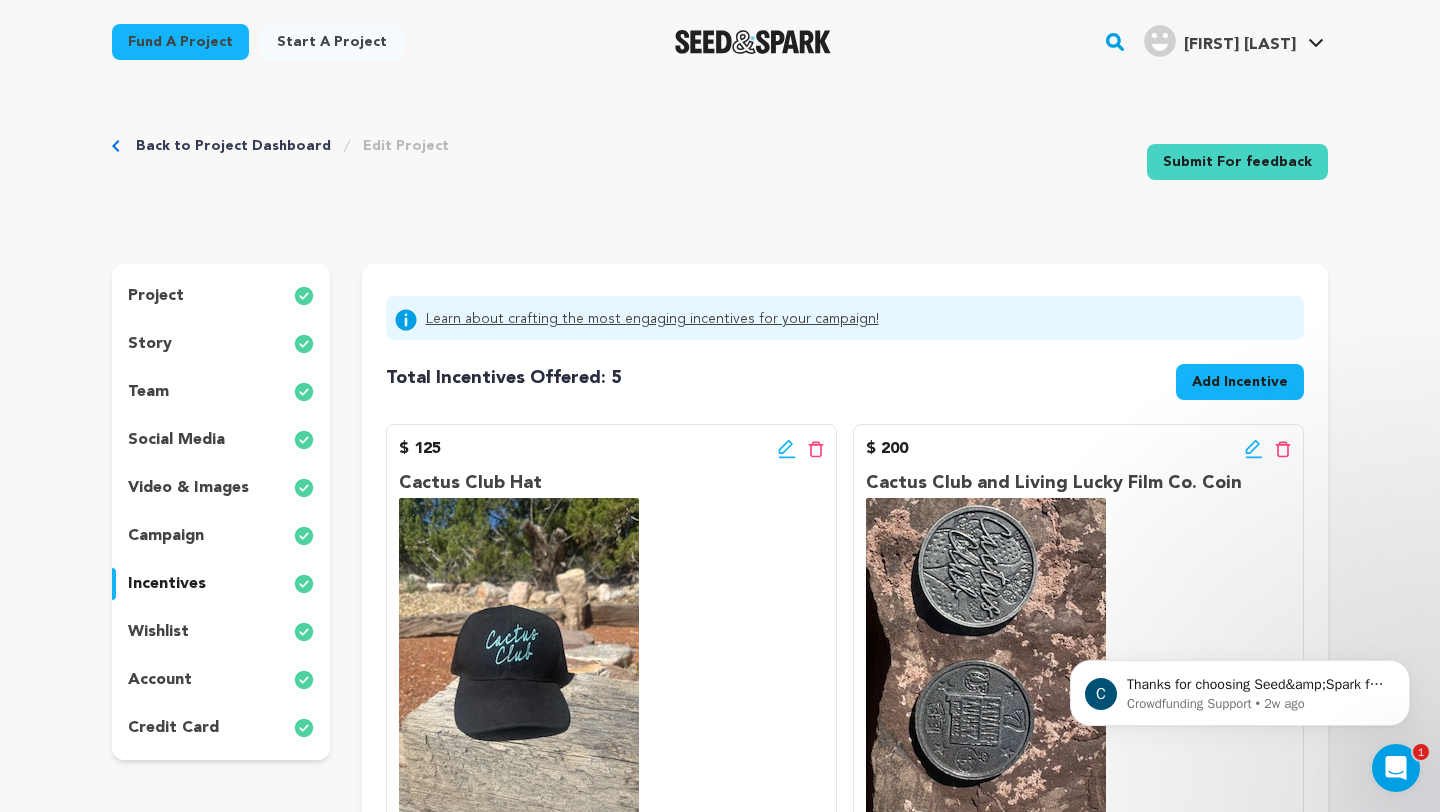 click on "incentives" at bounding box center [221, 584] 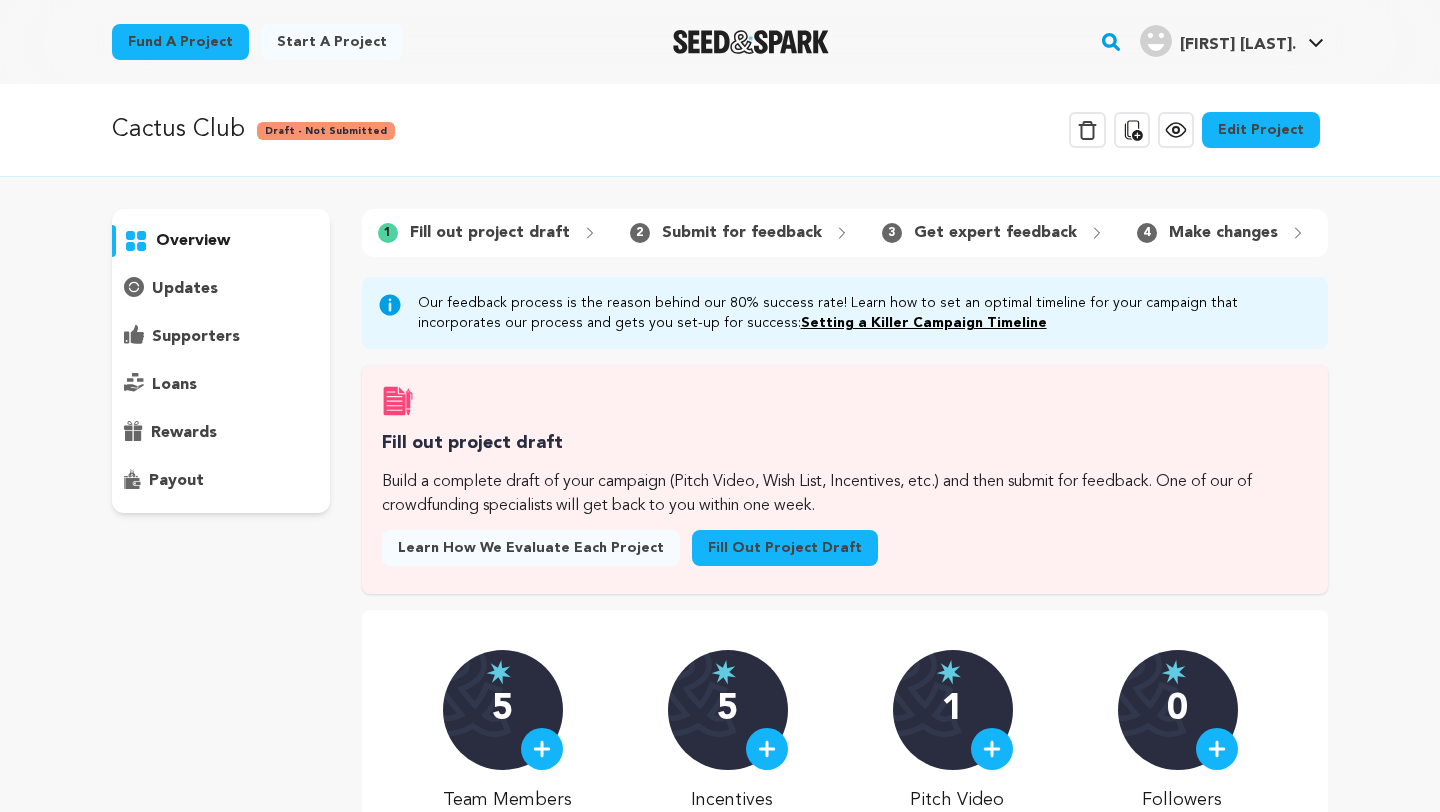 scroll, scrollTop: 0, scrollLeft: 0, axis: both 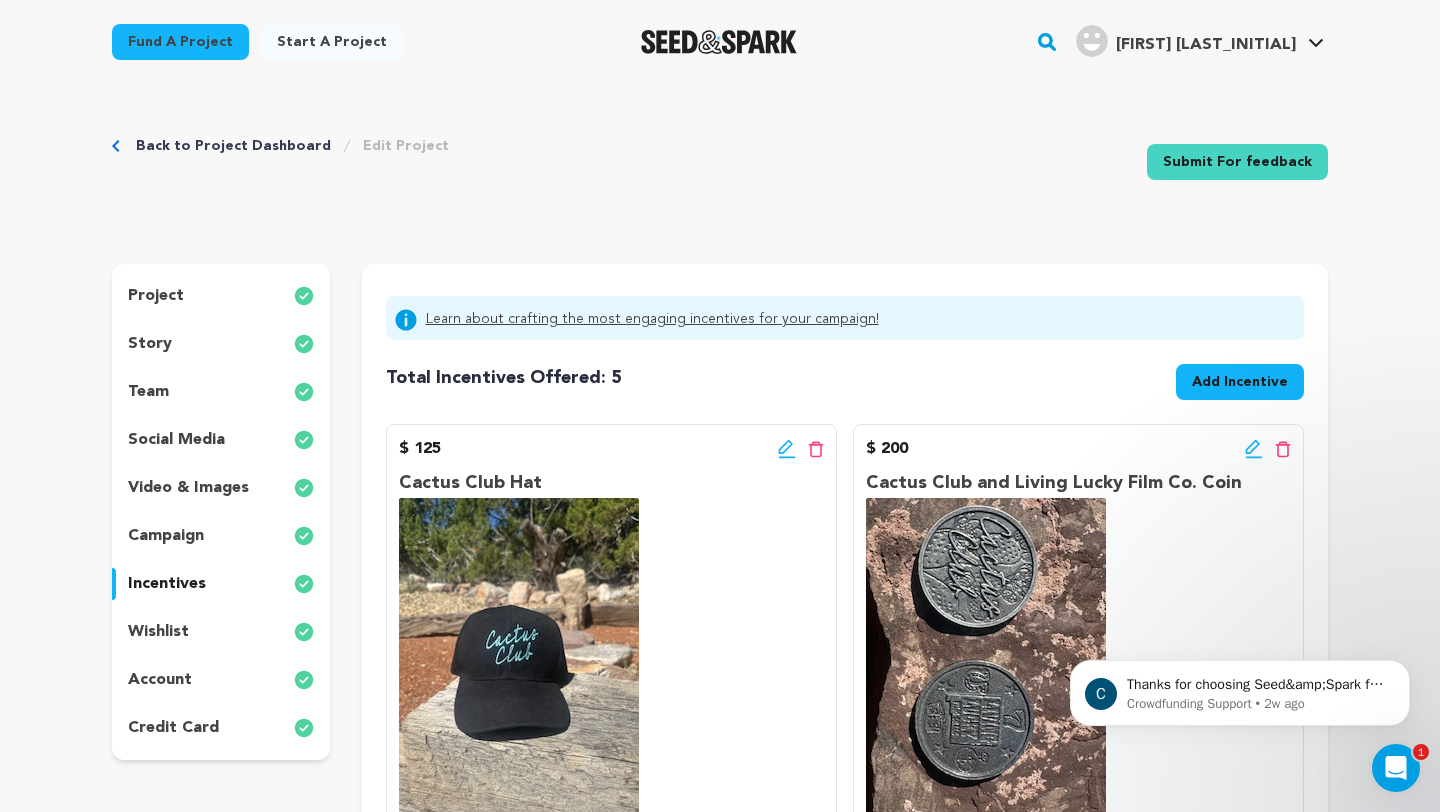 click on "Submit For feedback" at bounding box center [1237, 162] 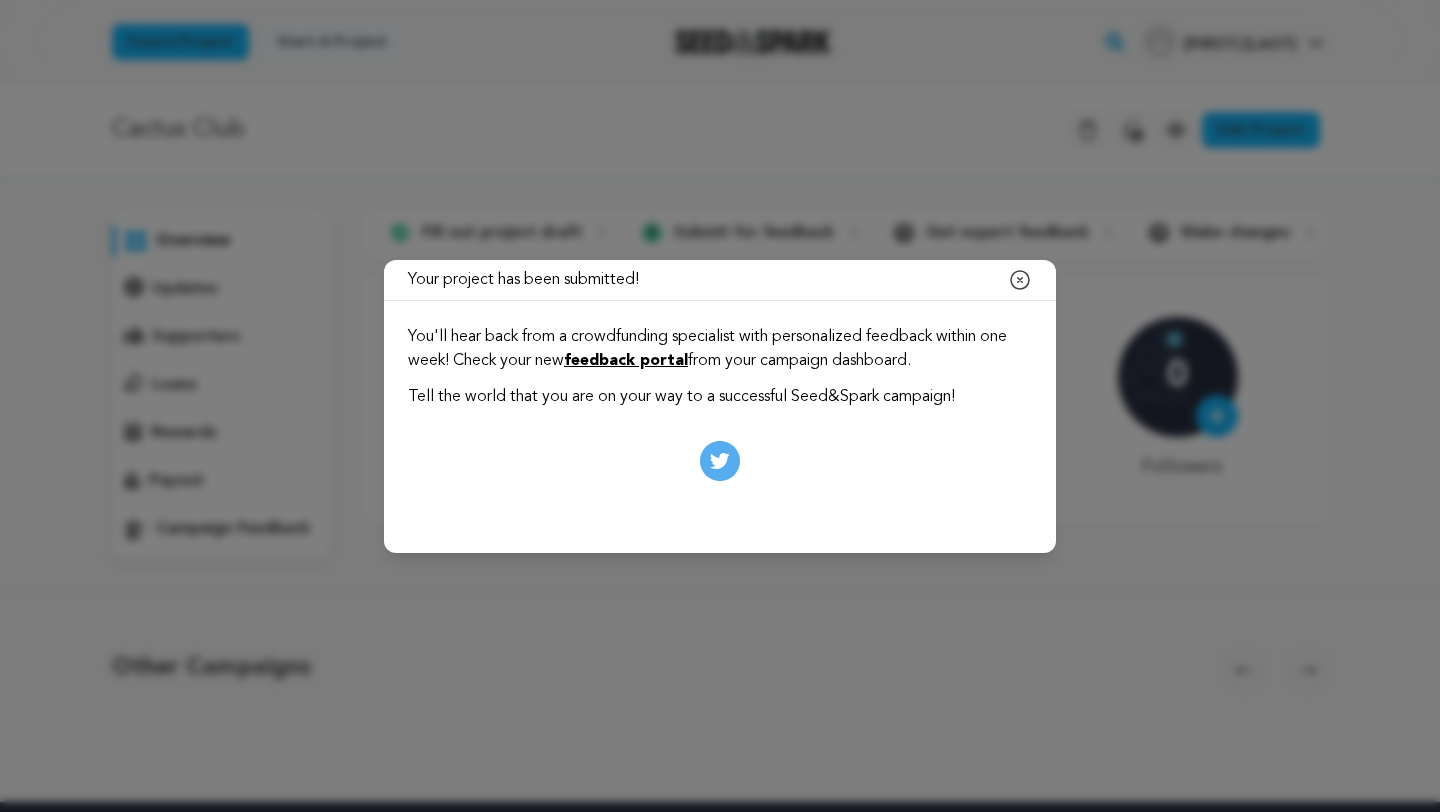 scroll, scrollTop: 0, scrollLeft: 0, axis: both 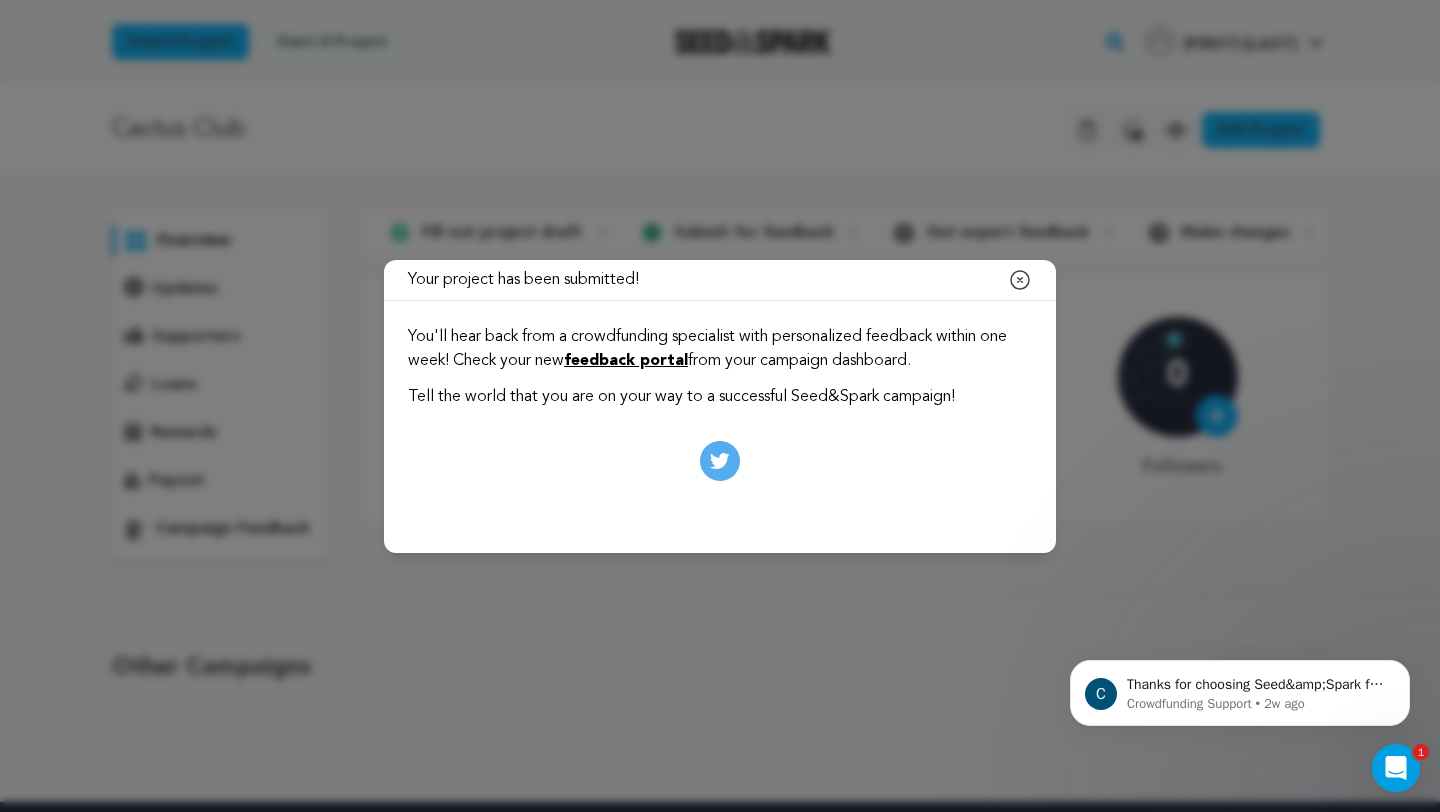 click 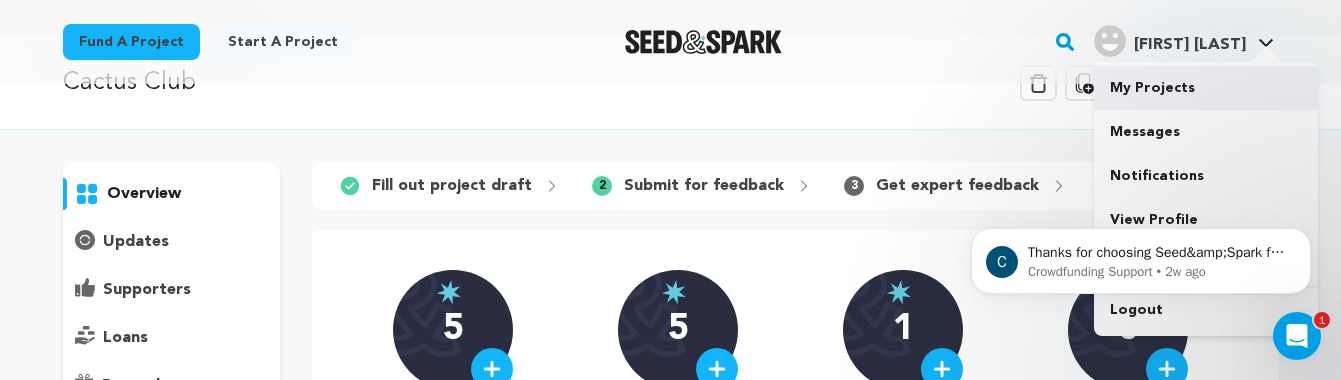 scroll, scrollTop: 46, scrollLeft: 0, axis: vertical 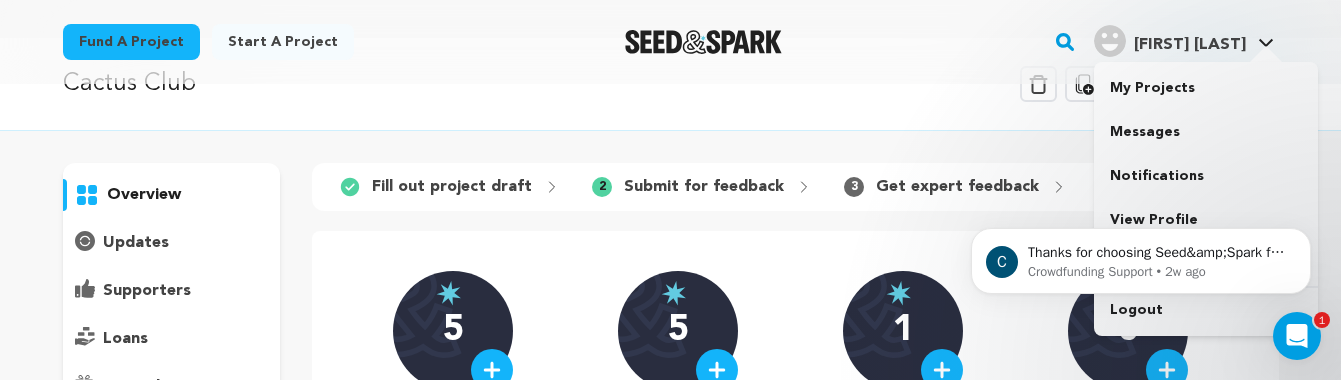click 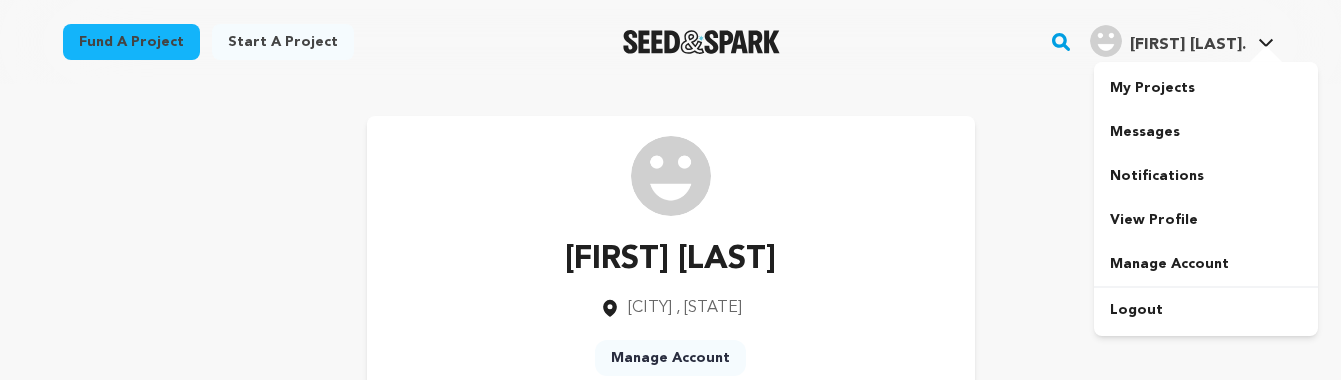 scroll, scrollTop: 0, scrollLeft: 0, axis: both 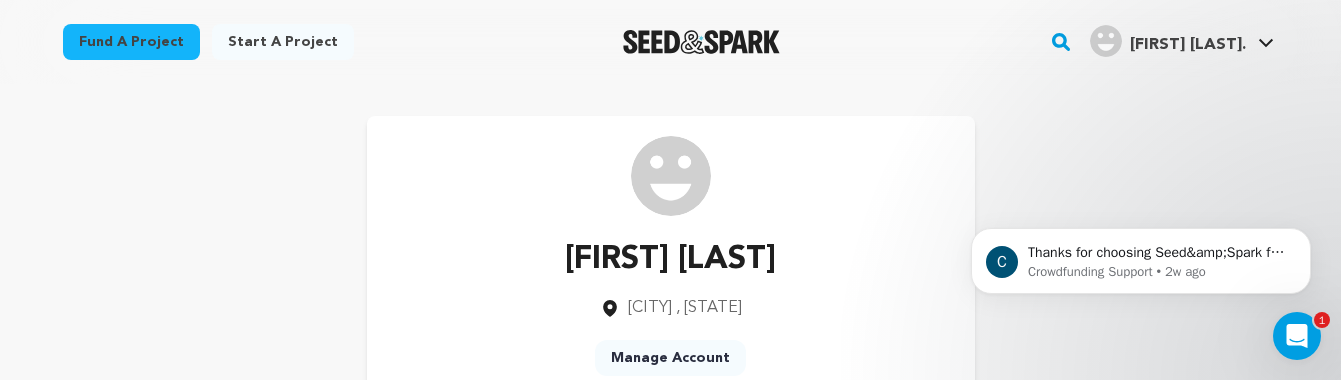 click on "C Thanks for choosing Seed&amp;Spark for your project! If you have any questions as you go, just let us know.  A gentle reminder Seed&amp;Spark is a small (and mighty!) team of lovely humans. As of May 2, 2022, Seed&amp;Spark transitioned to a 4 Day Work Week, working Monday through Thursday, with Fridays off. Crowdfunding Support • 2w ago" at bounding box center (1141, 256) 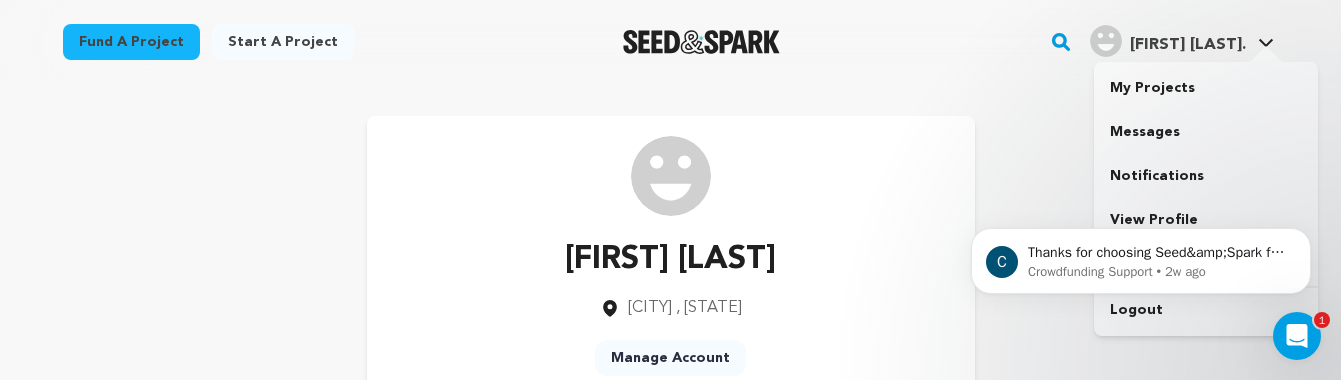 click 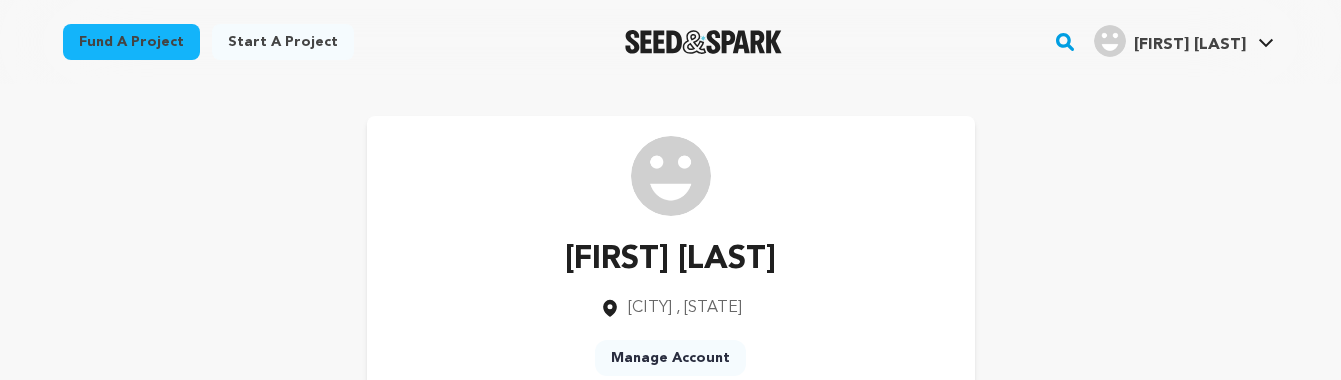 scroll, scrollTop: 0, scrollLeft: 0, axis: both 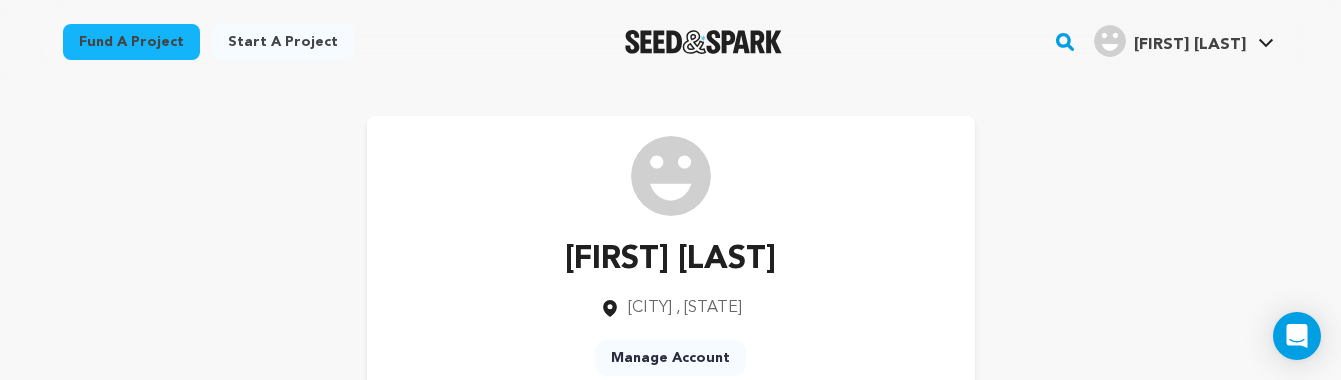 click 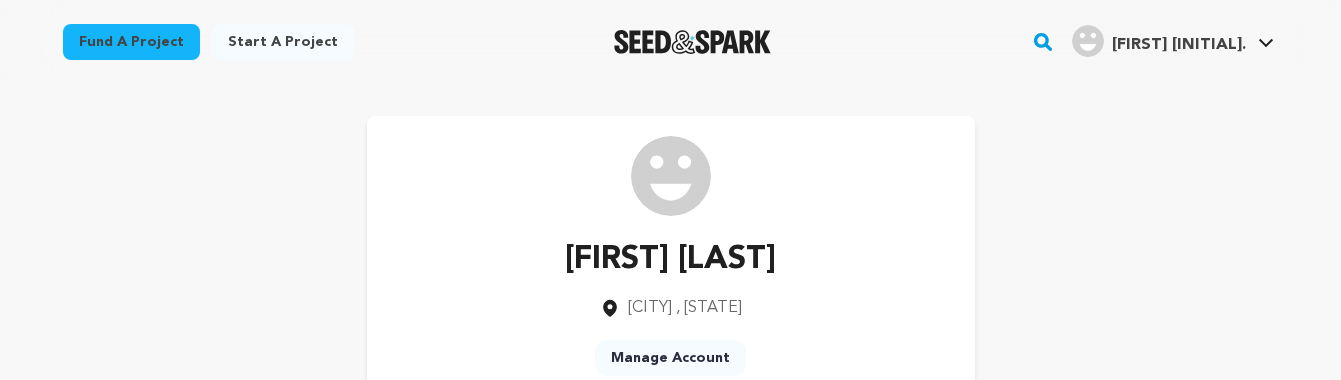 scroll, scrollTop: 0, scrollLeft: 0, axis: both 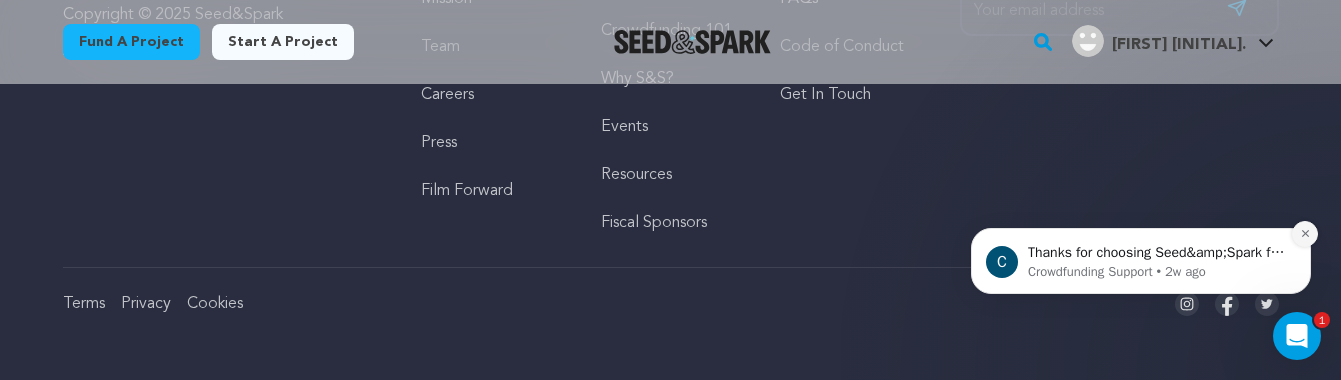 click 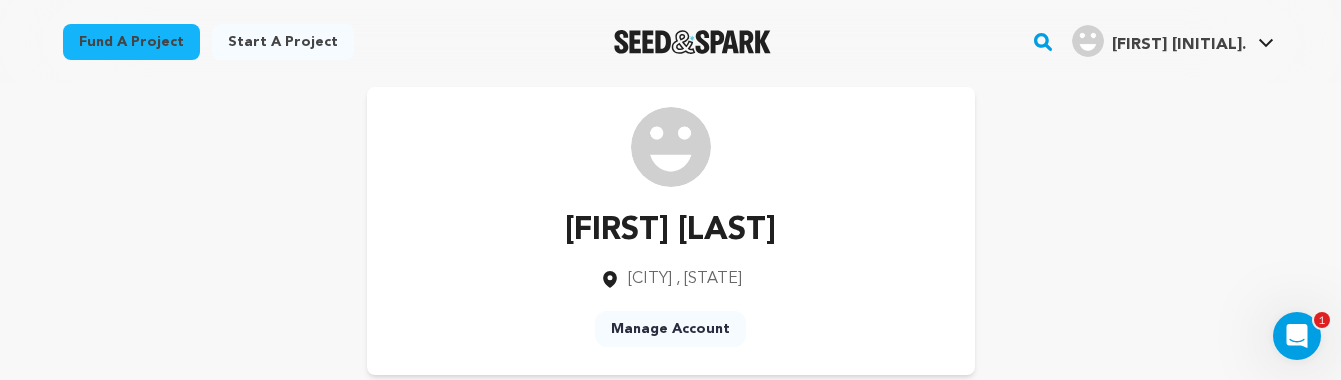scroll, scrollTop: 0, scrollLeft: 0, axis: both 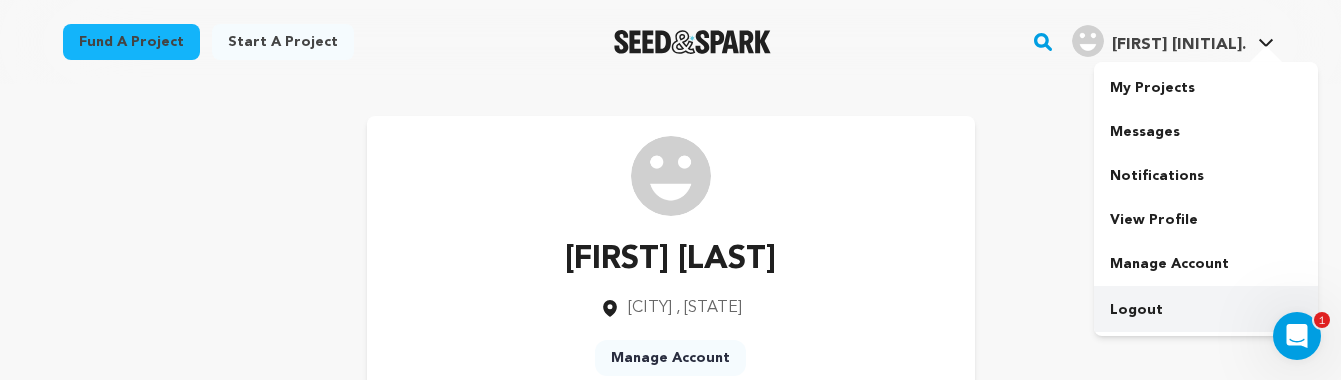 click on "Logout" at bounding box center (1206, 310) 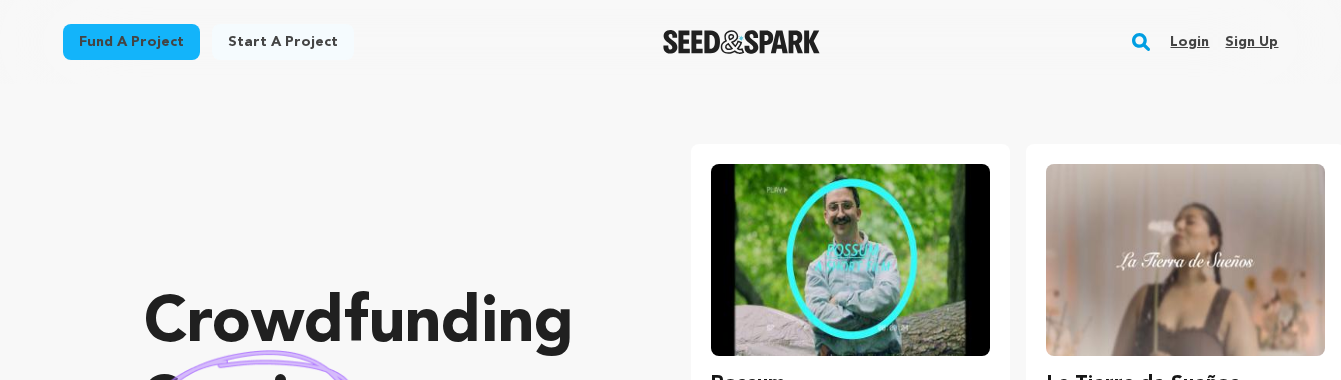 scroll, scrollTop: 0, scrollLeft: 0, axis: both 